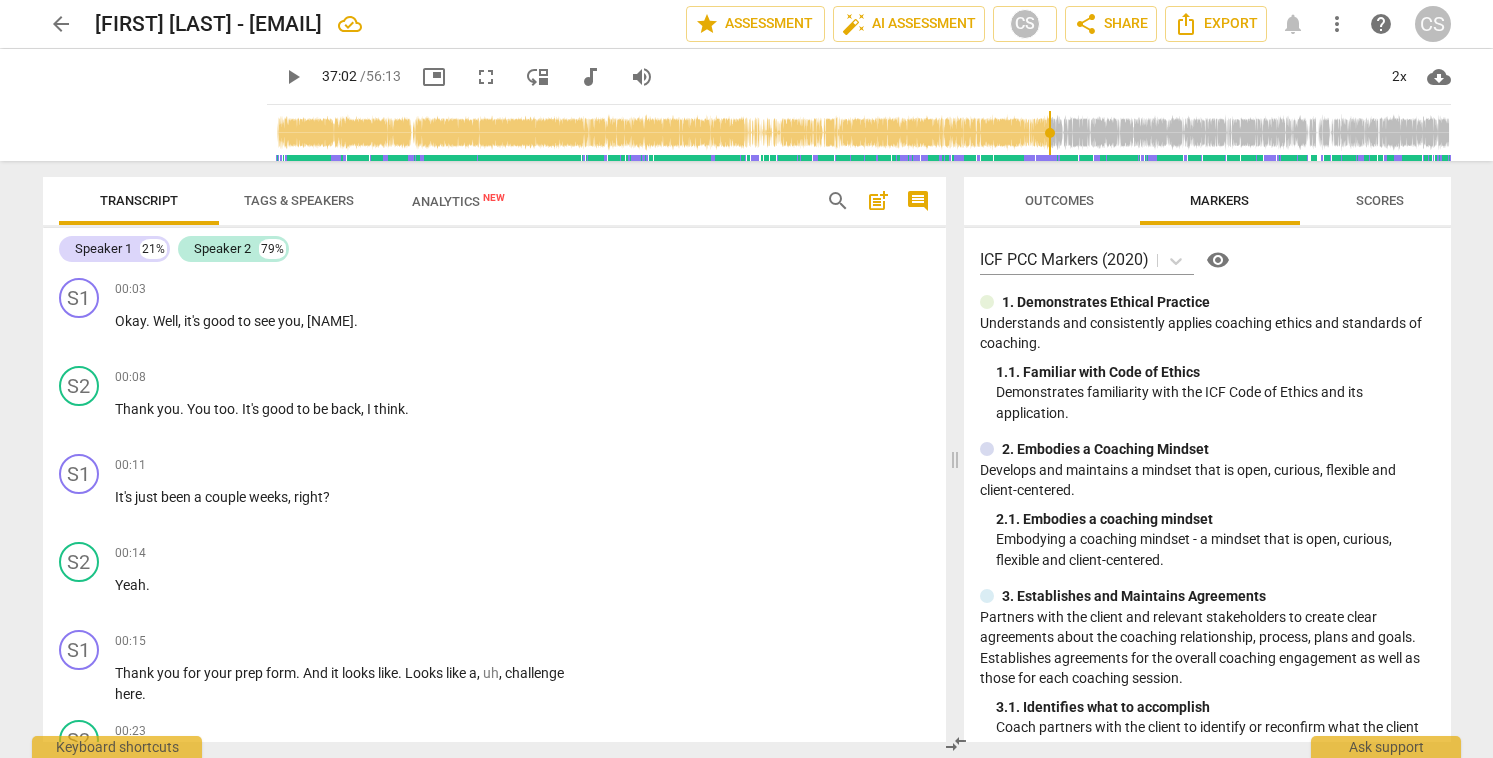 scroll, scrollTop: 0, scrollLeft: 0, axis: both 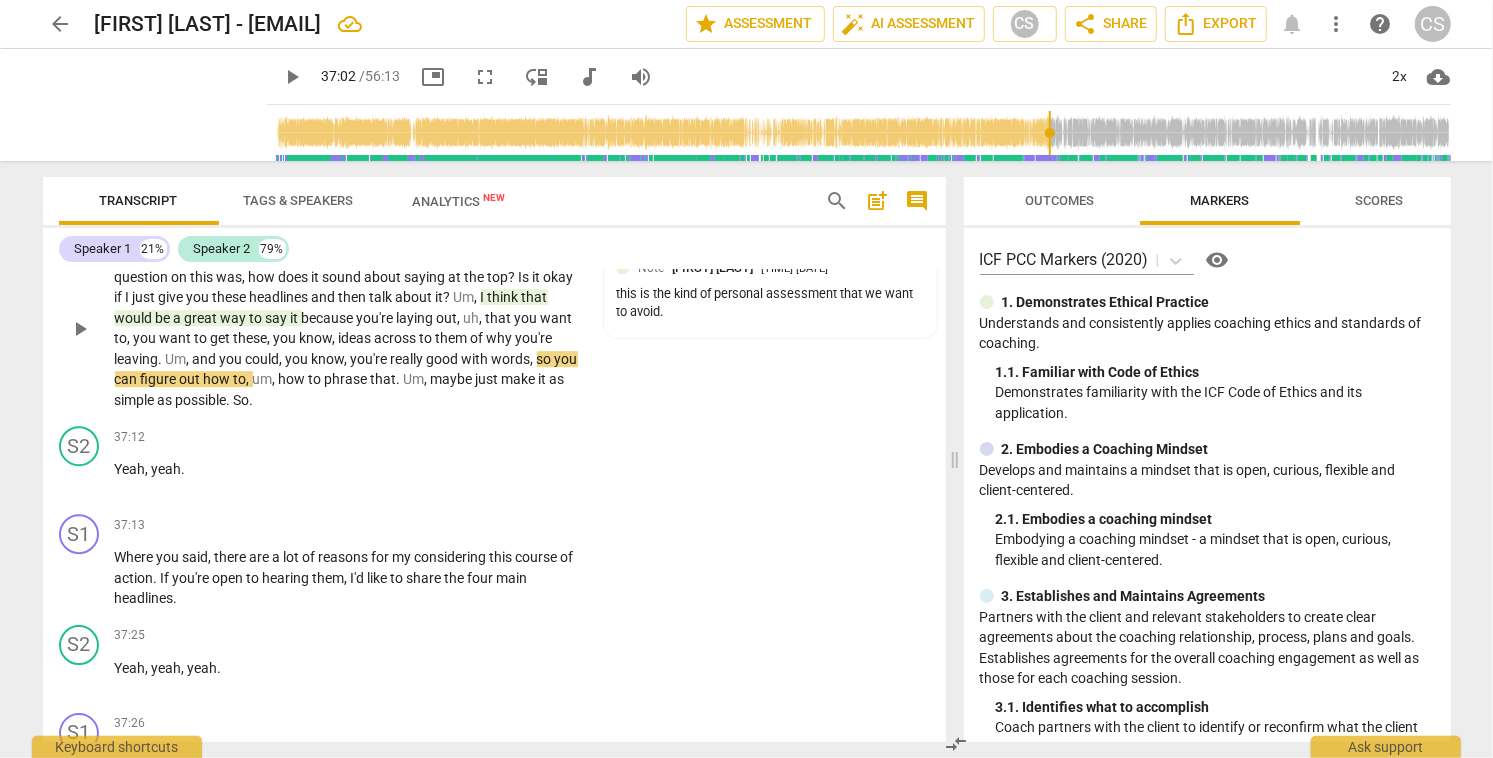 click on "so" at bounding box center (546, 359) 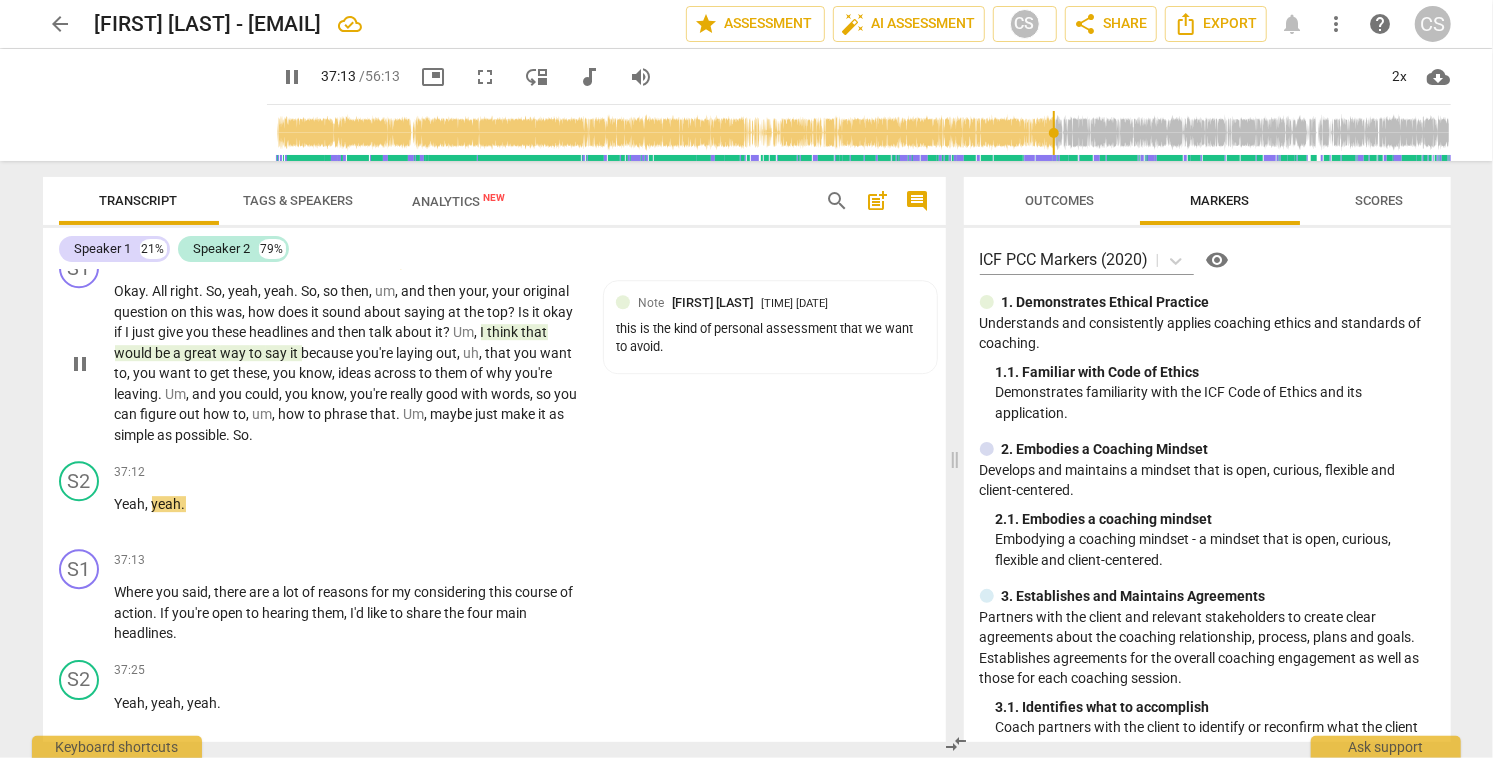 scroll, scrollTop: 17031, scrollLeft: 0, axis: vertical 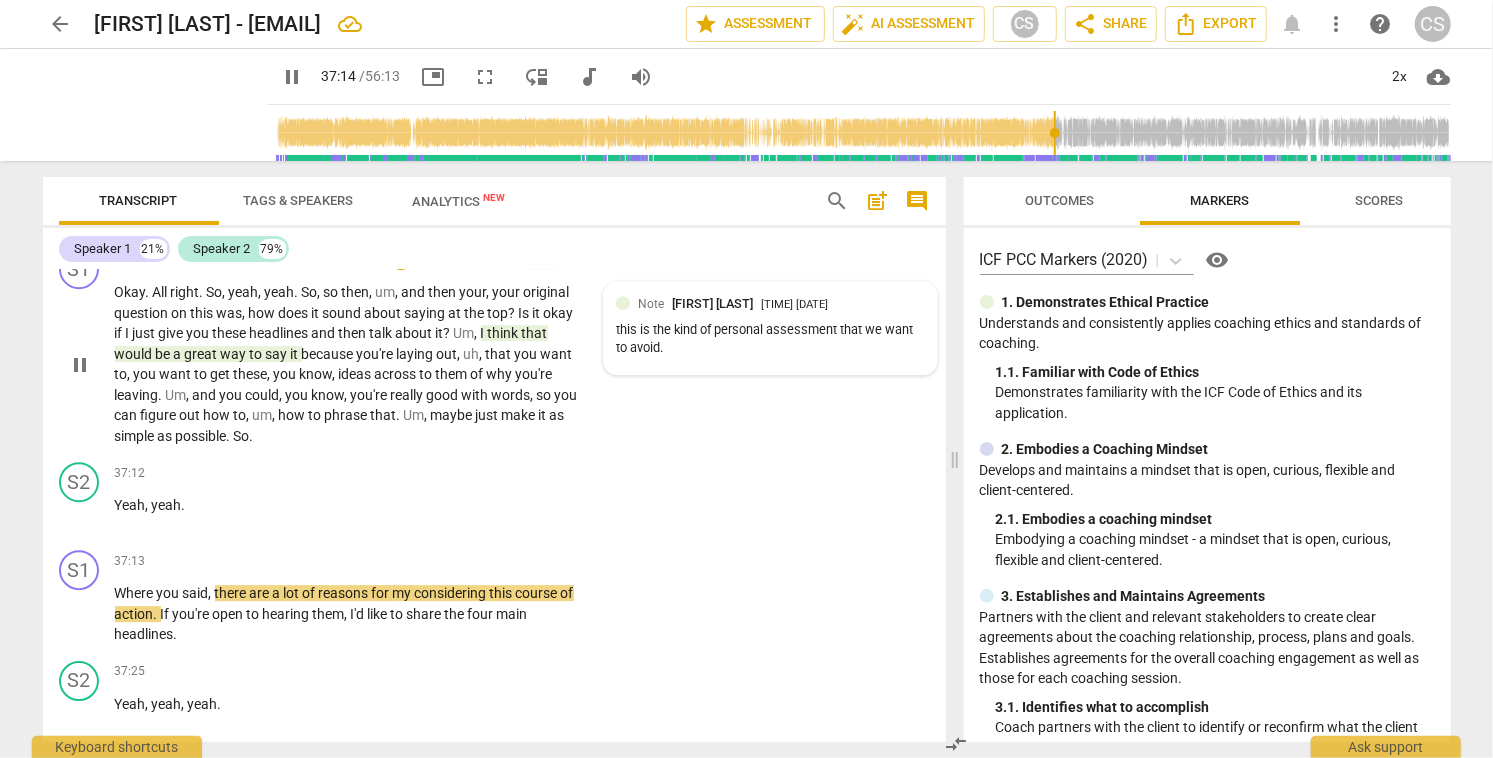click on "Note [NAME] [LASTNAME] [TIME] [DATE] this is the kind of personal assessment that we want to avoid." at bounding box center [770, 328] 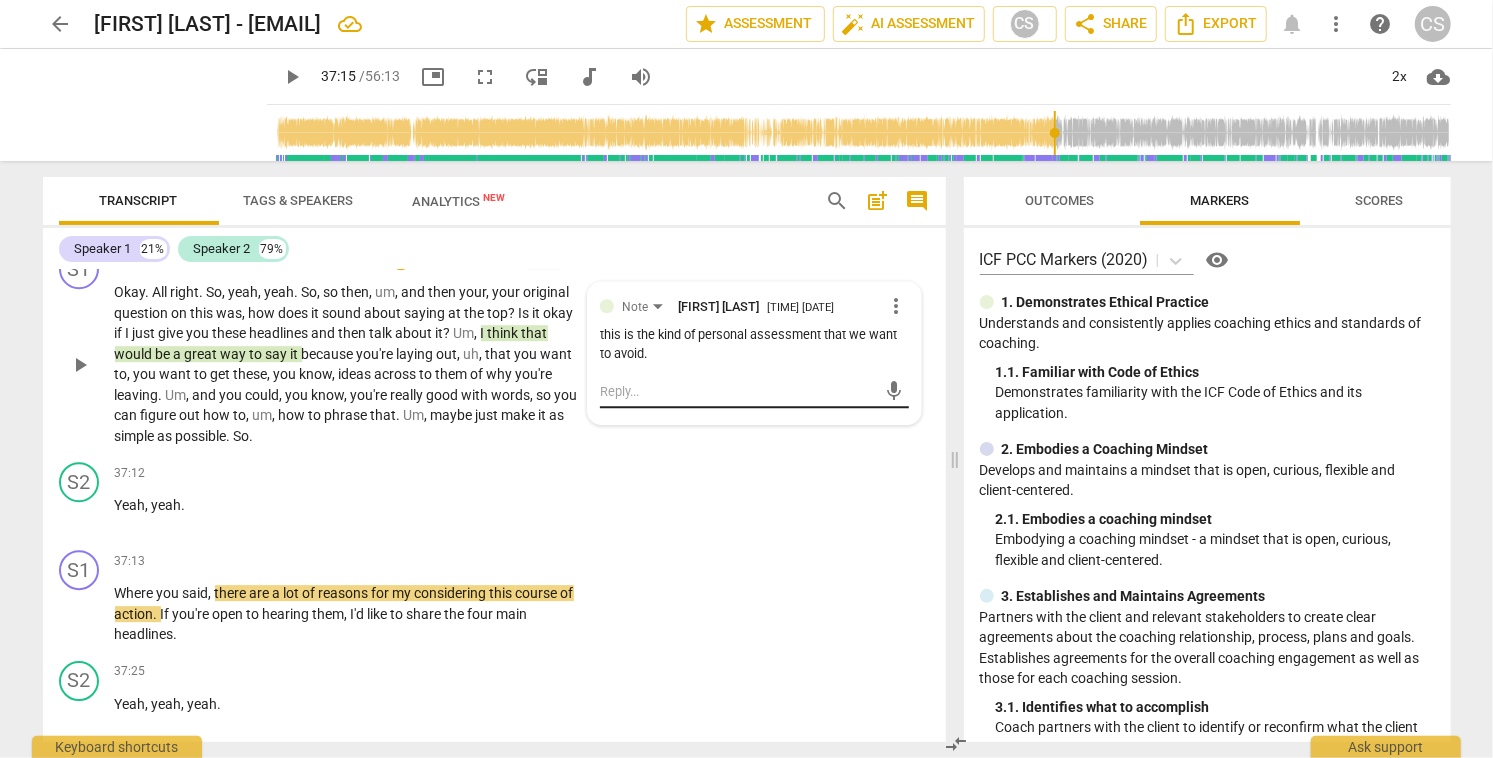click at bounding box center [738, 391] 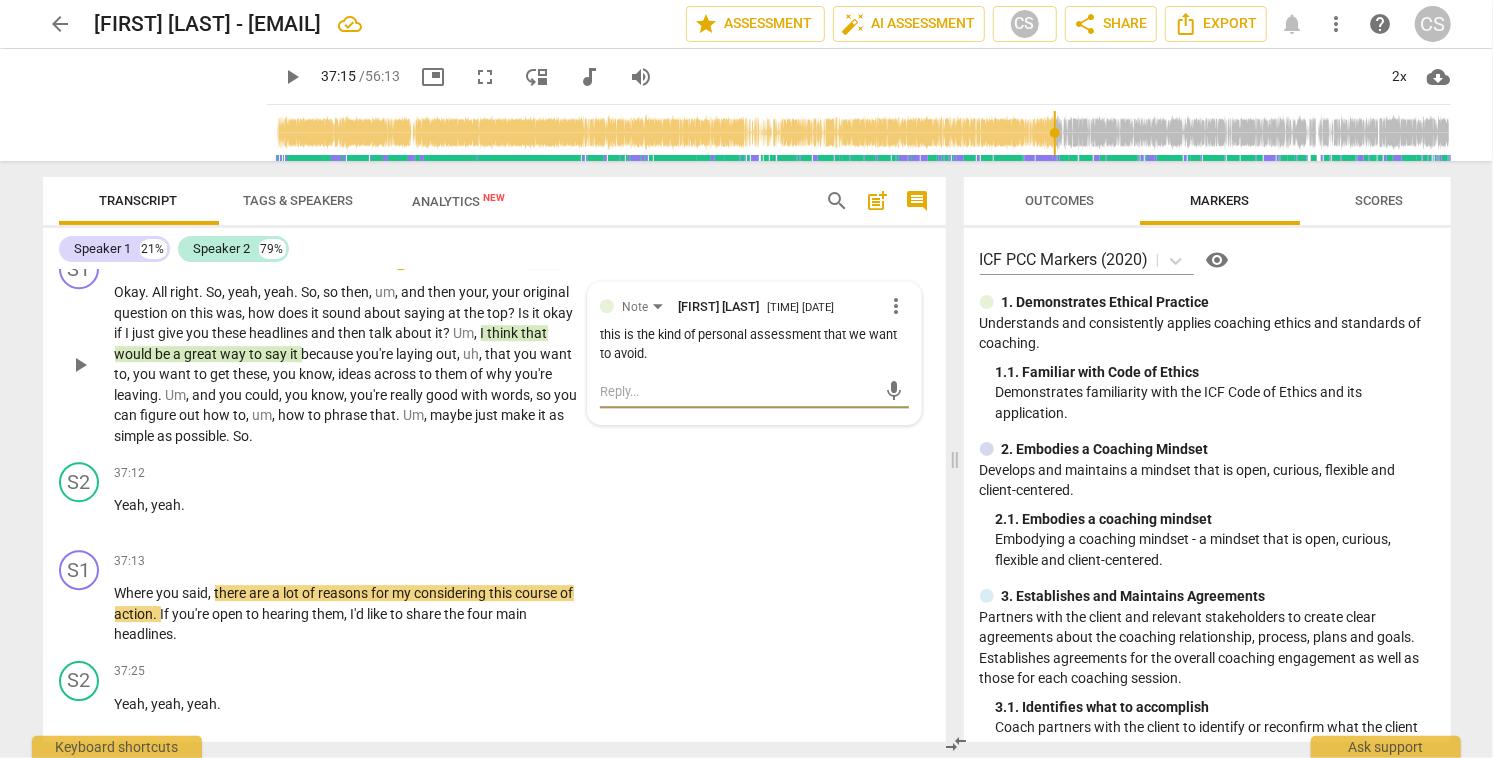 type on "S" 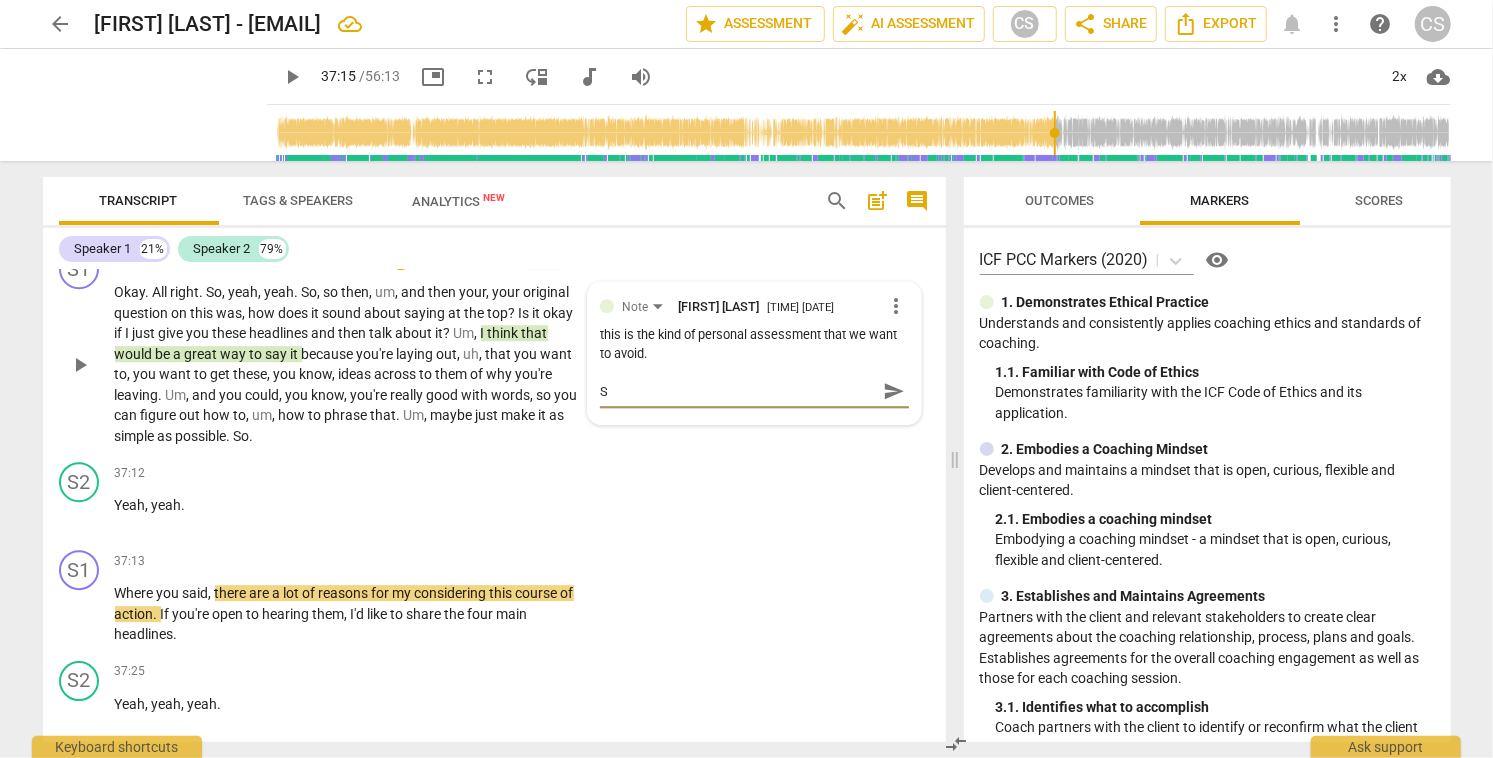 type on "Sh" 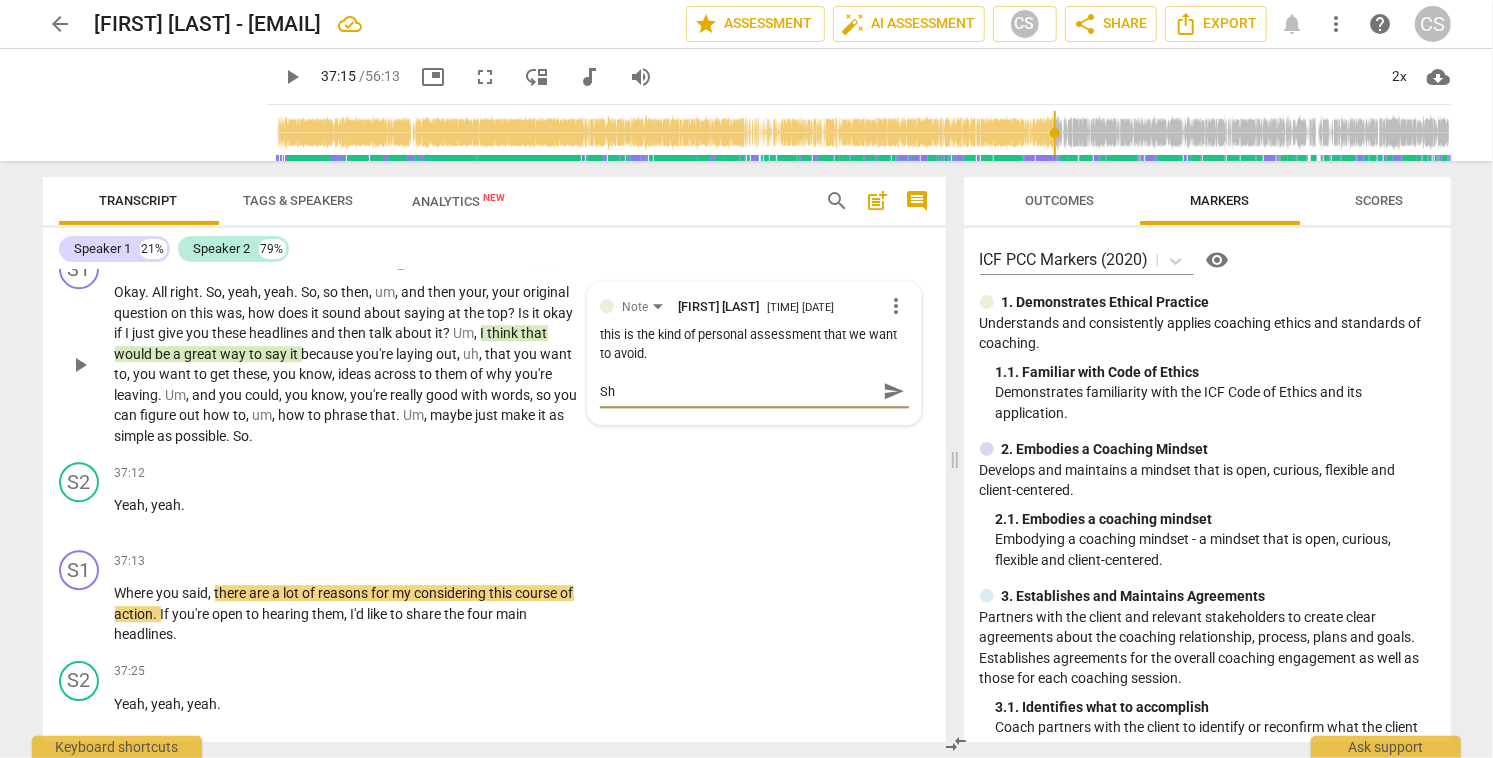 type on "She" 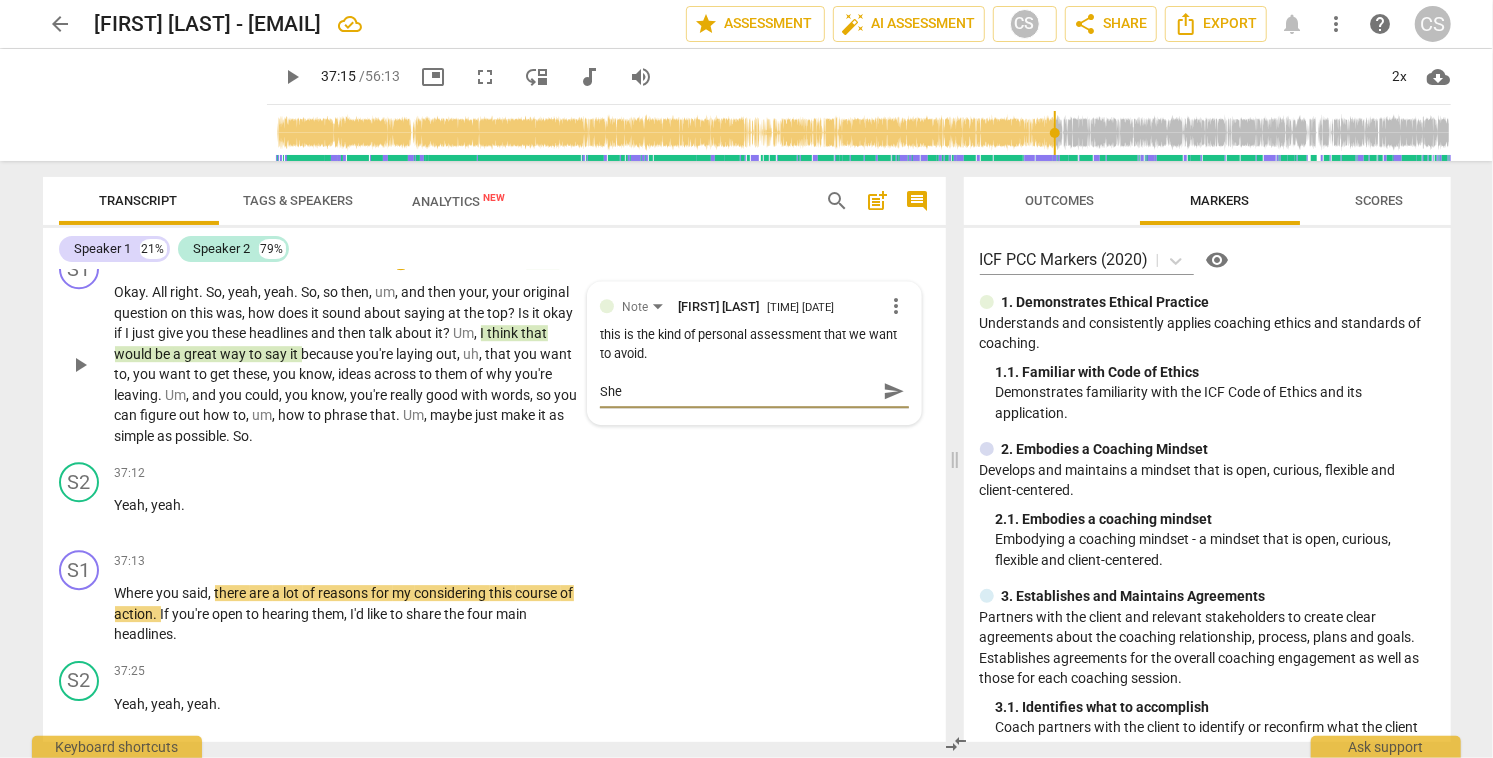 type on "She" 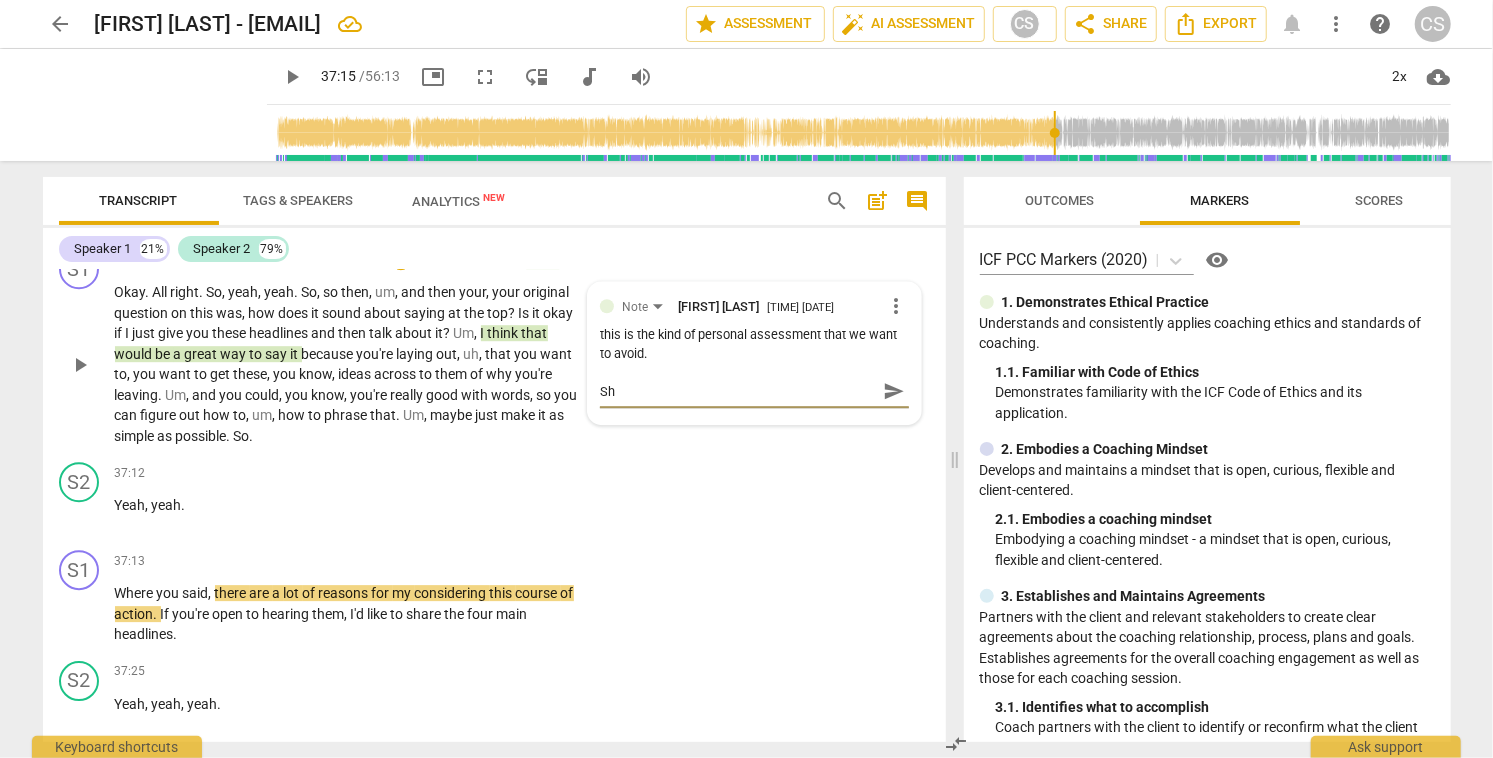 type on "She ha" 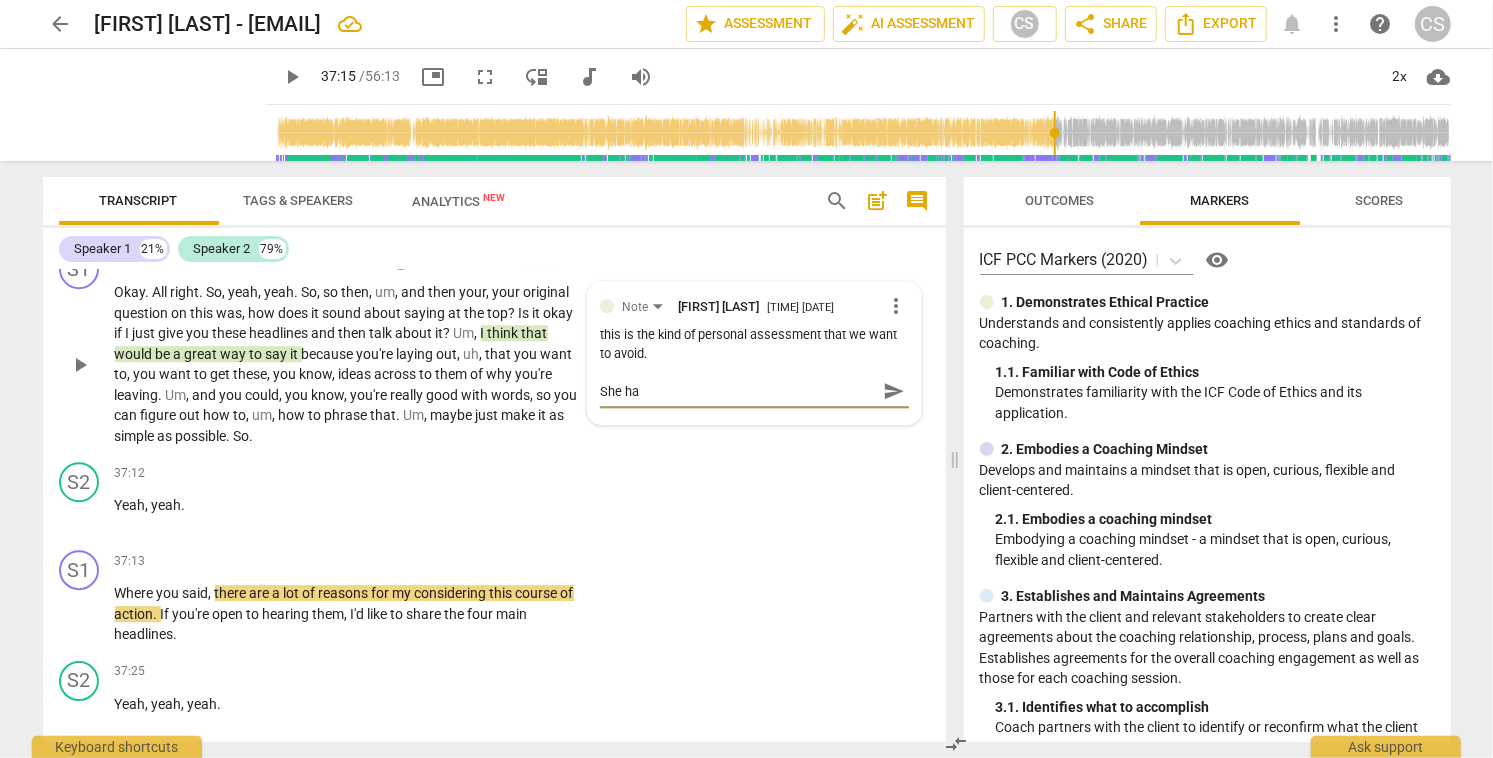 type on "She has" 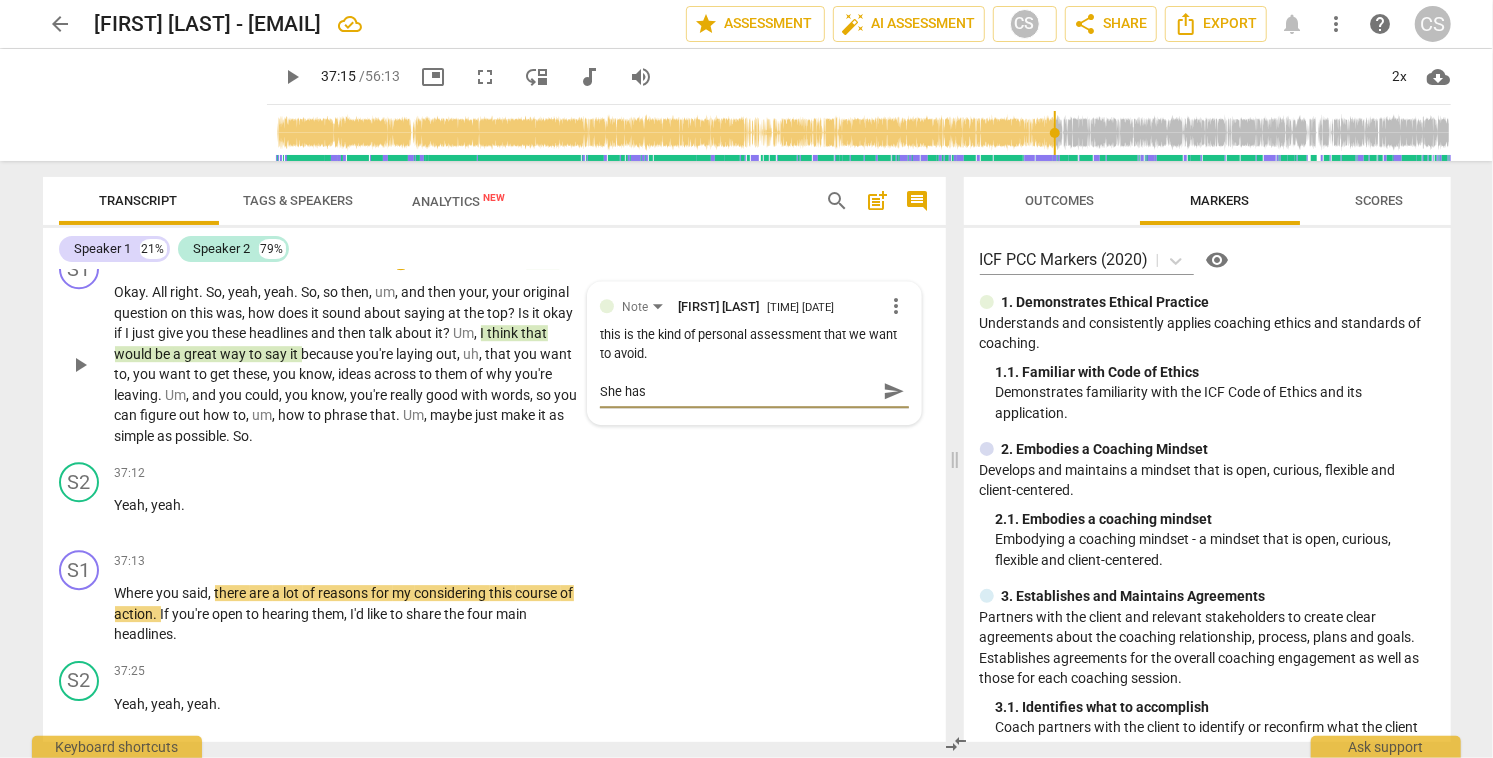 type on "She has" 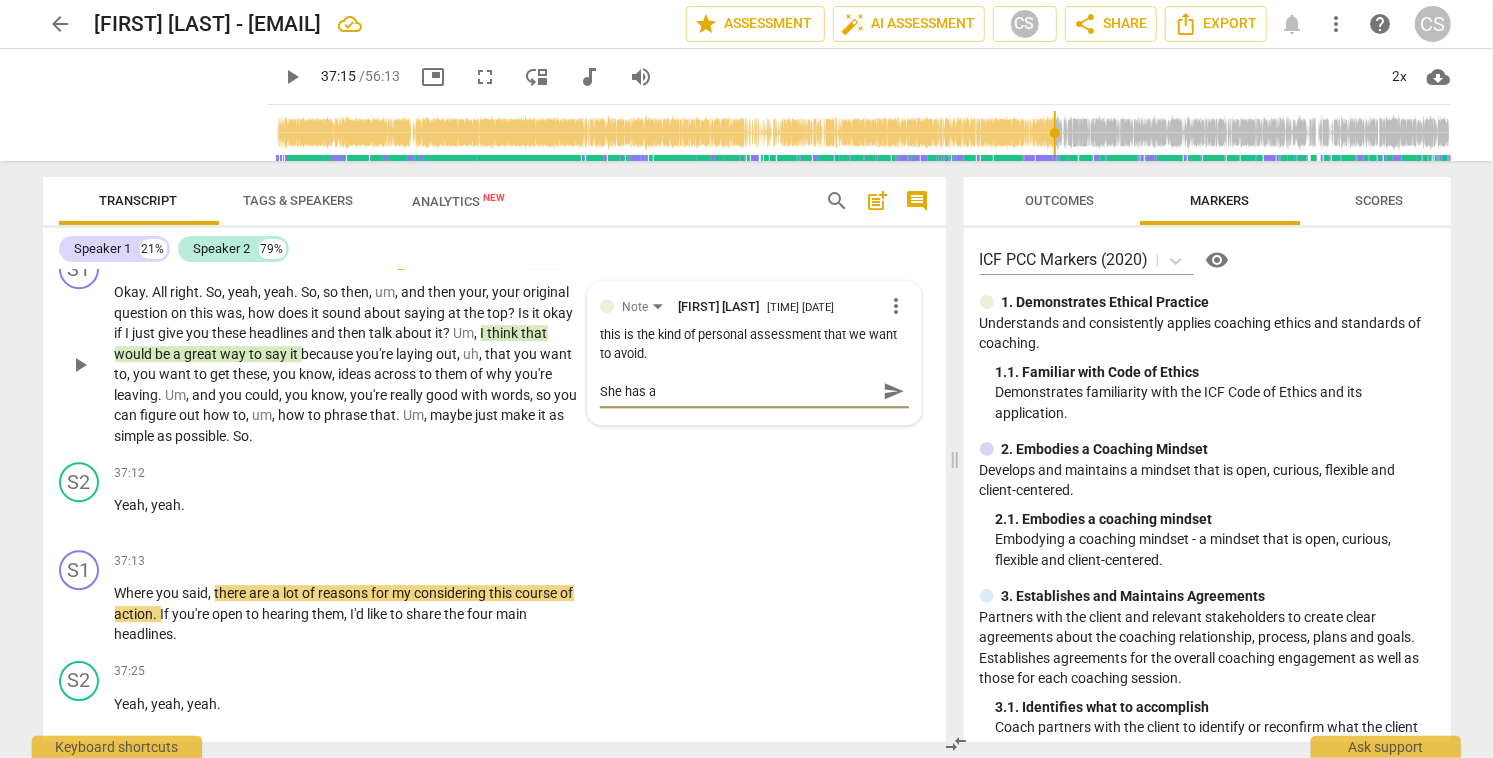 type on "She has as" 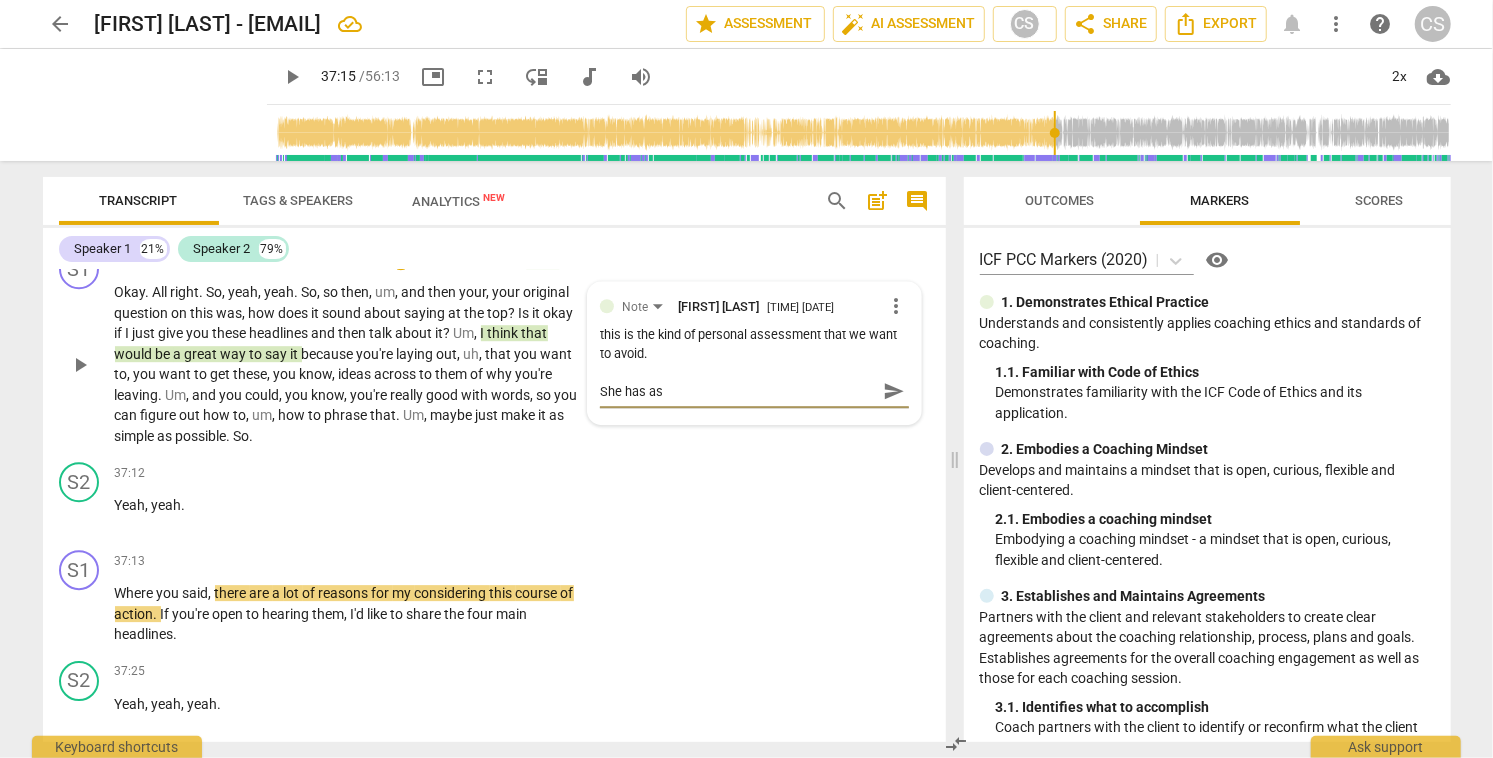 type on "She has ask" 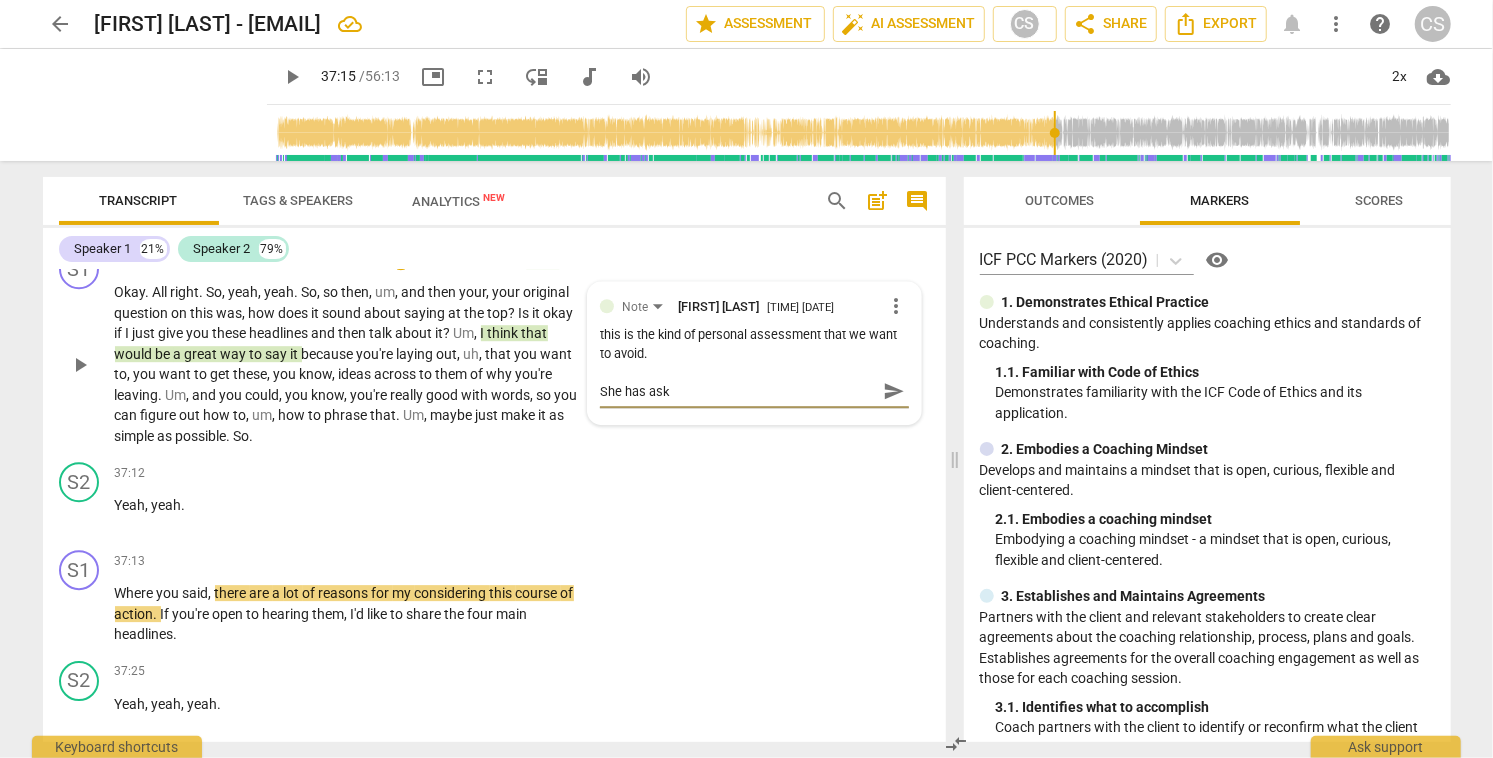 type on "She has aske" 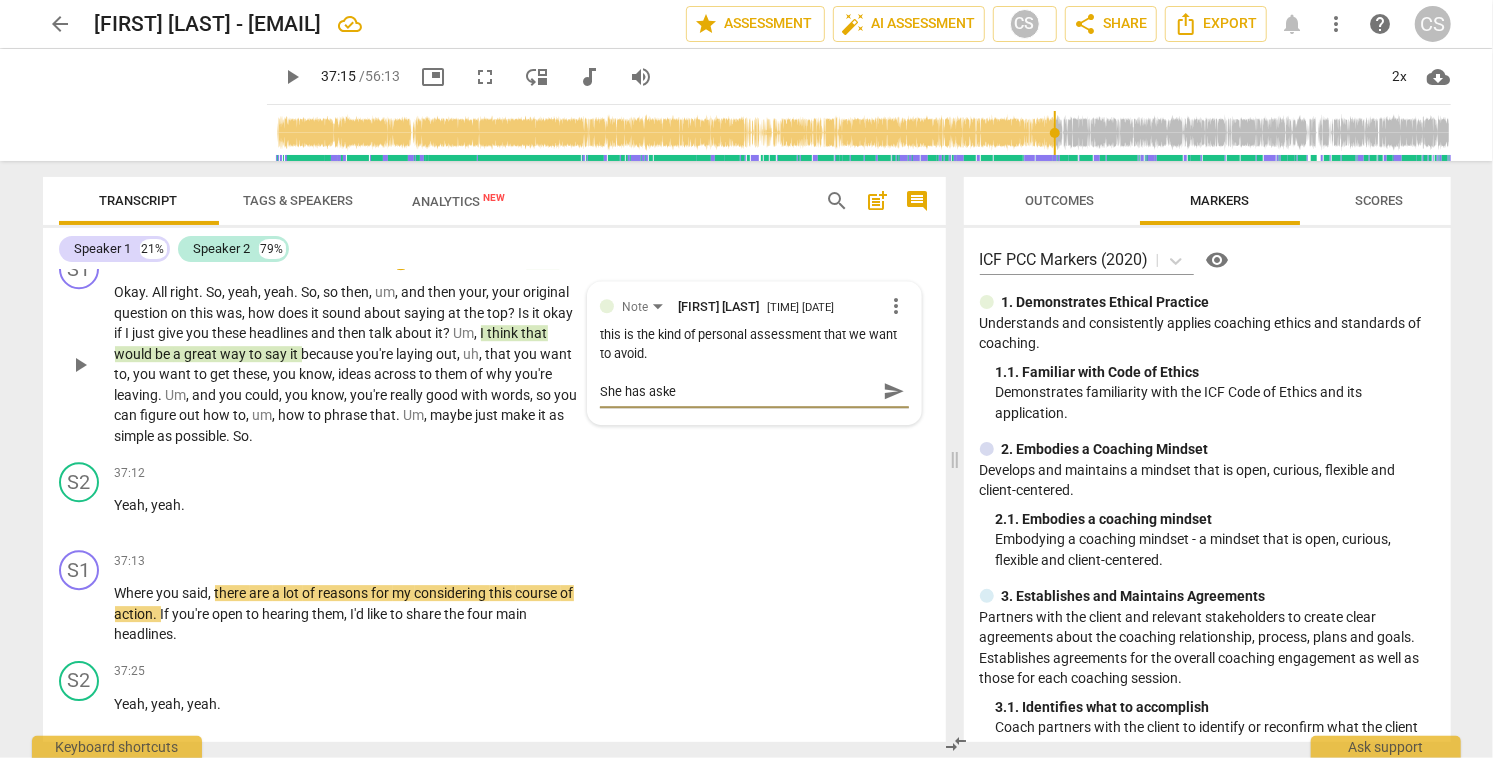 type on "She has asked" 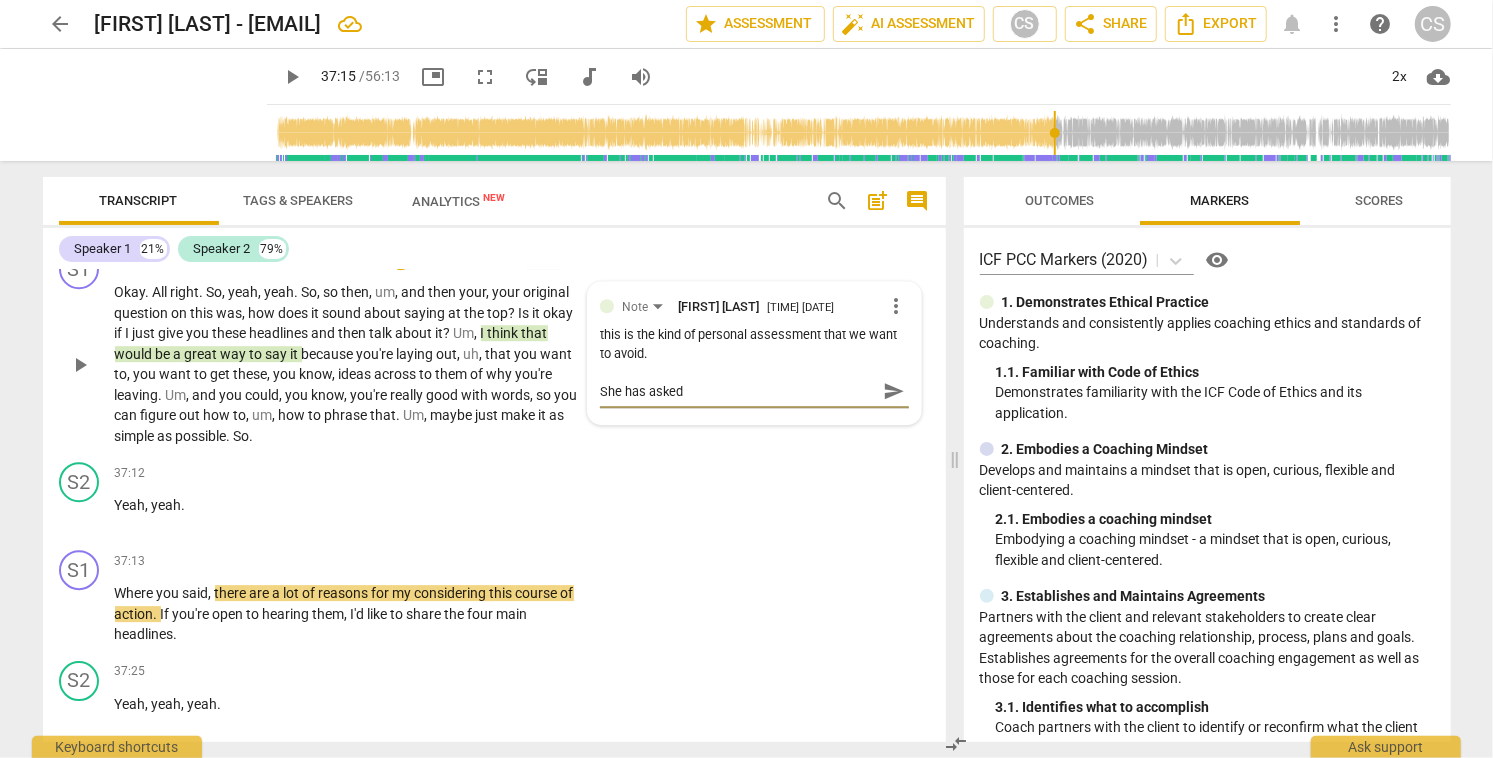 type on "She has asked" 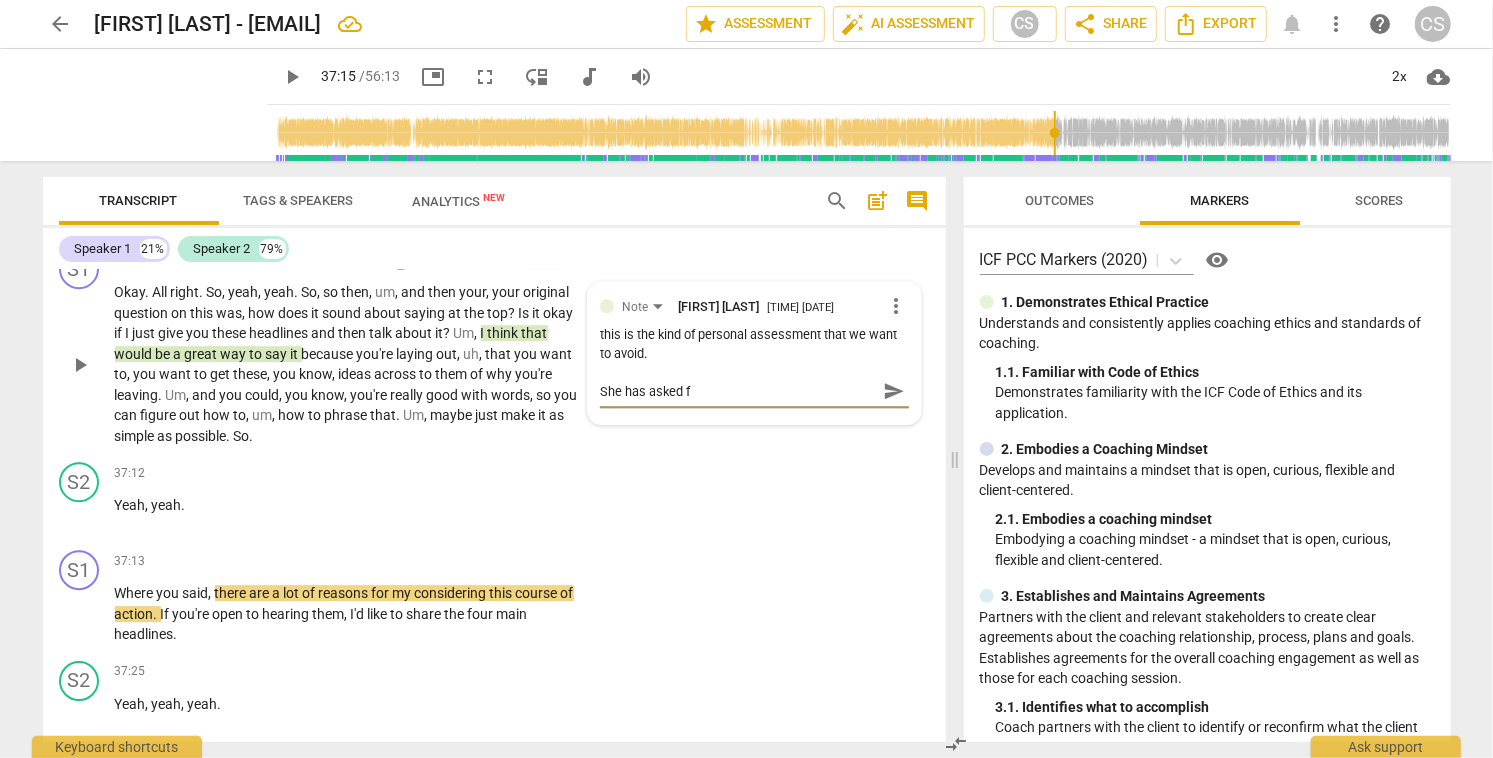 type on "She has asked fo" 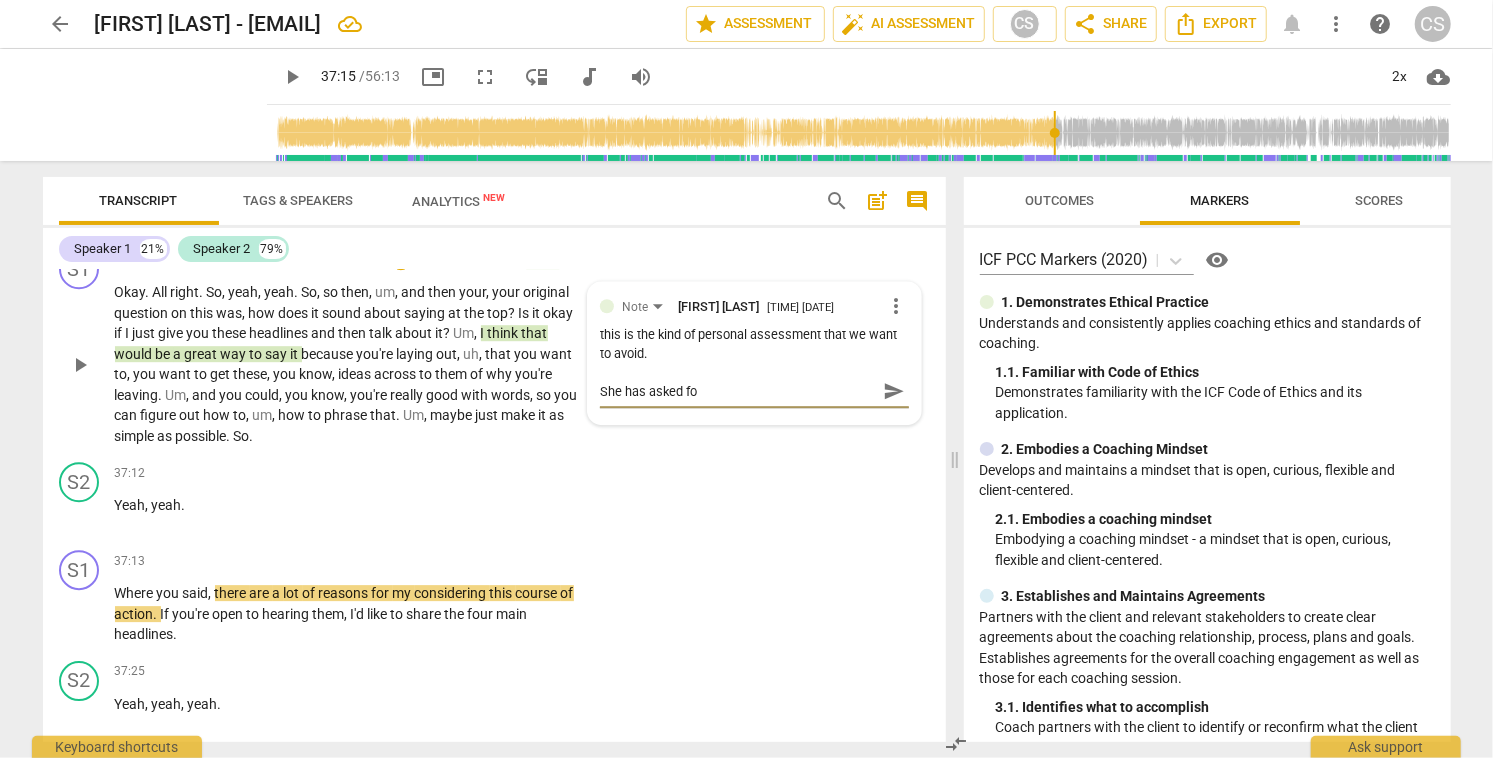 type on "She has asked for" 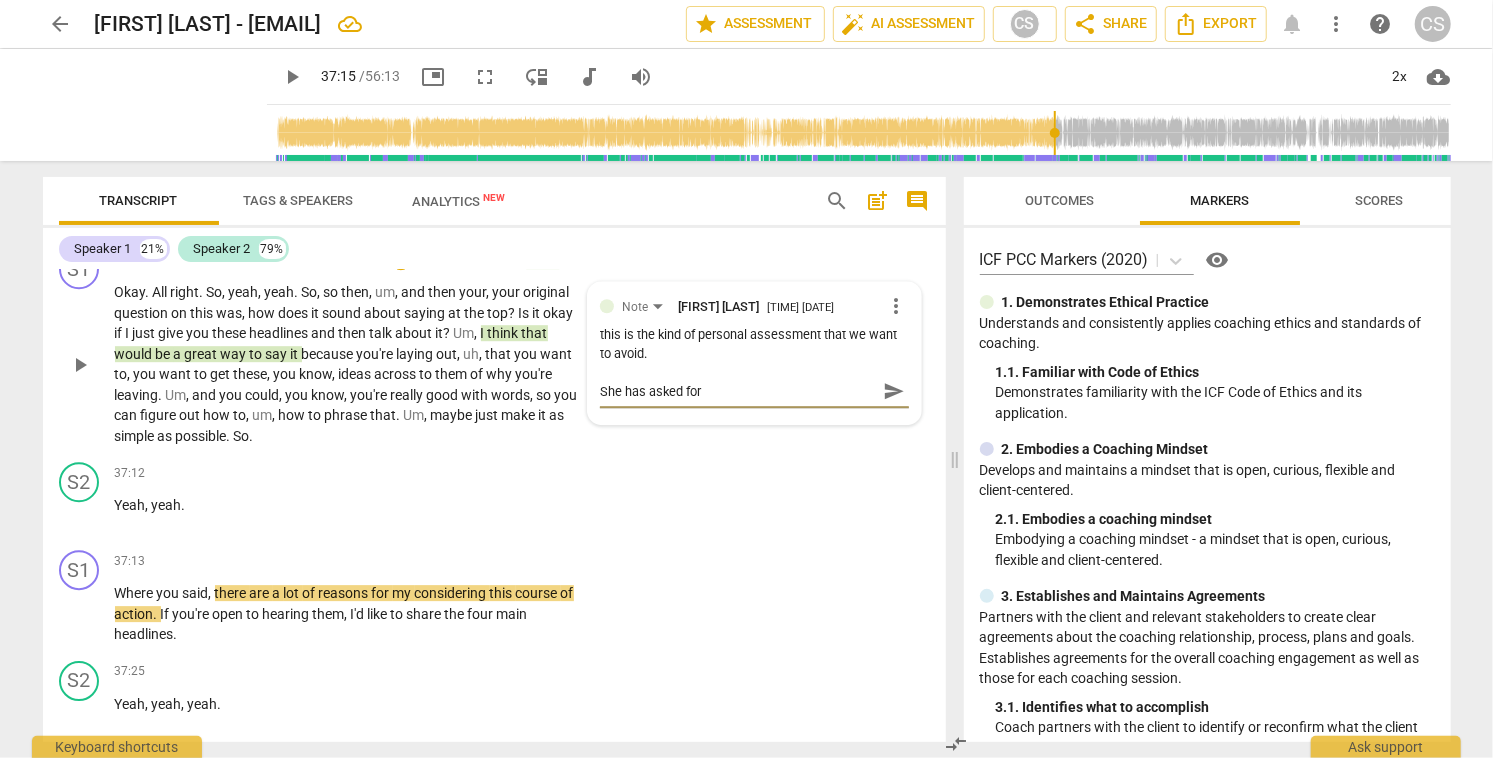 type on "She has asked for" 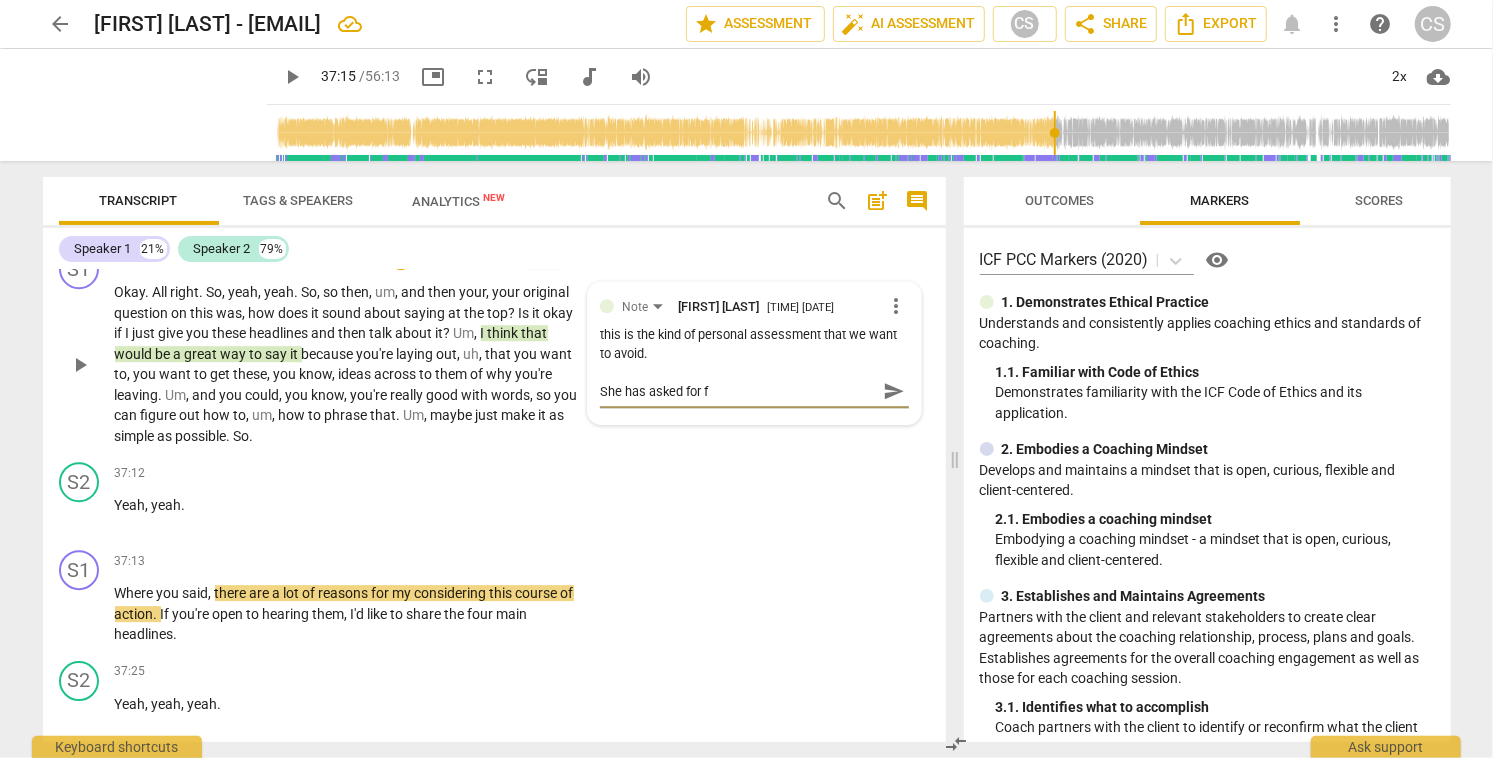 type on "She has asked for fe" 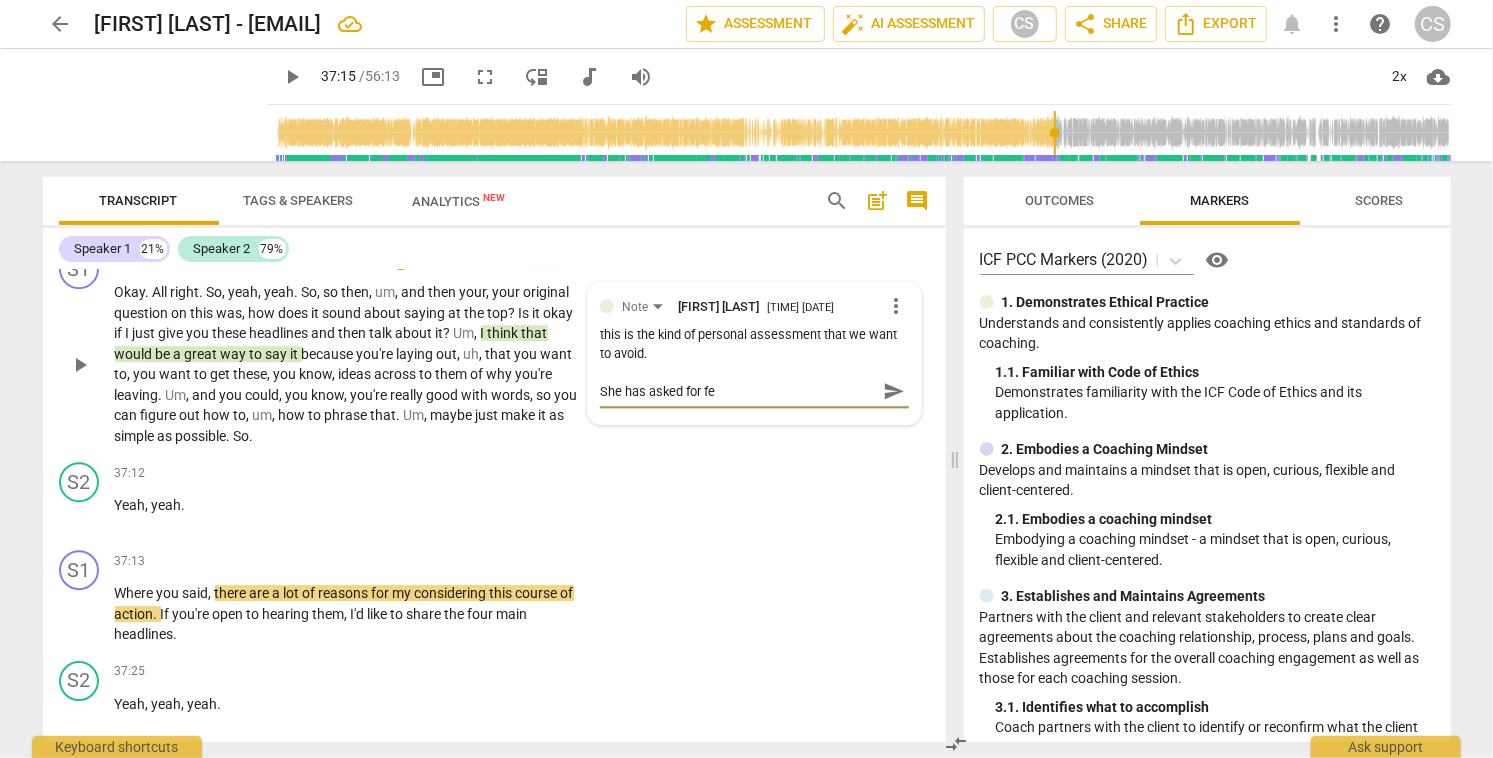 type on "She has asked for fee" 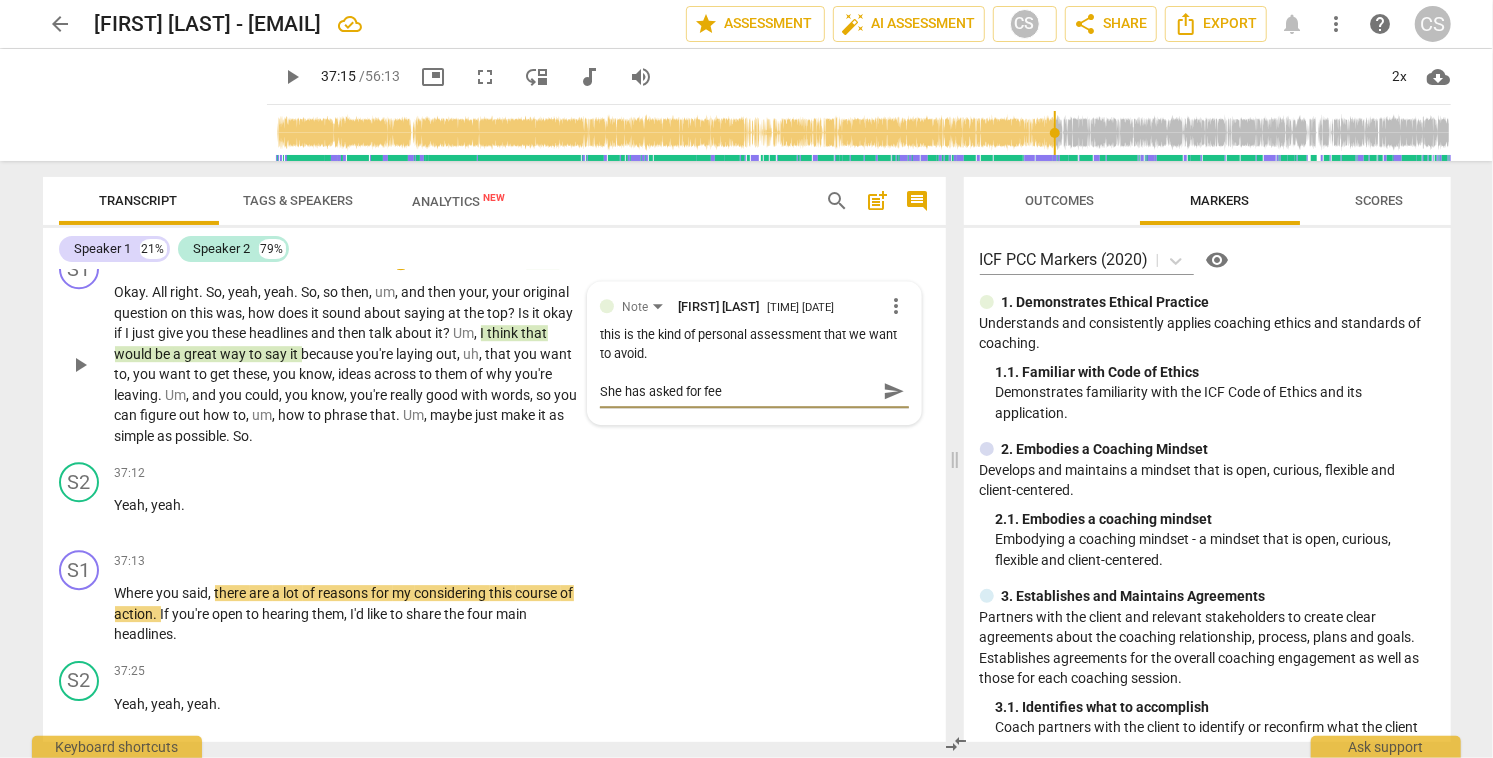 type on "She has asked for feed" 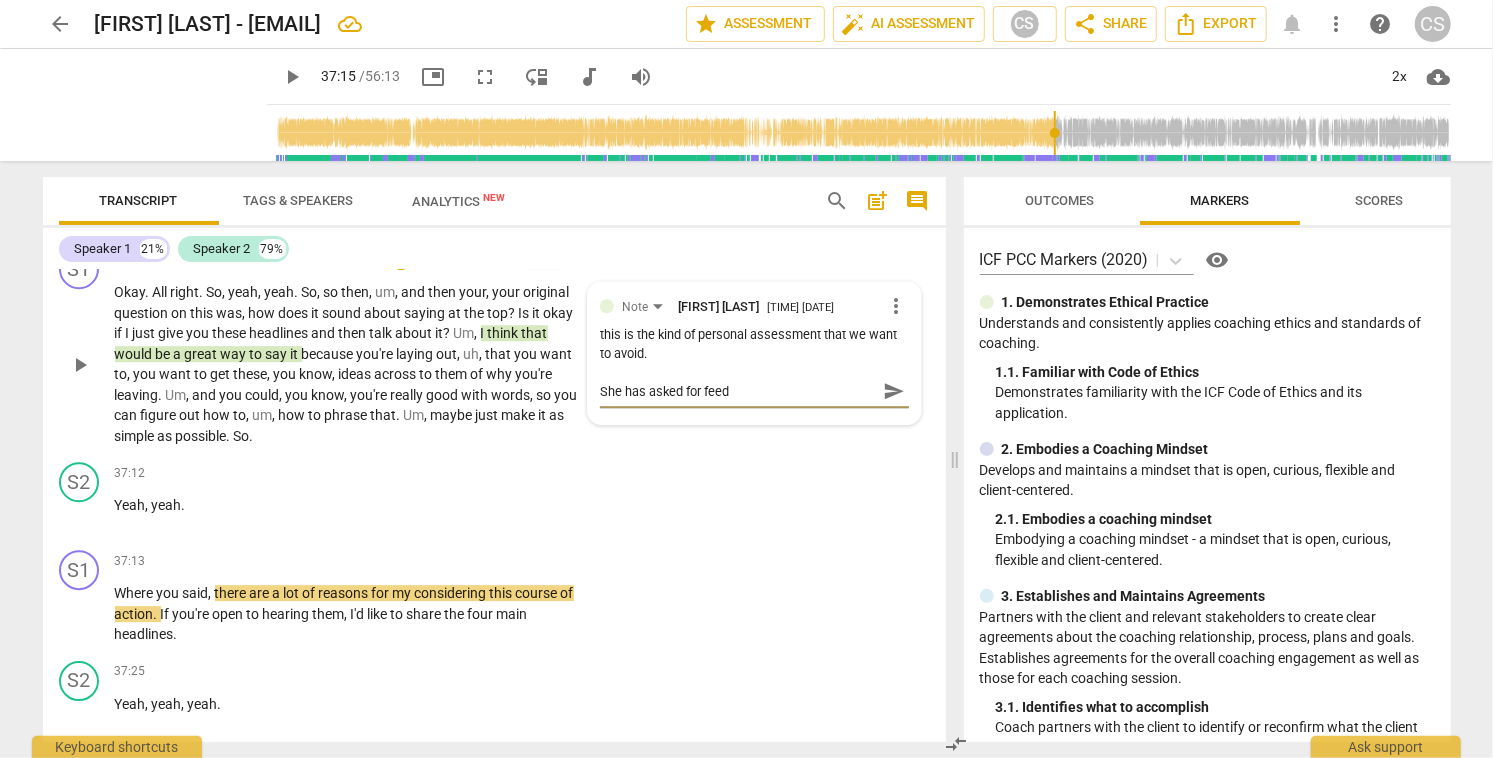 type on "She has asked for feedb" 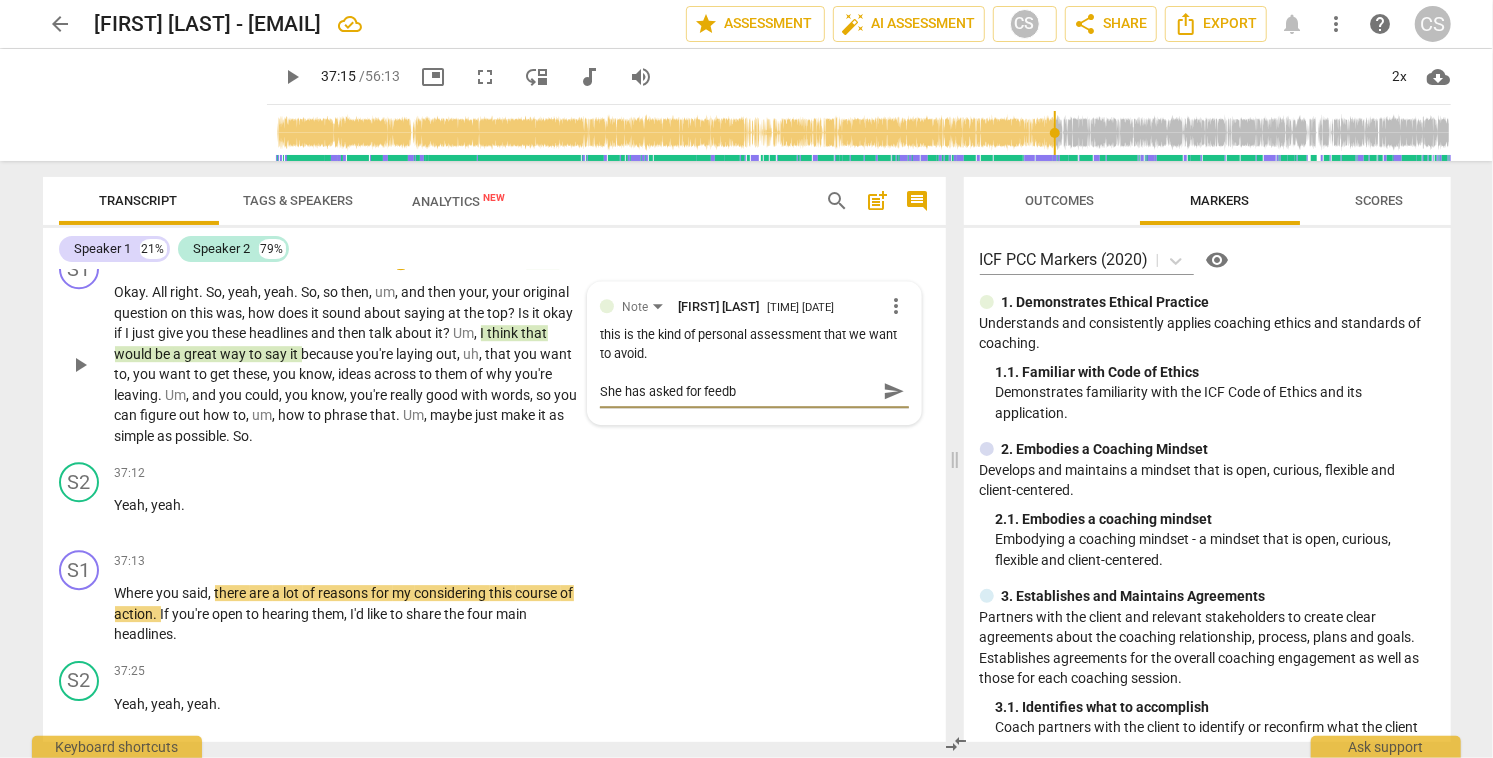 type on "She has asked for feedba" 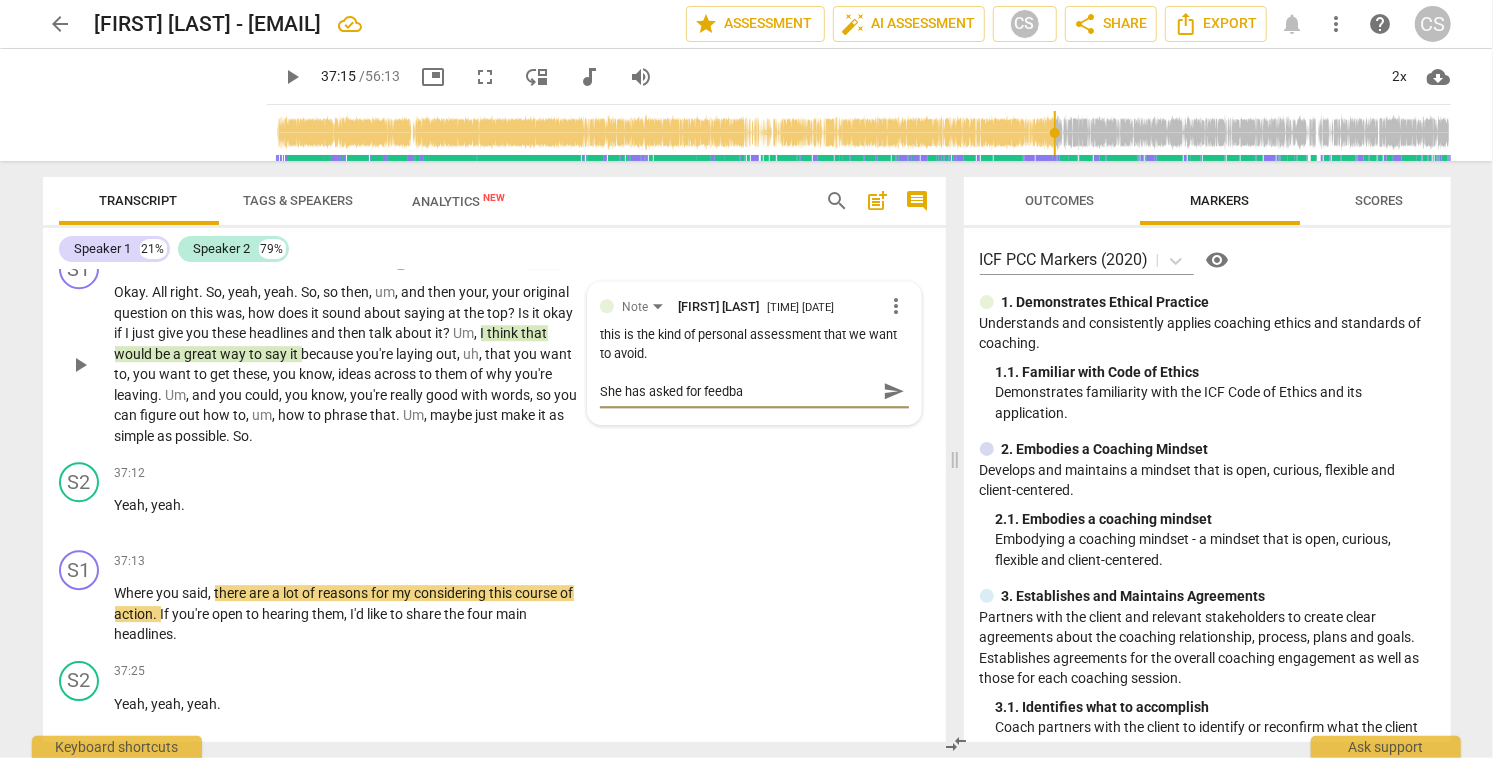 type on "She has asked for feedbac" 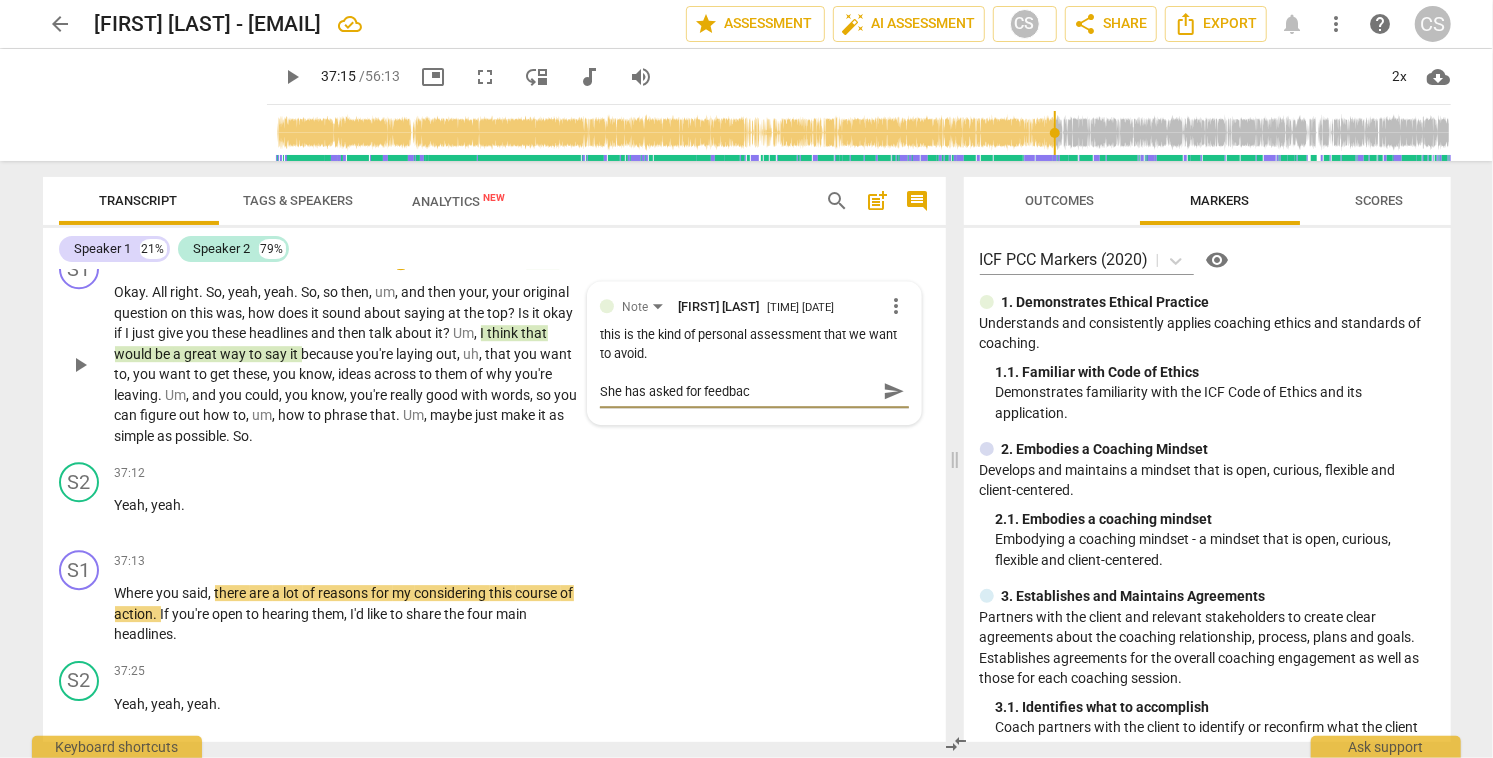 type on "She has asked for feedback" 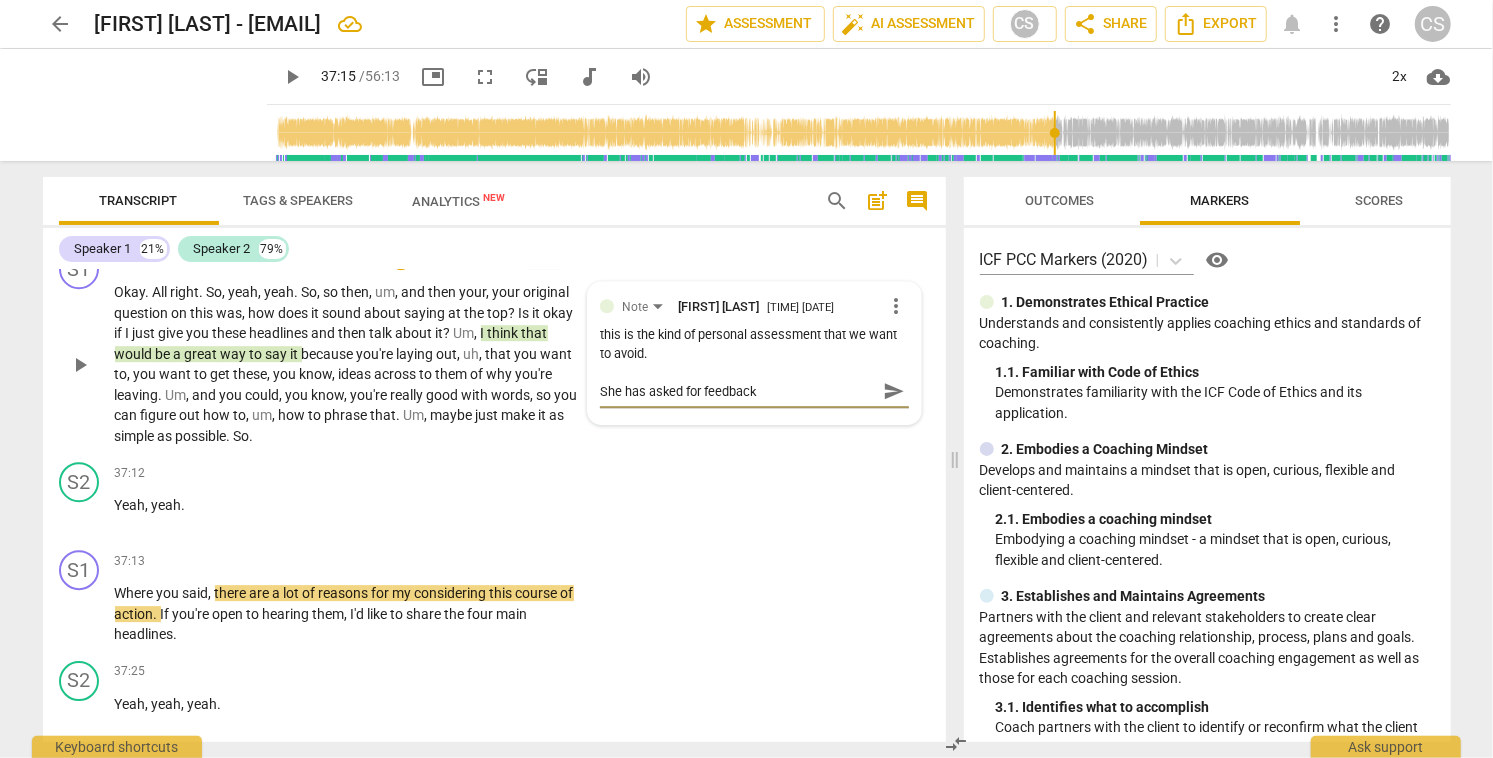type on "She has asked for feedback" 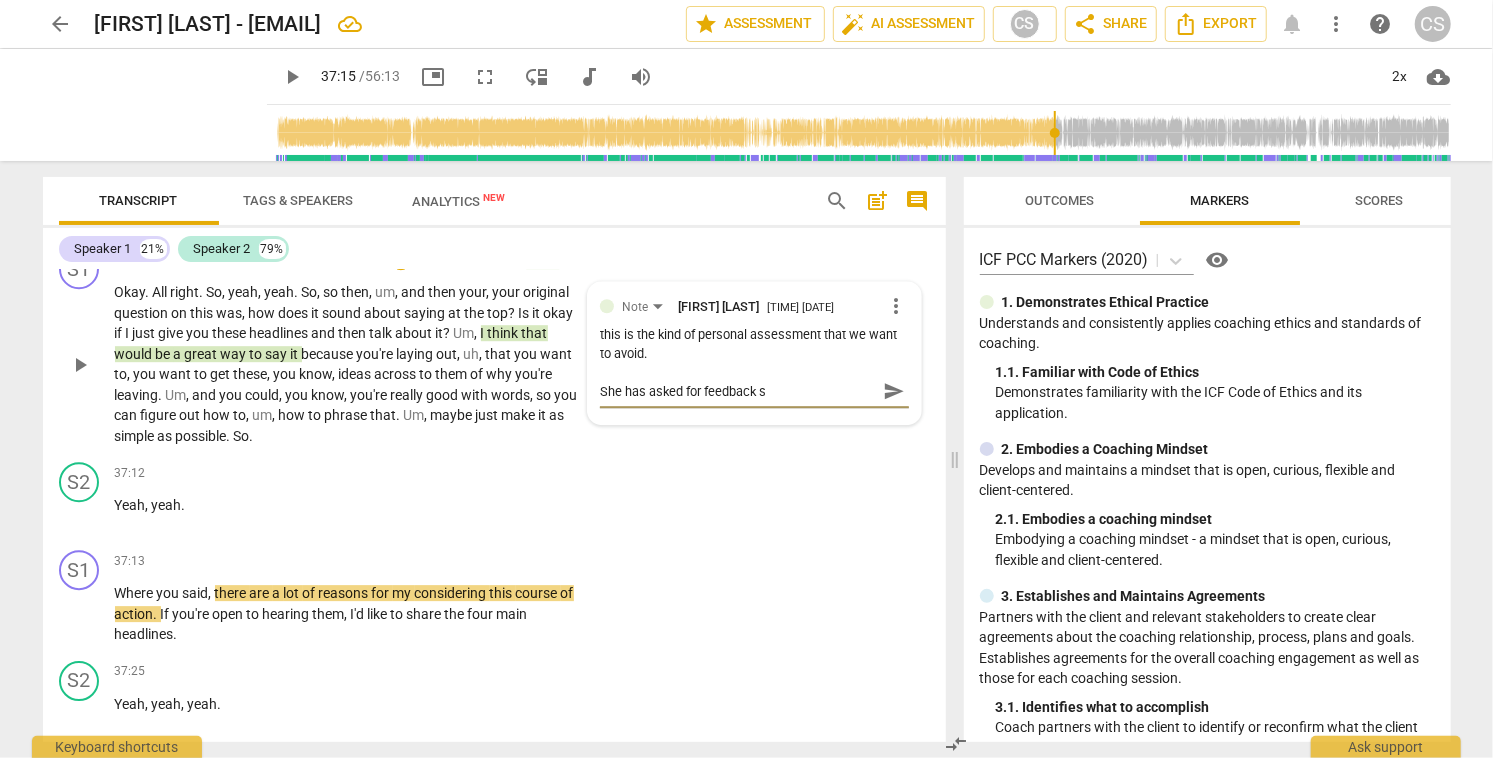type on "She has asked for feedback so" 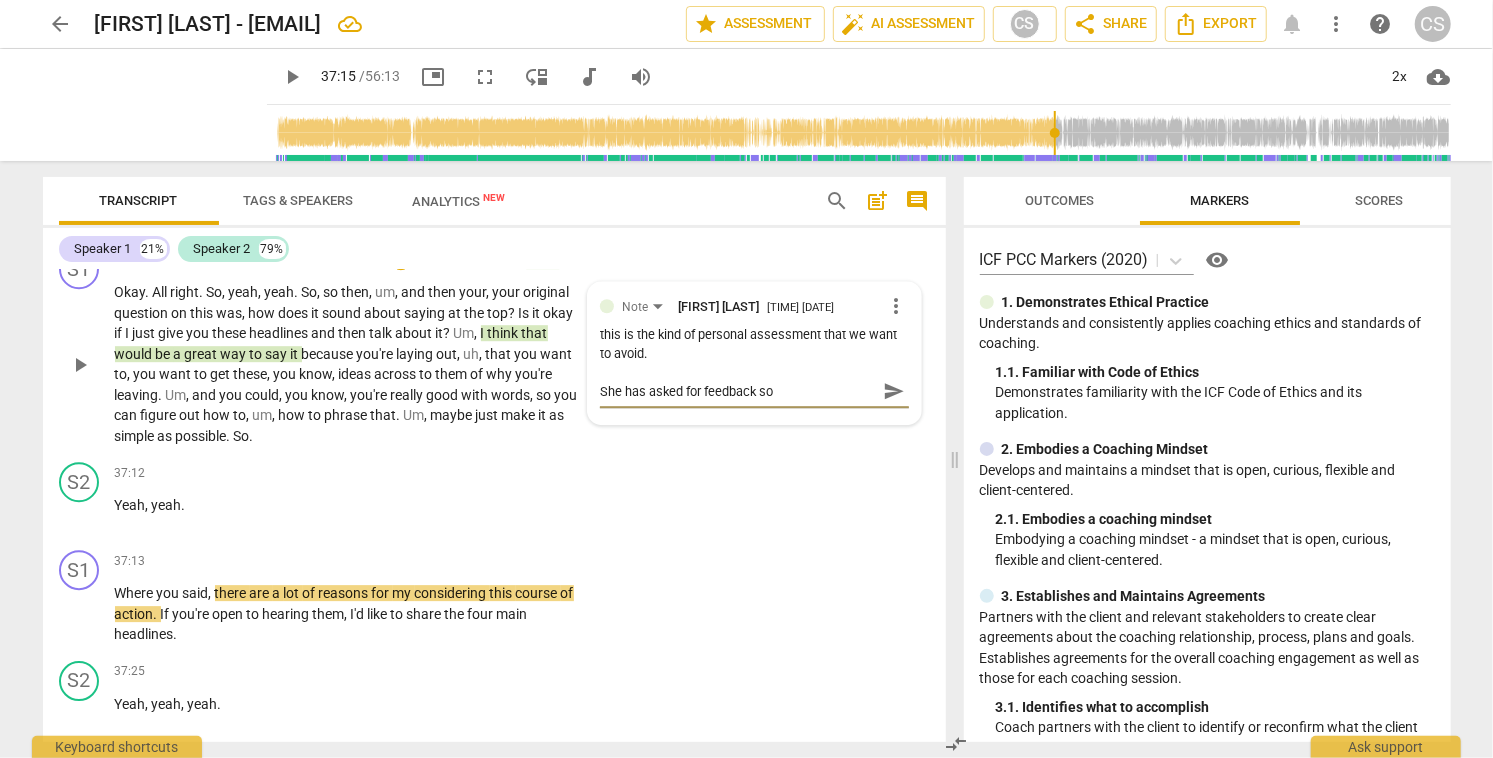 type on "She has asked for feedback so" 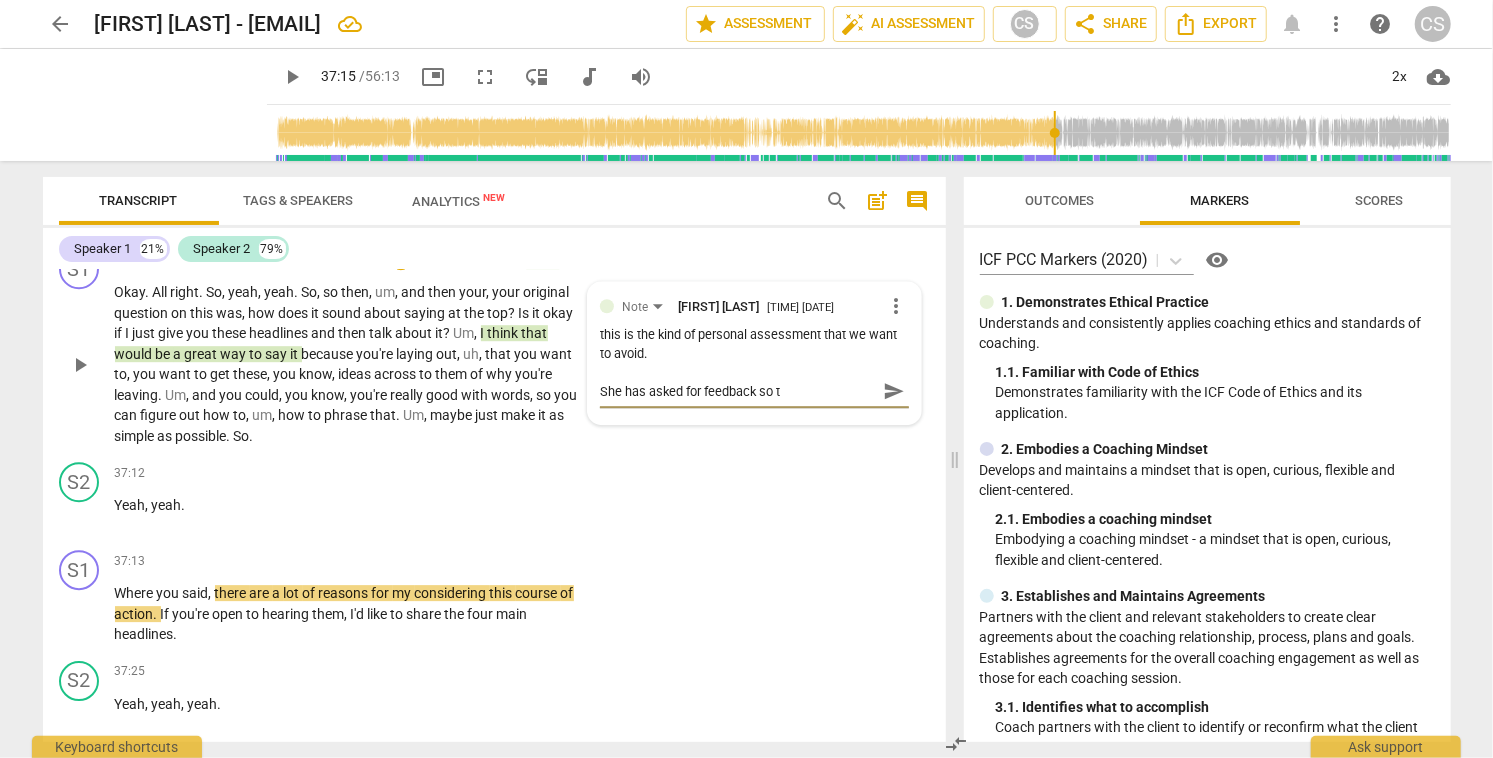 type on "She has asked for feedback so th" 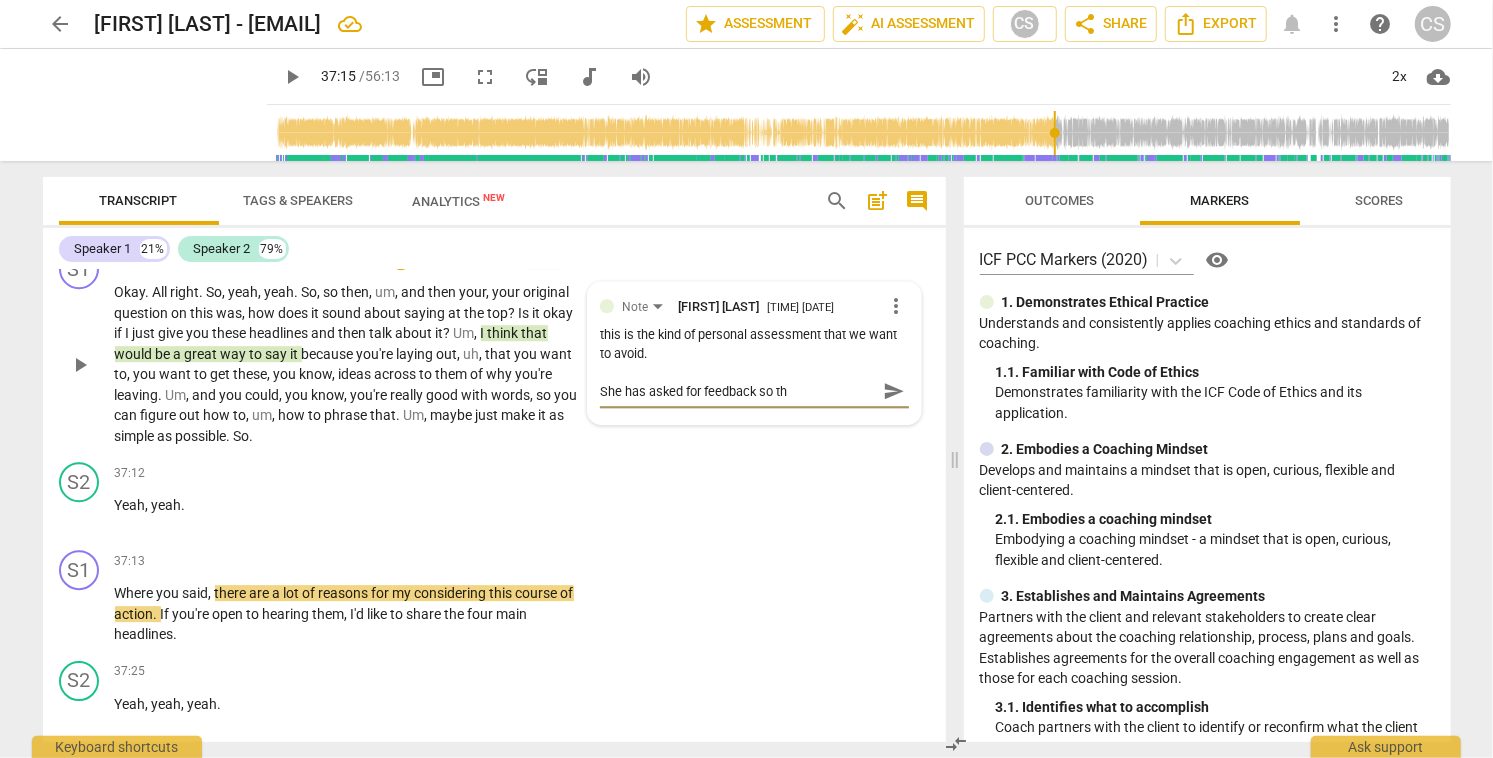 type on "She has asked for feedback so th" 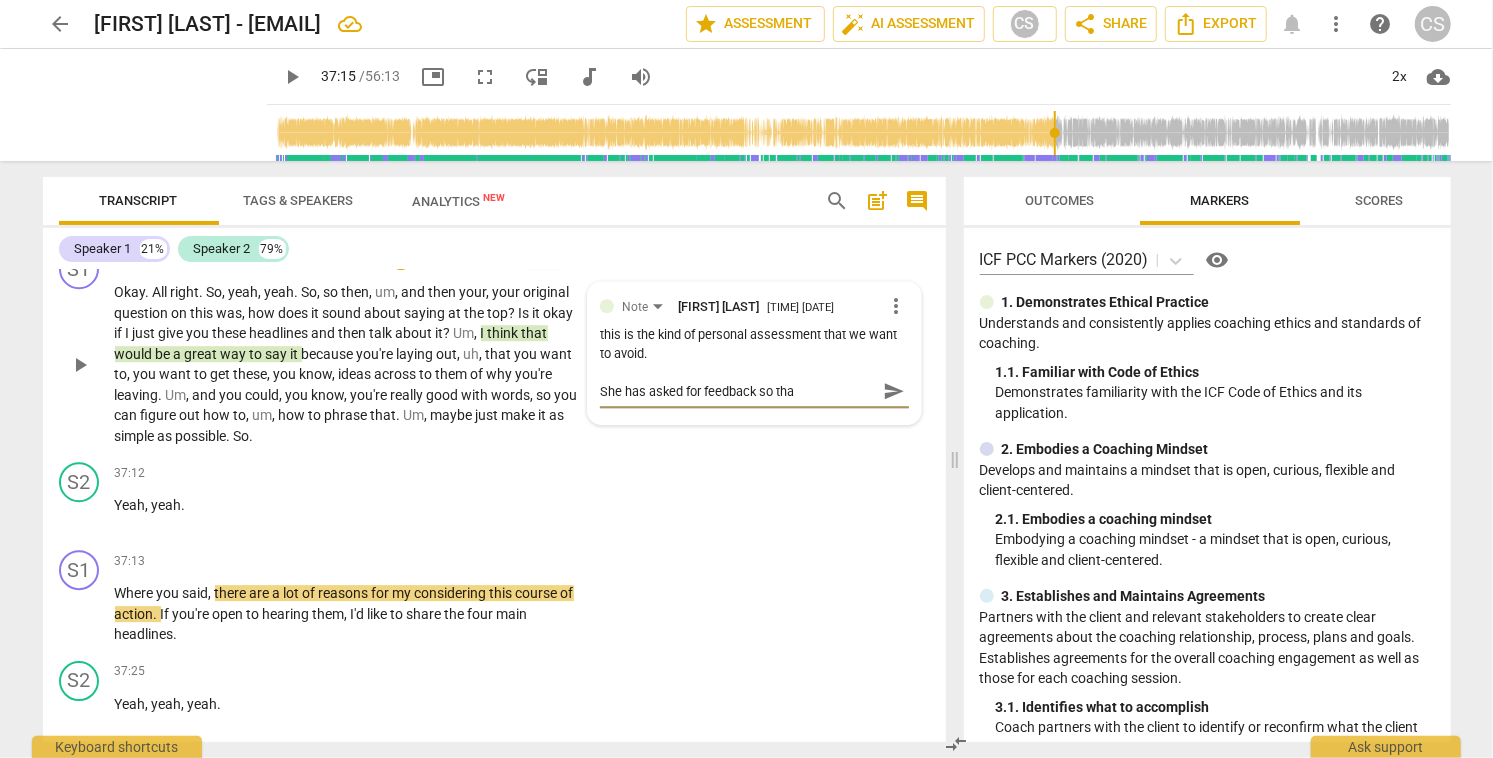 type on "She has asked for feedback so that" 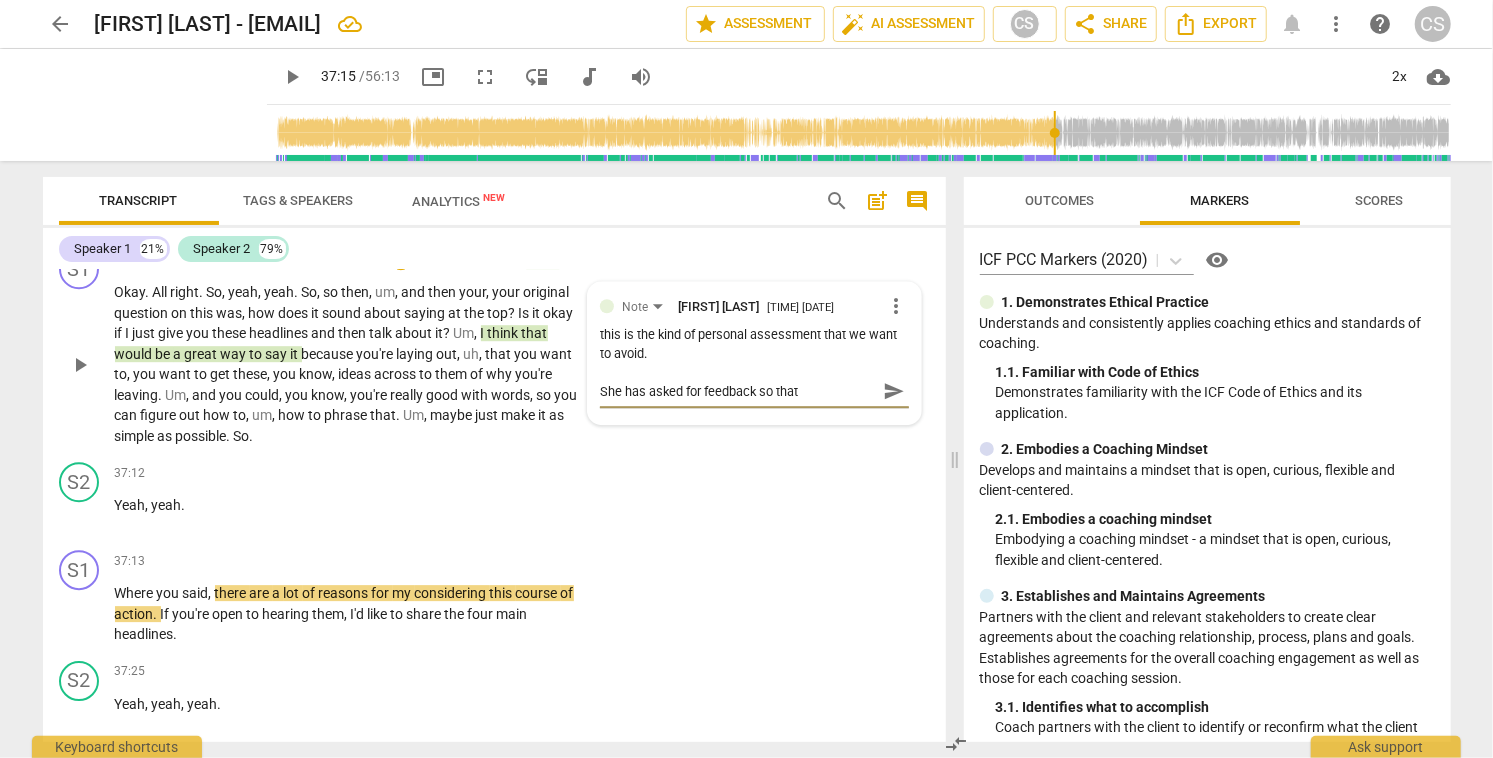 type on "She has asked for feedback so that" 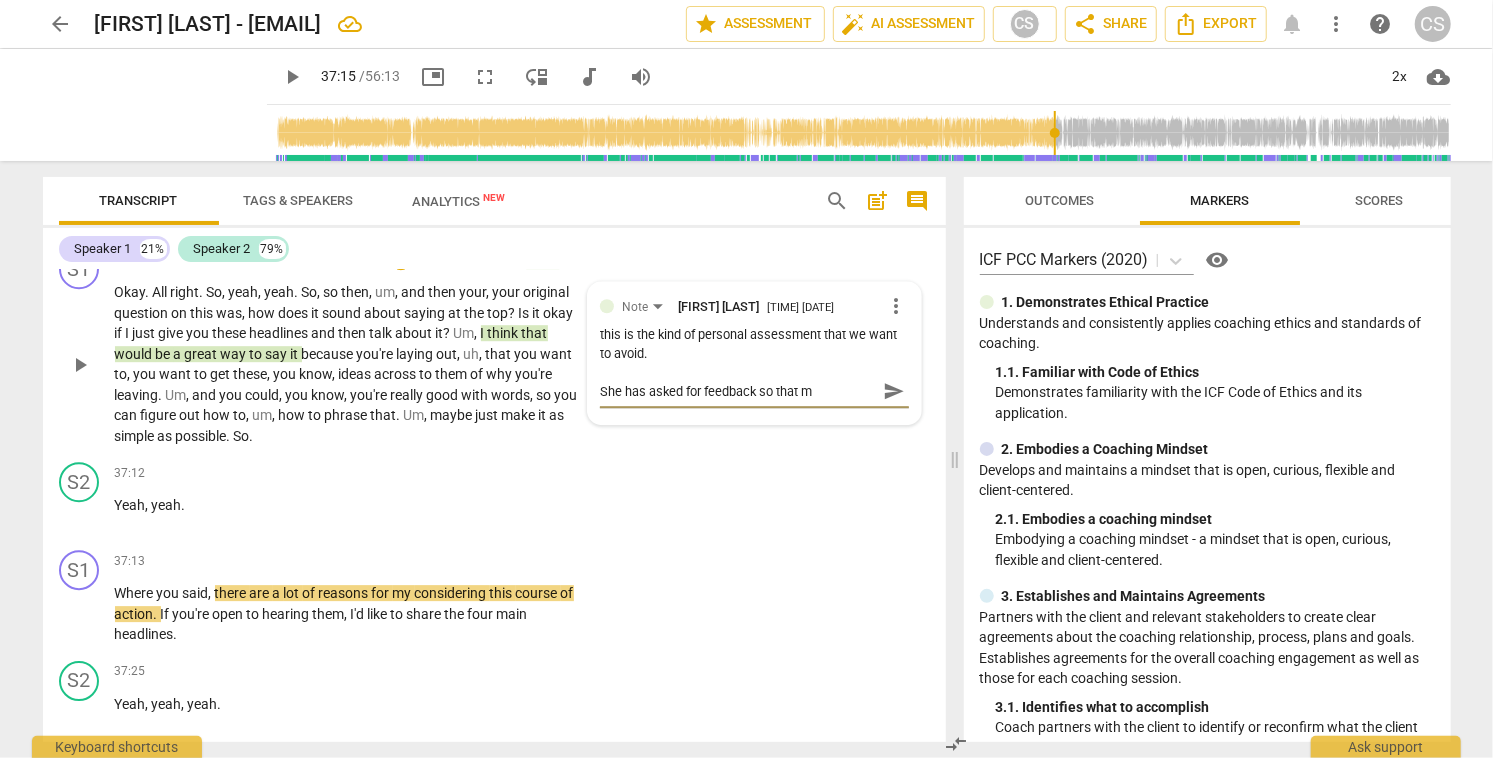 type on "She has asked for feedback so that ma" 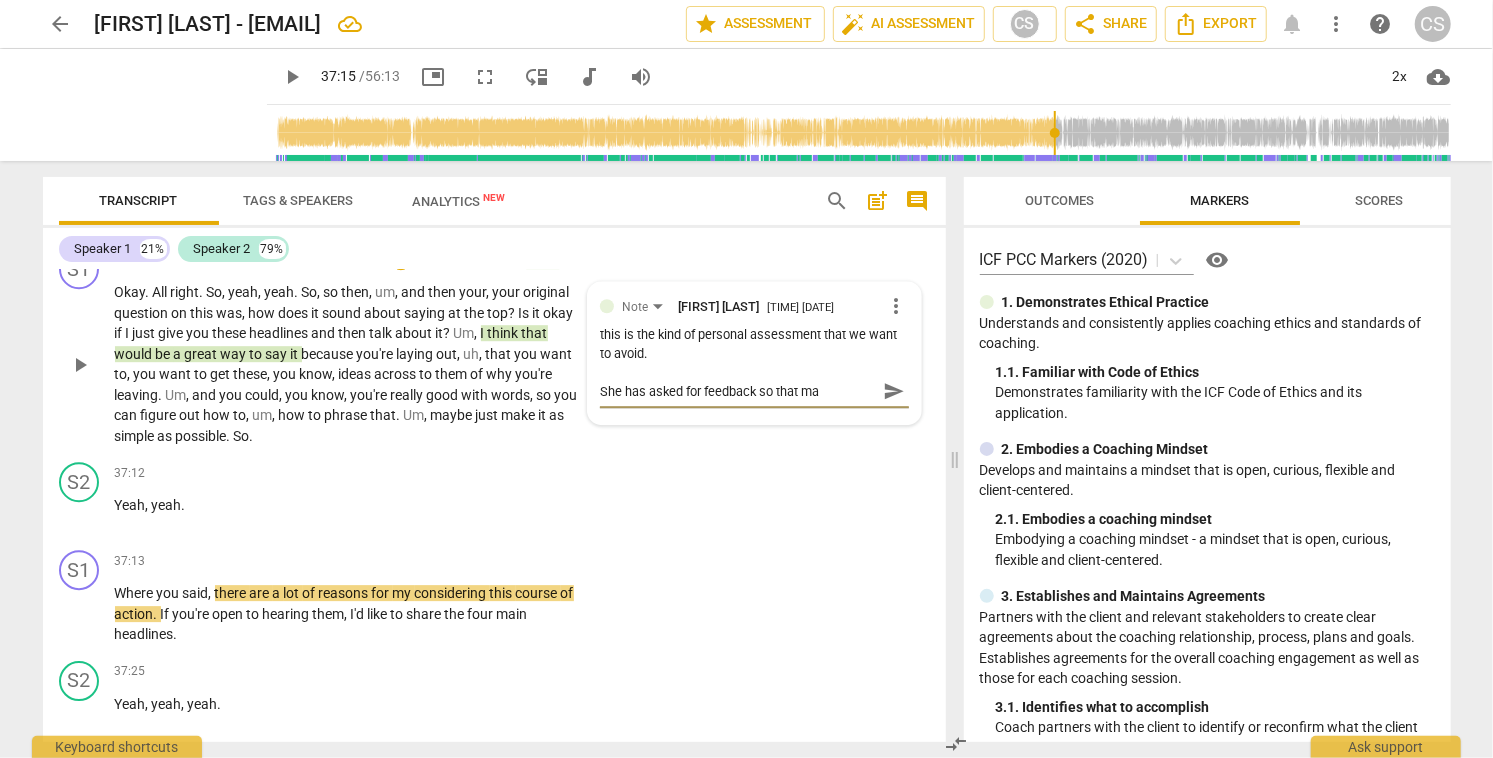 type on "She has asked for feedback so that mak" 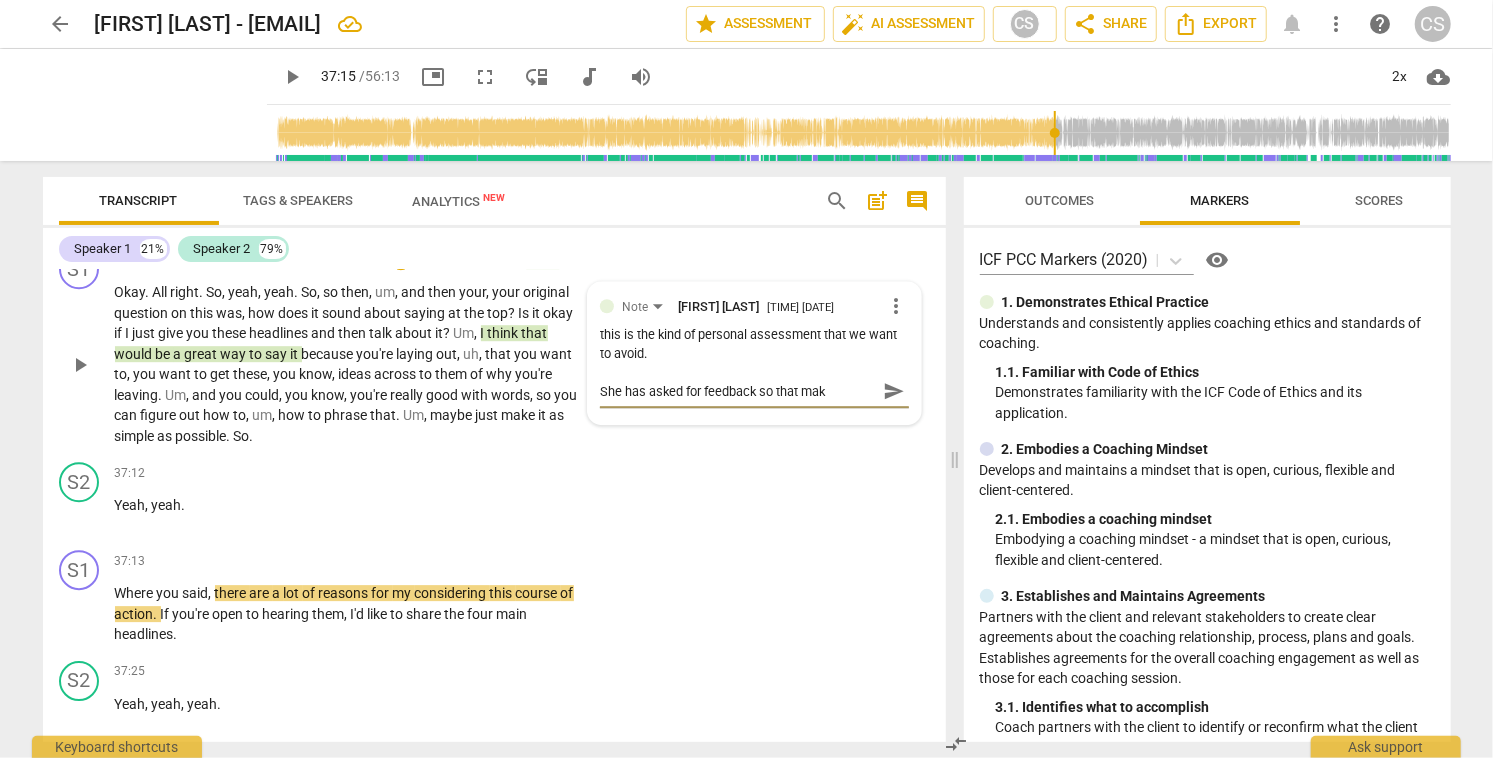 type on "She has asked for feedback so that make" 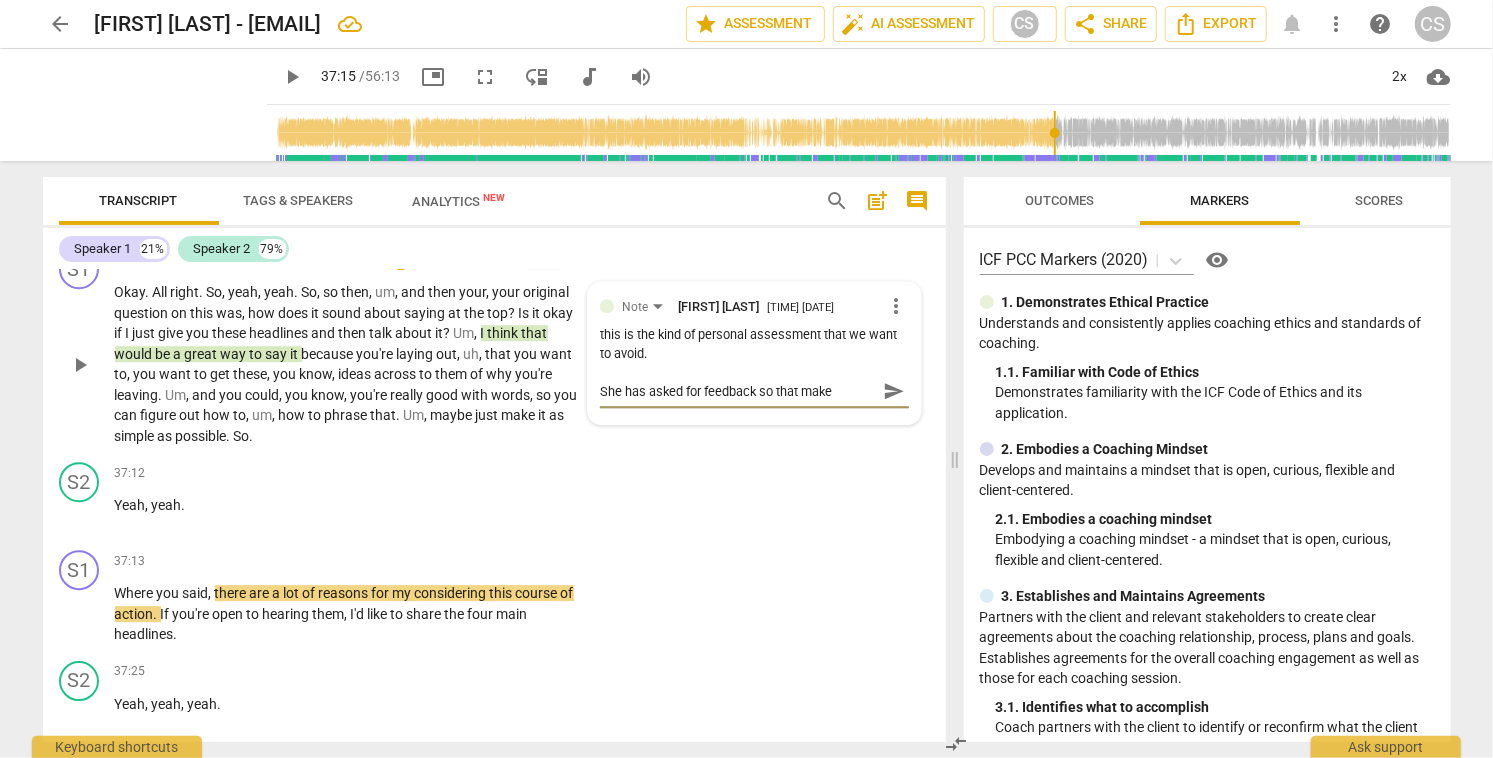 type on "She has asked for feedback so that makes" 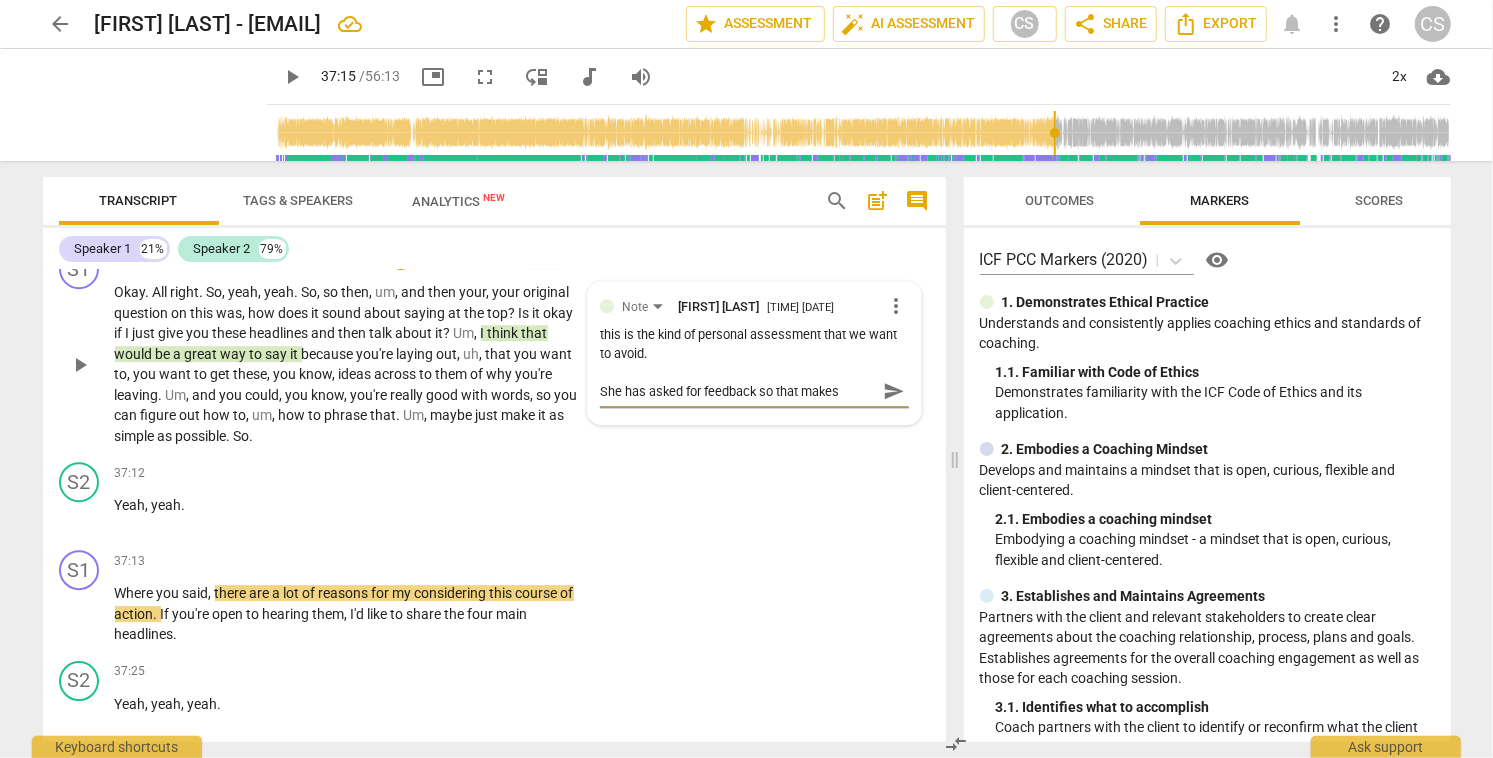 type on "She has asked for feedback so that makes" 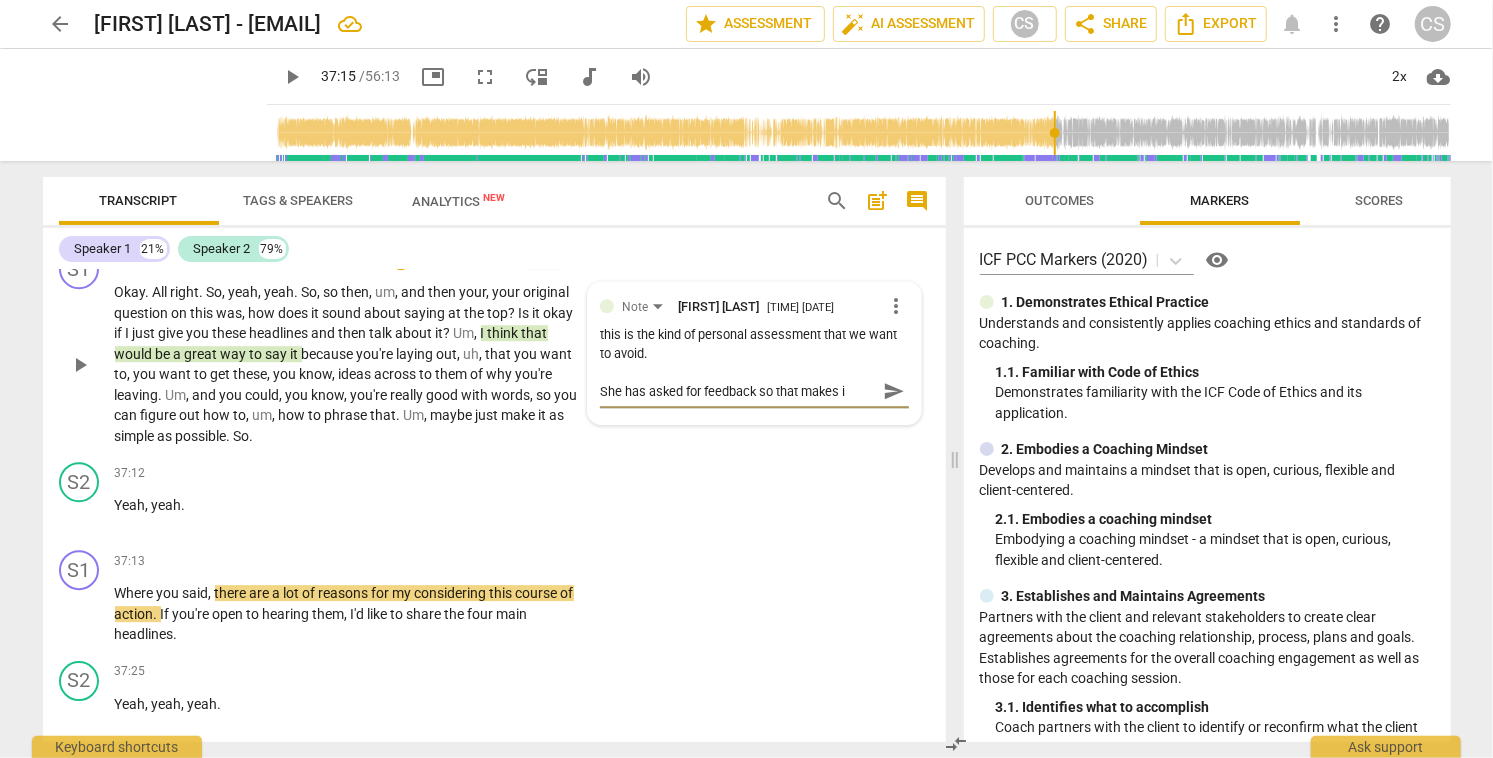 type on "She has asked for feedback so that makes it" 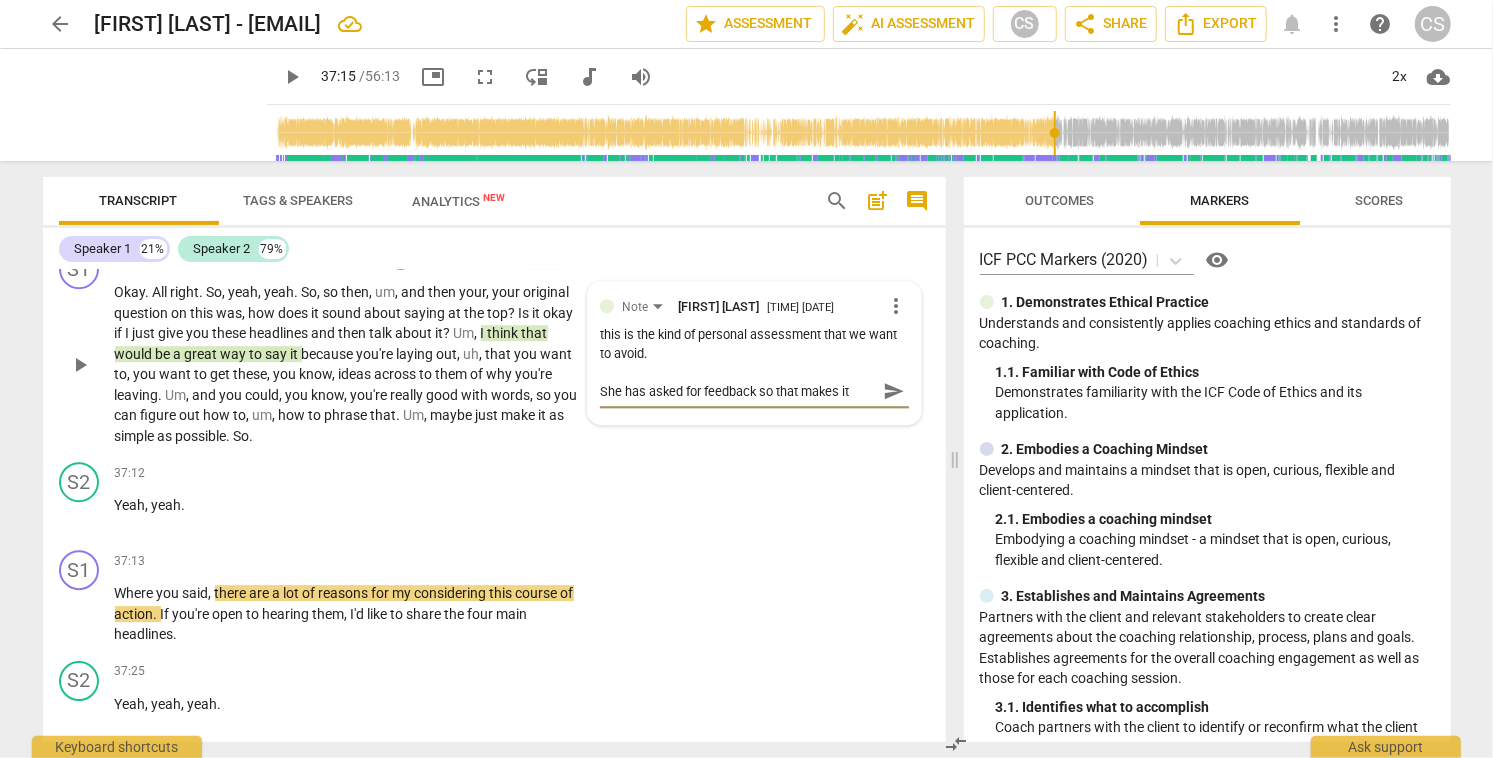 type on "She has asked for feedback so that makes it" 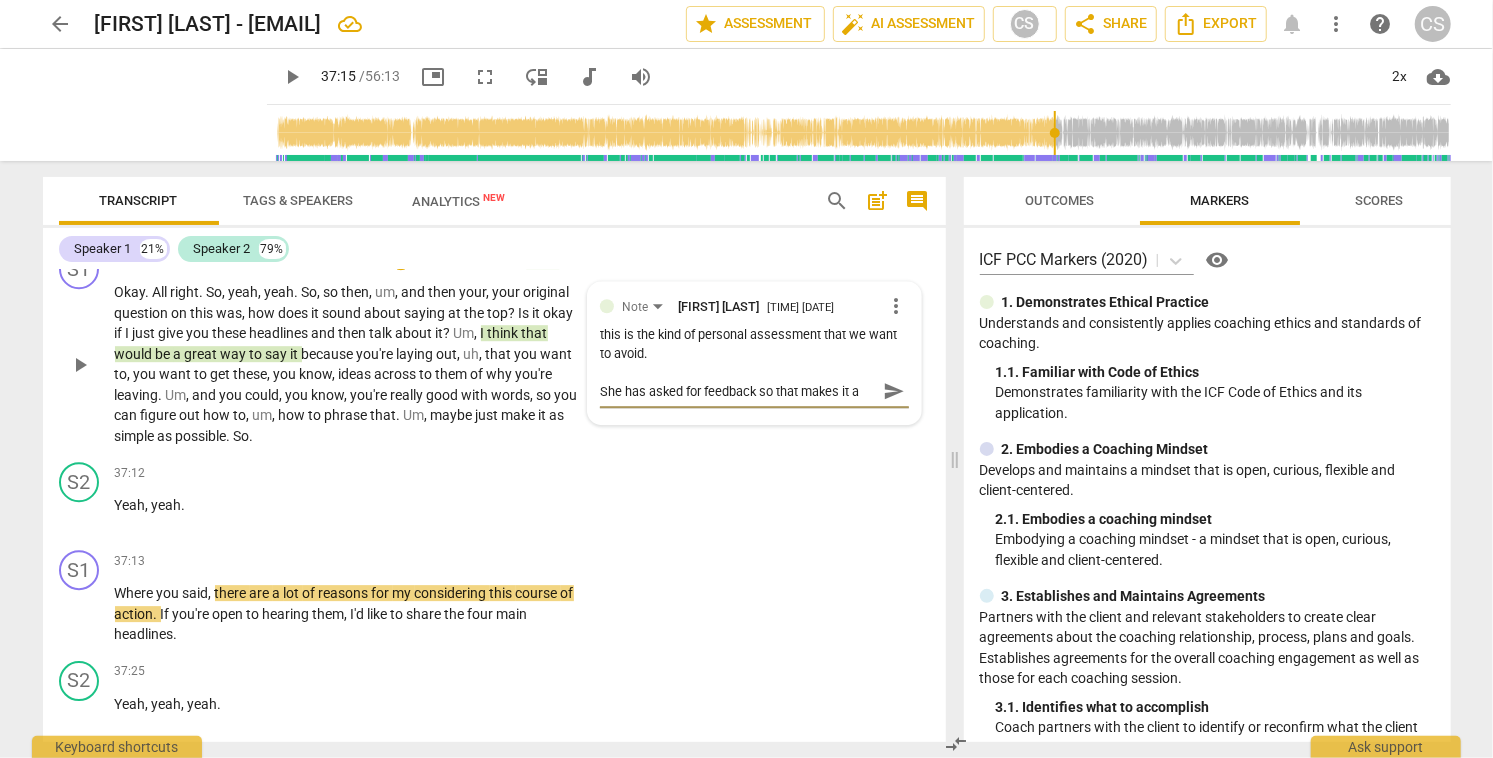 type on "She has asked for feedback so that makes it a" 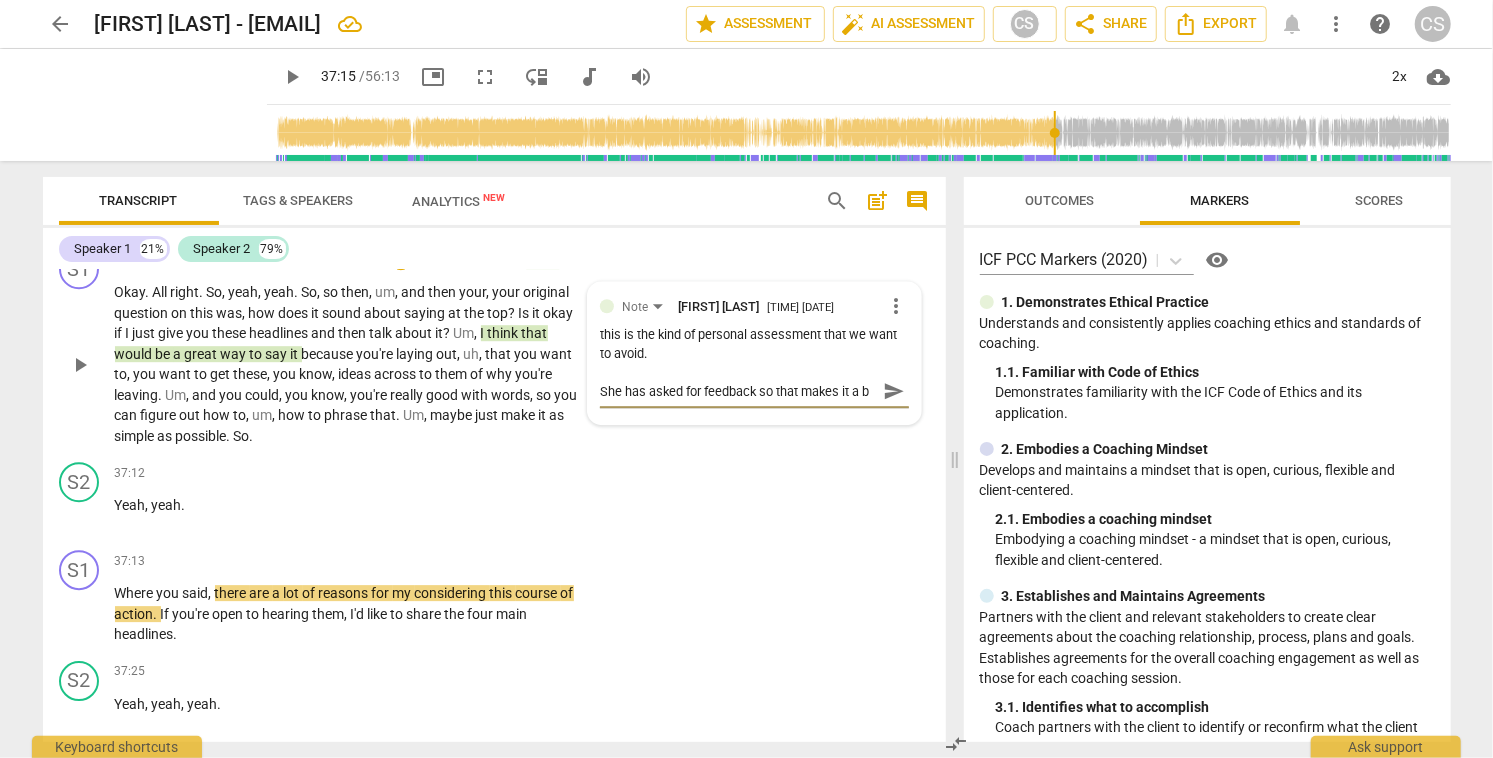 type on "She has asked for feedback so that makes it a bi" 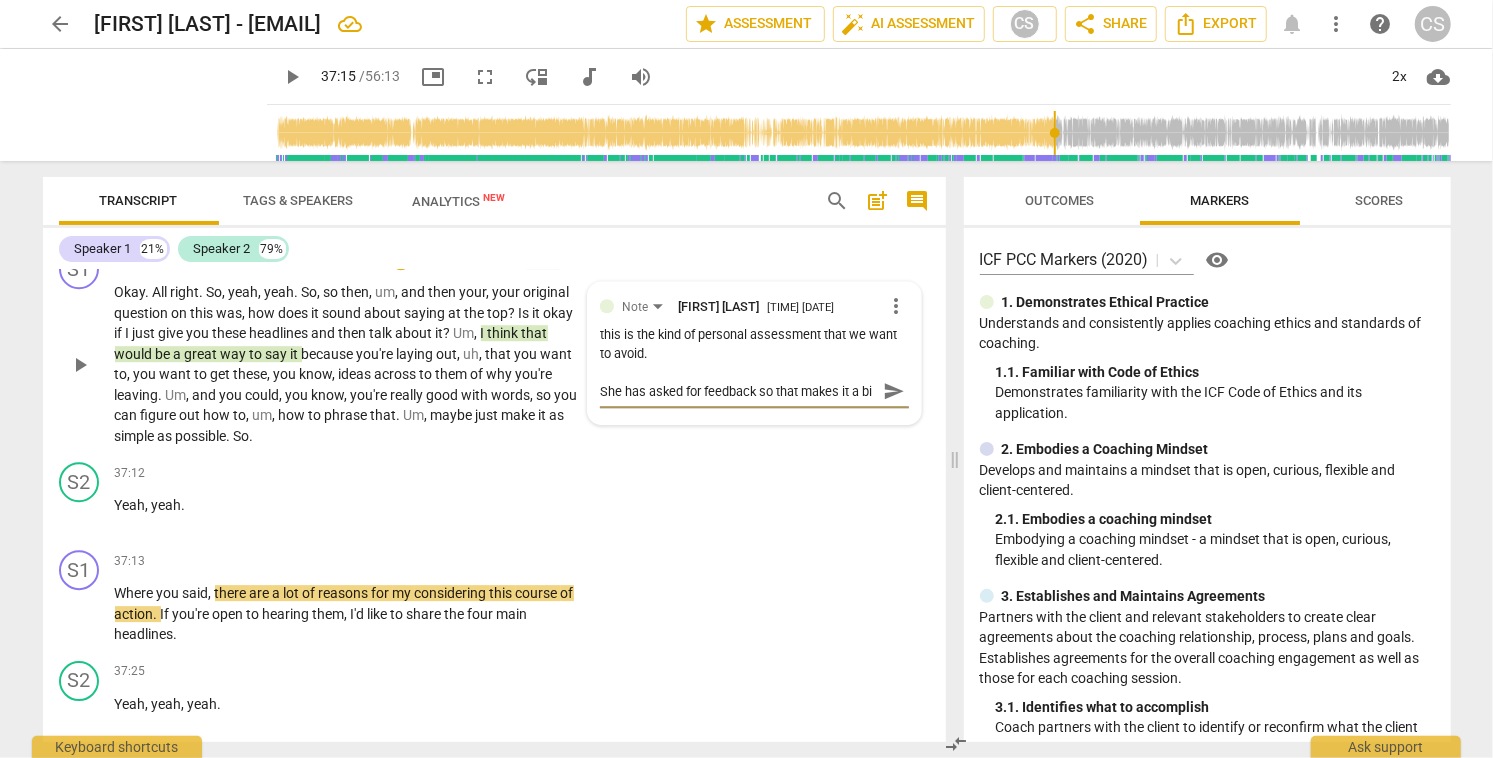 scroll, scrollTop: 17, scrollLeft: 0, axis: vertical 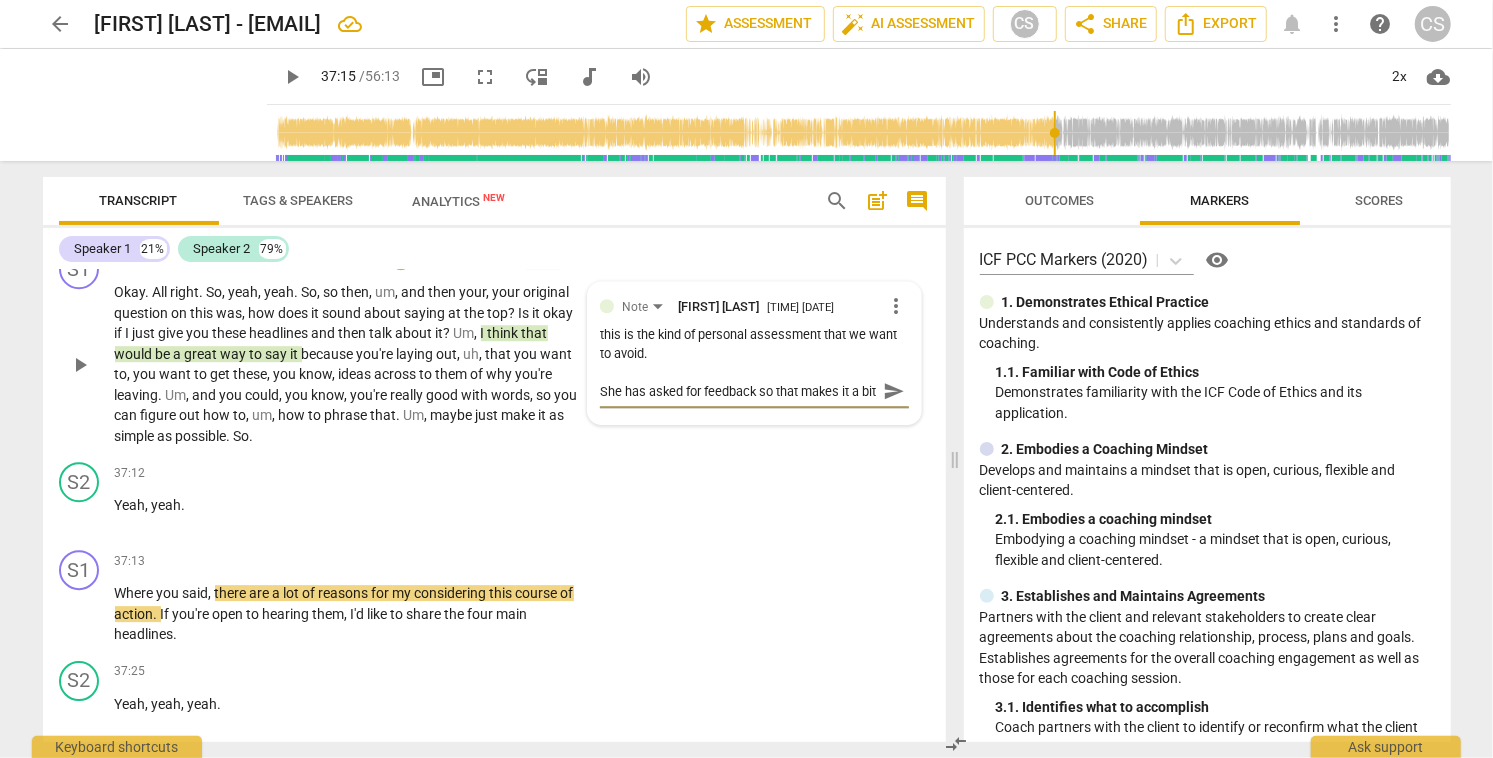 type on "She has asked for feedback so that makes it a bit" 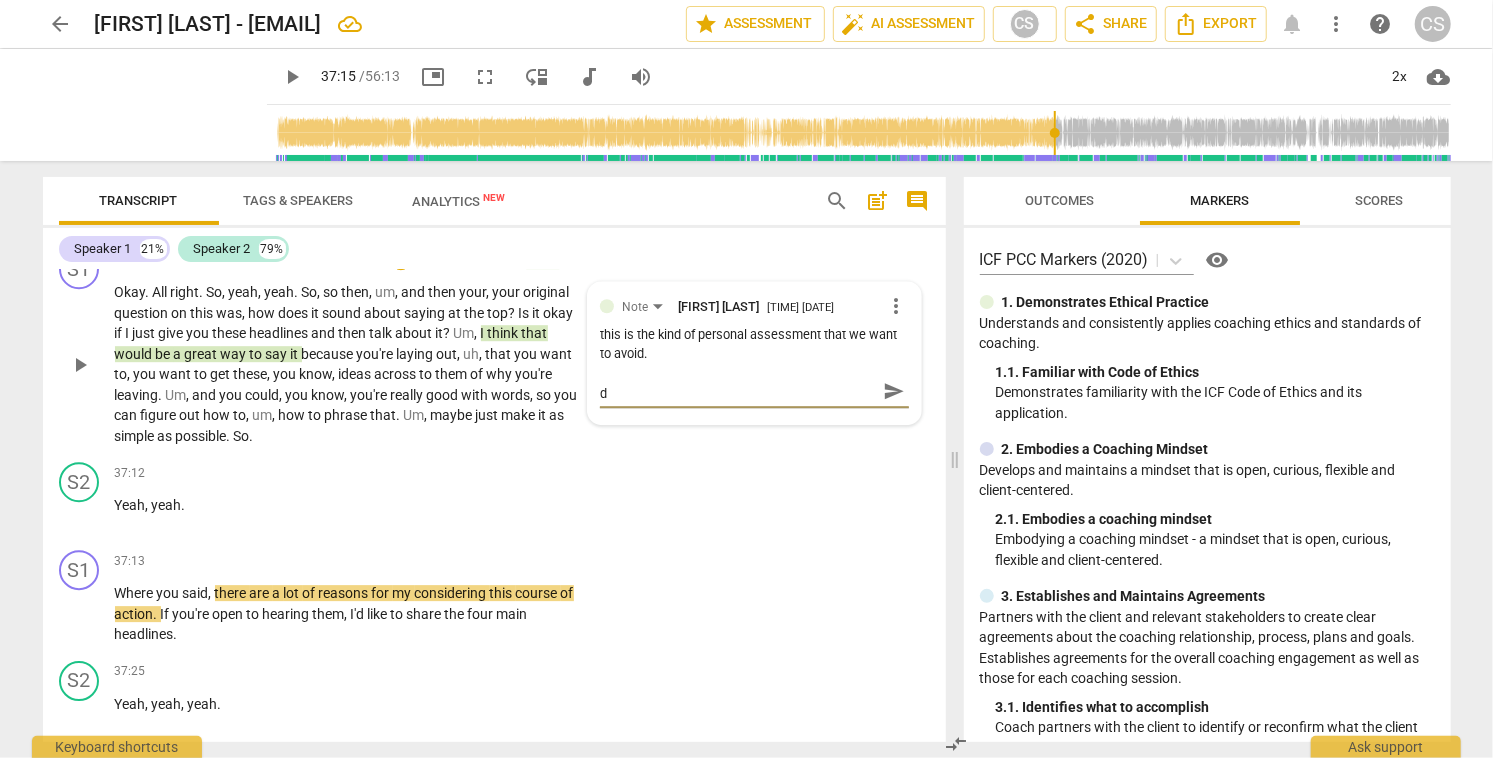 type on "She has asked for feedback so that makes it a bit di" 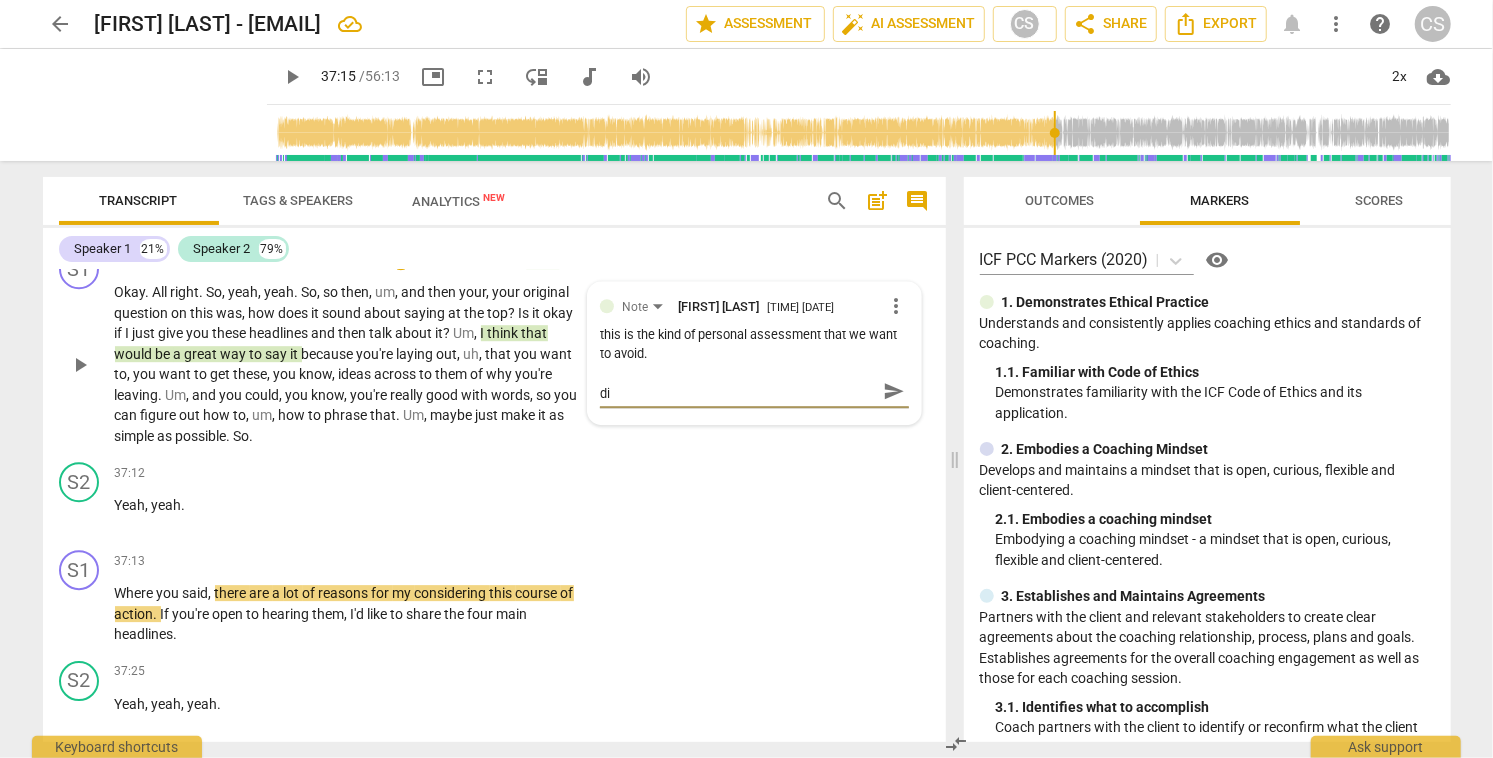 type on "She has asked for feedback so that makes it a bit dif" 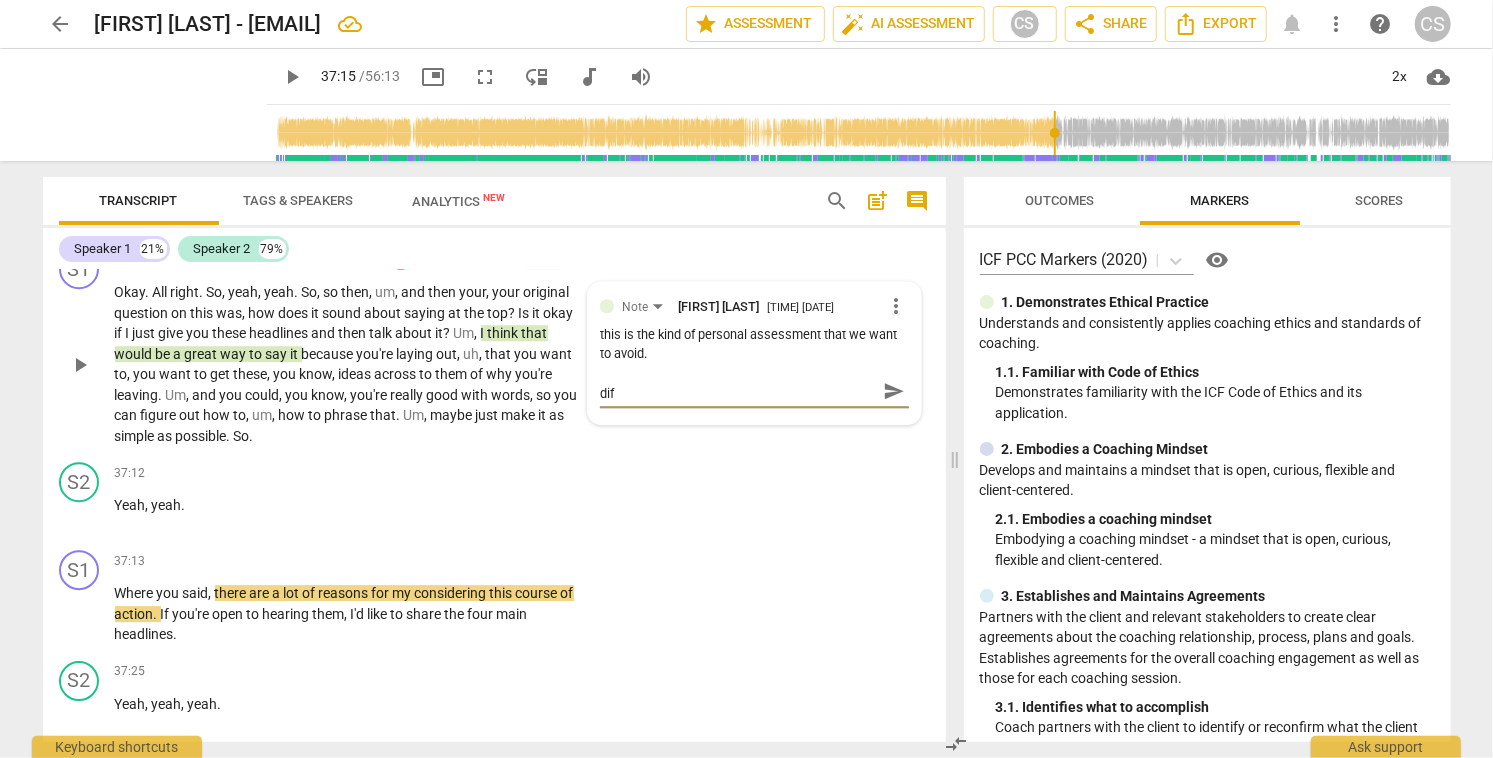 type on "She has asked for feedback so that makes it a bit diff" 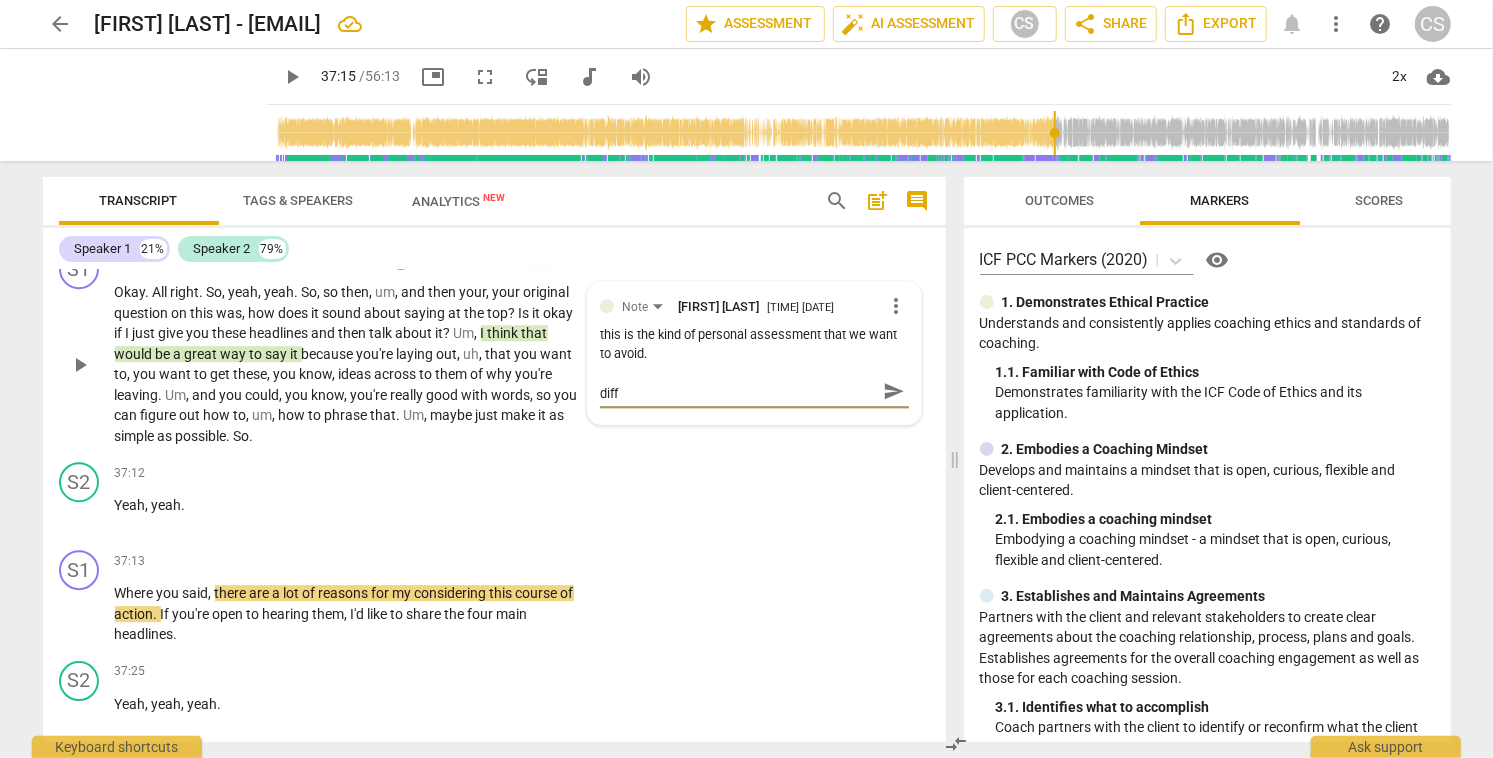 type on "She has asked for feedback so that makes it a bit diffi" 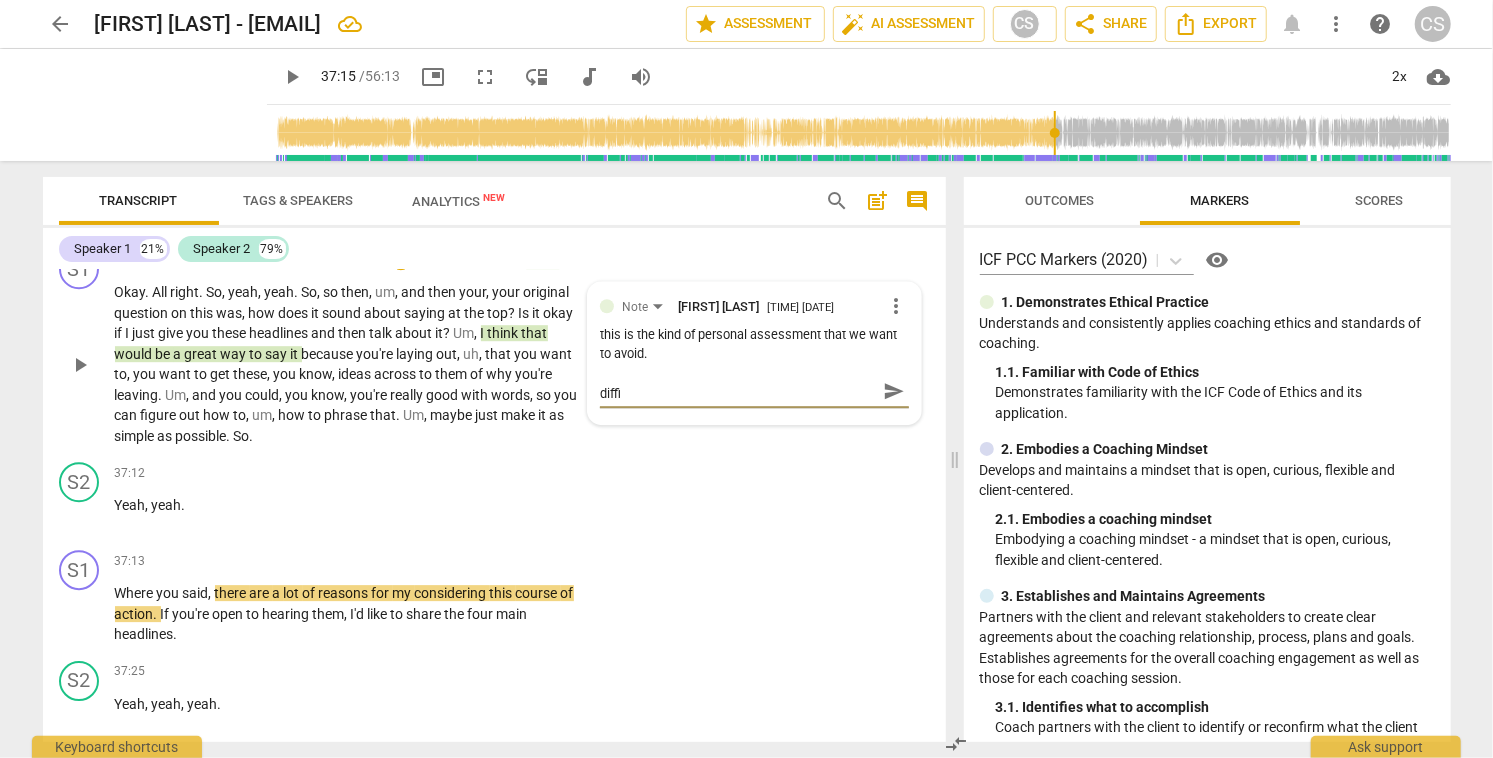 type on "She has asked for feedback so that makes it a bit diffic" 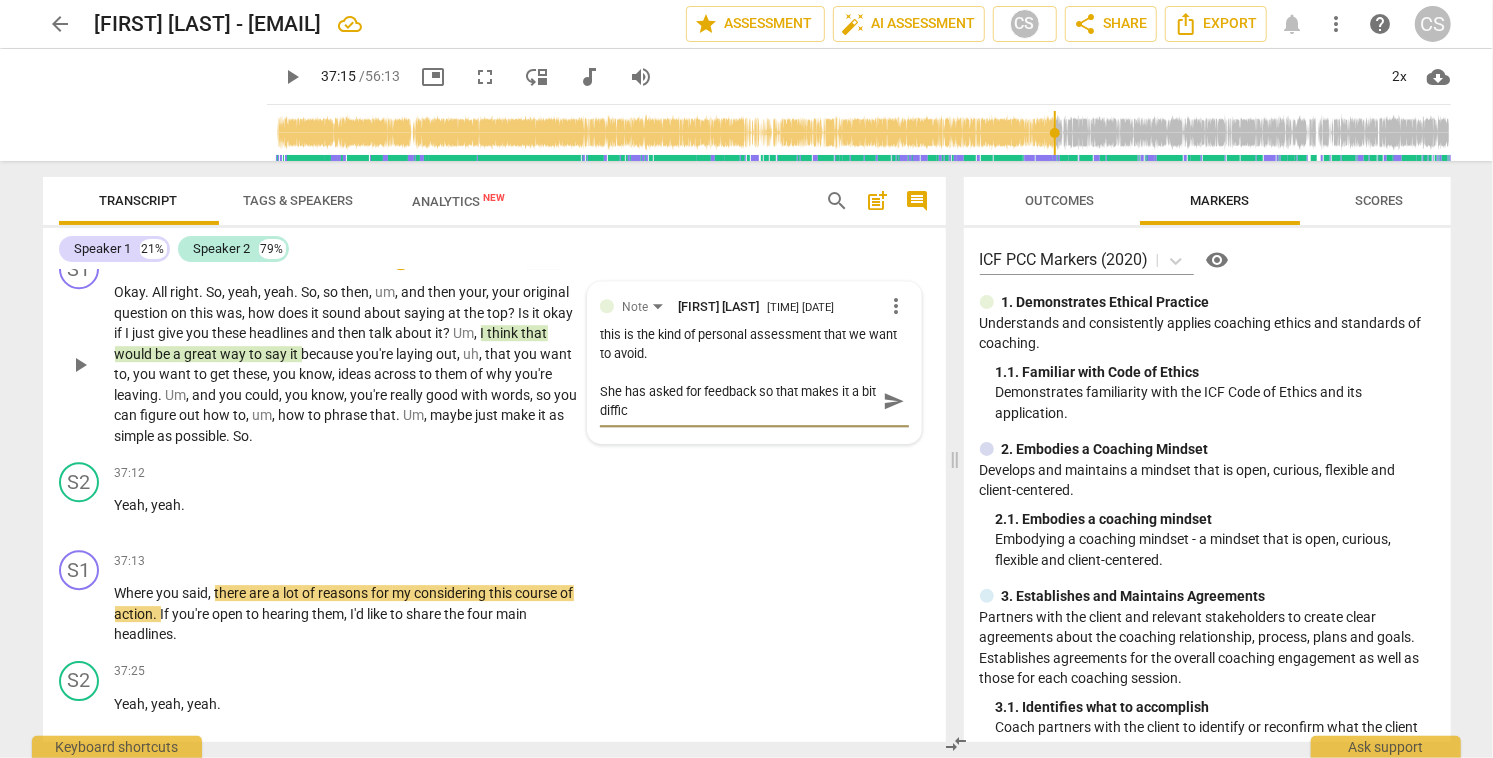 scroll, scrollTop: 0, scrollLeft: 0, axis: both 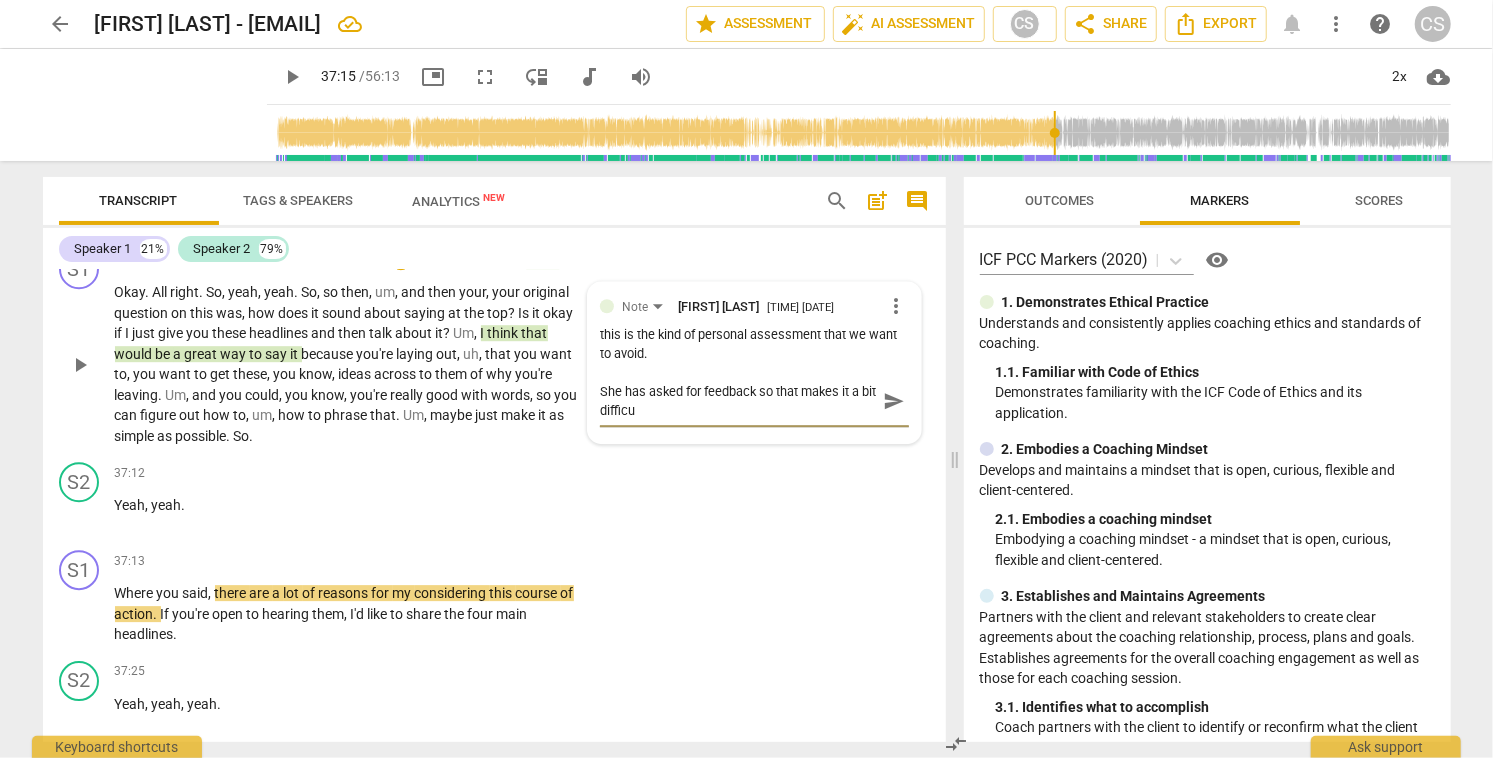 type on "She has asked for feedback so that makes it a bit difficul" 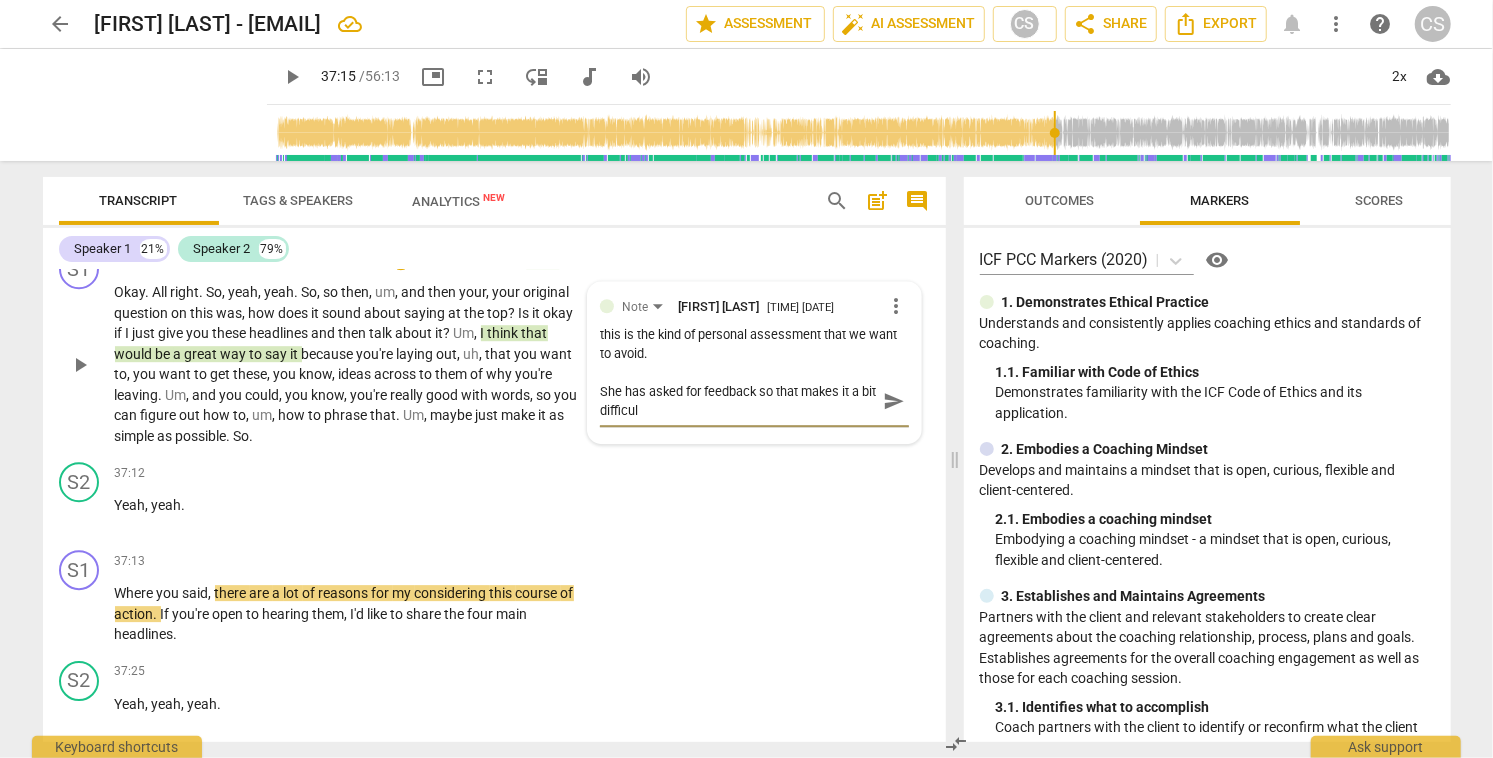 type on "She has asked for feedback so that makes it a bit difficult" 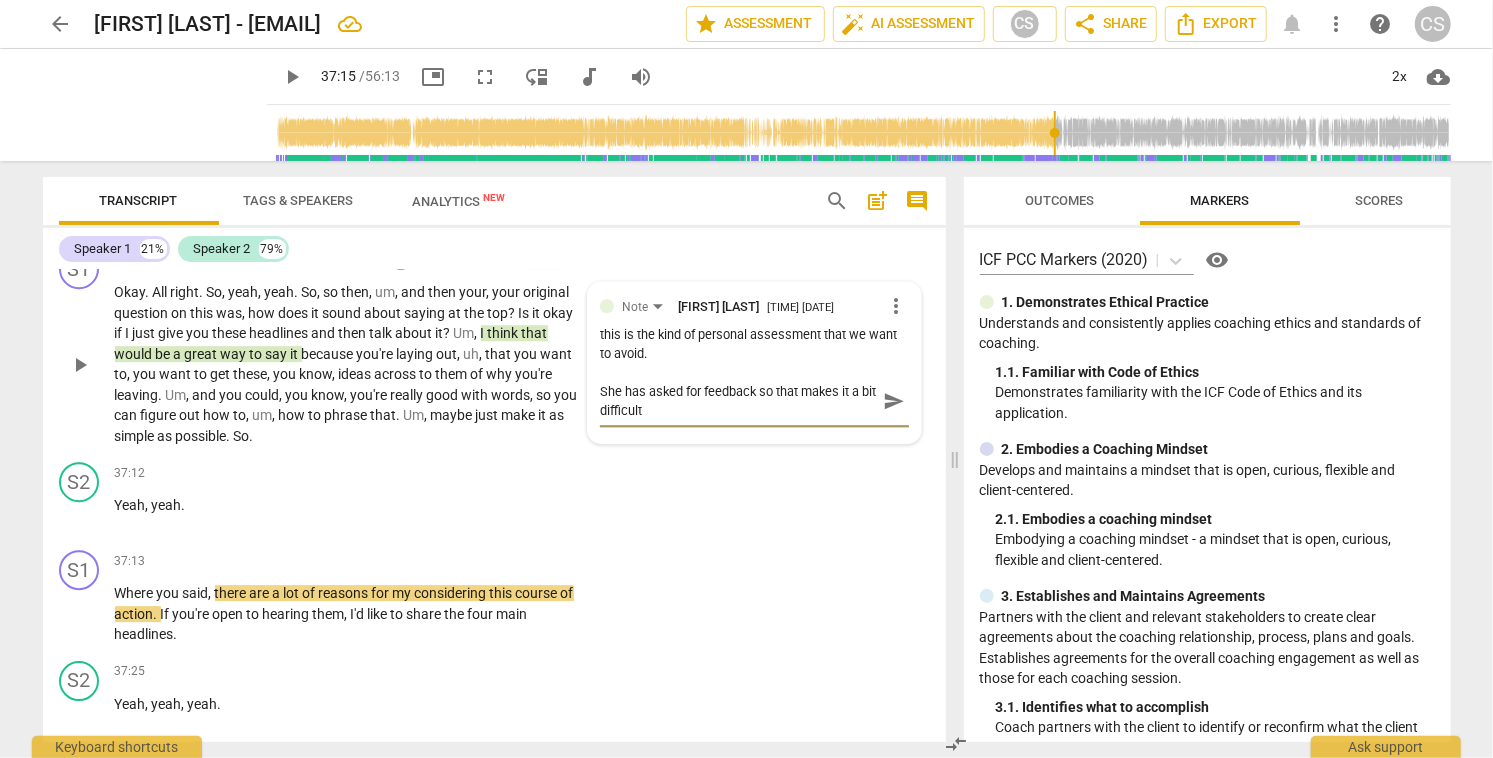 type on "She has asked for feedback so that makes it a bit difficult" 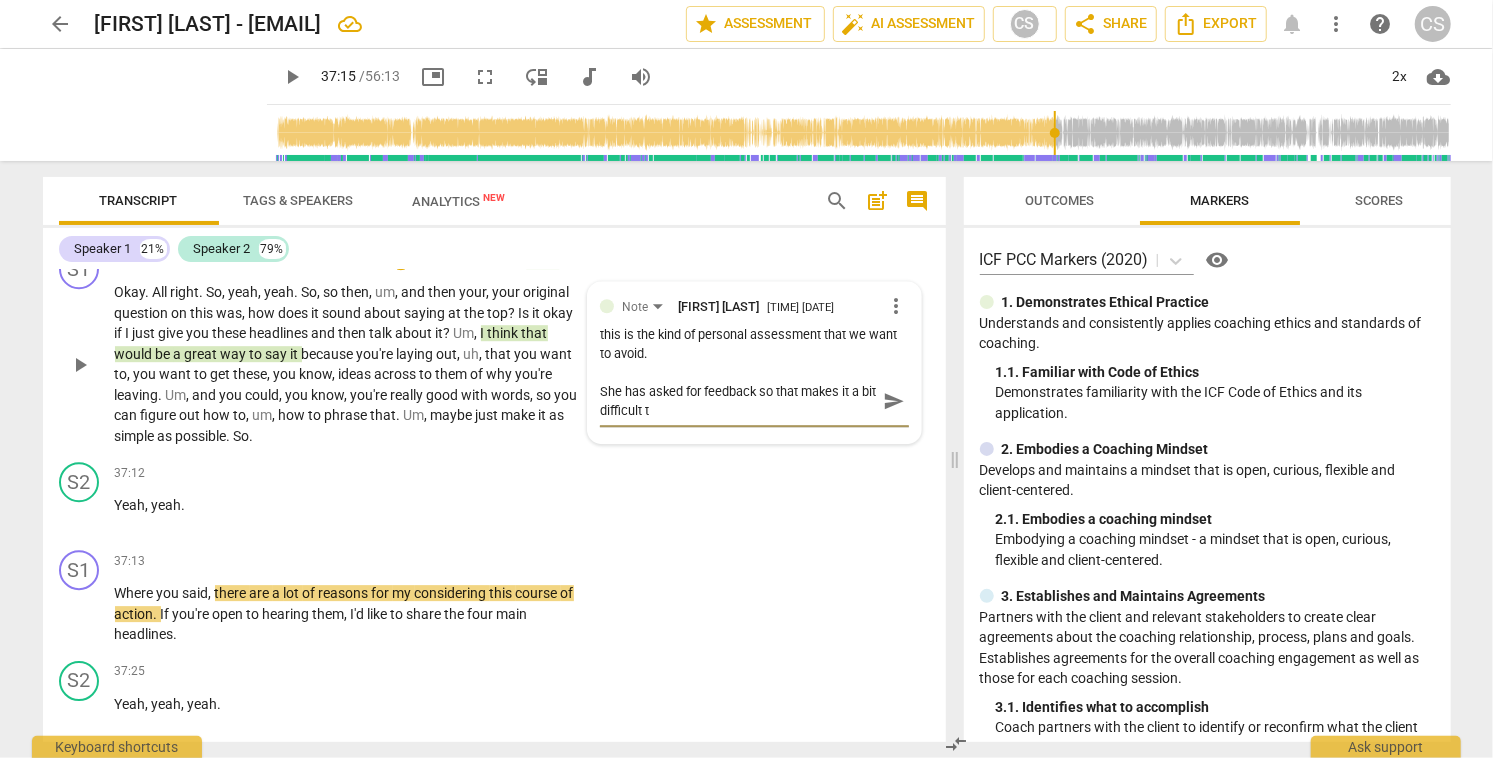 type on "She has asked for feedback so that makes it a bit difficult to" 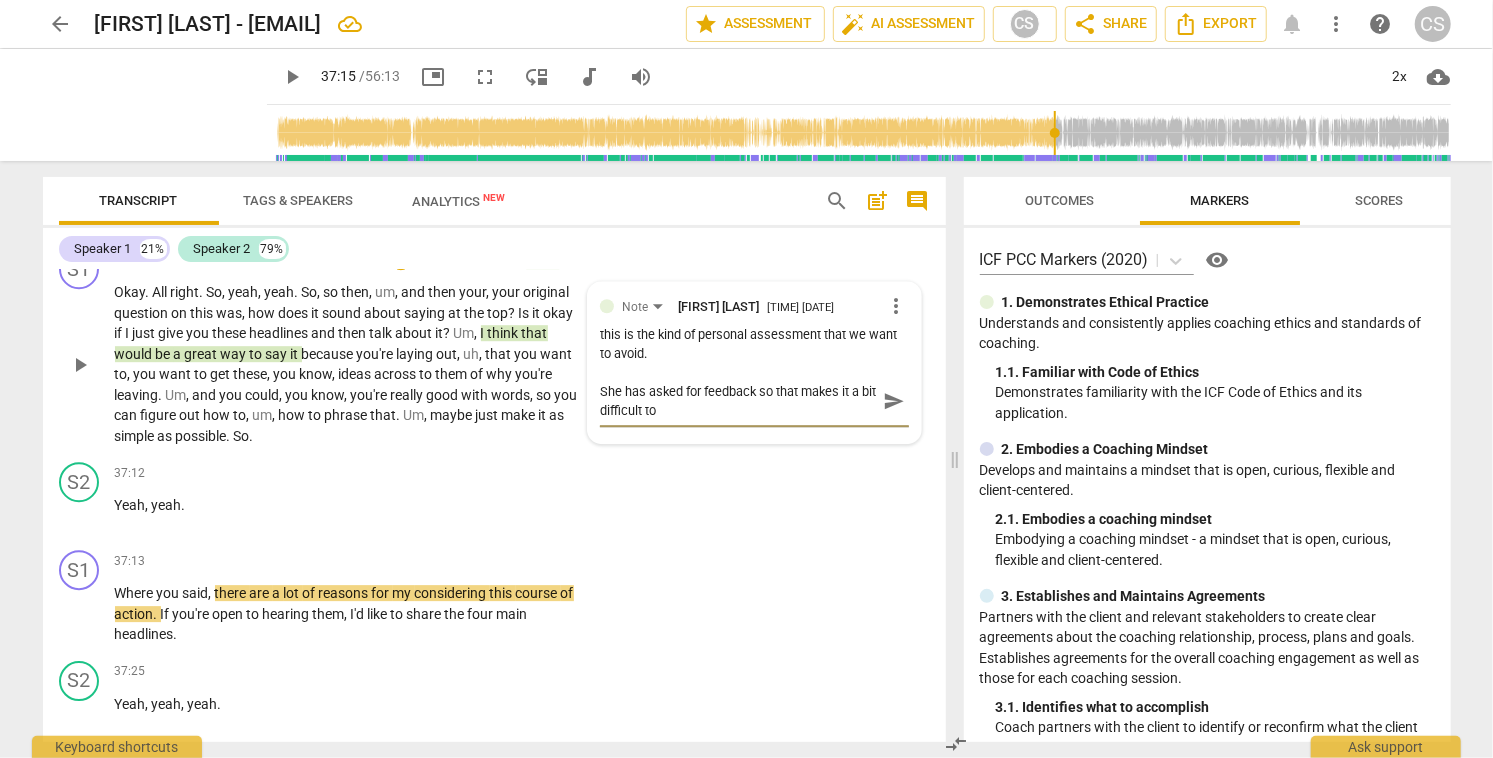 type on "She has asked for feedback so that makes it a bit difficult to" 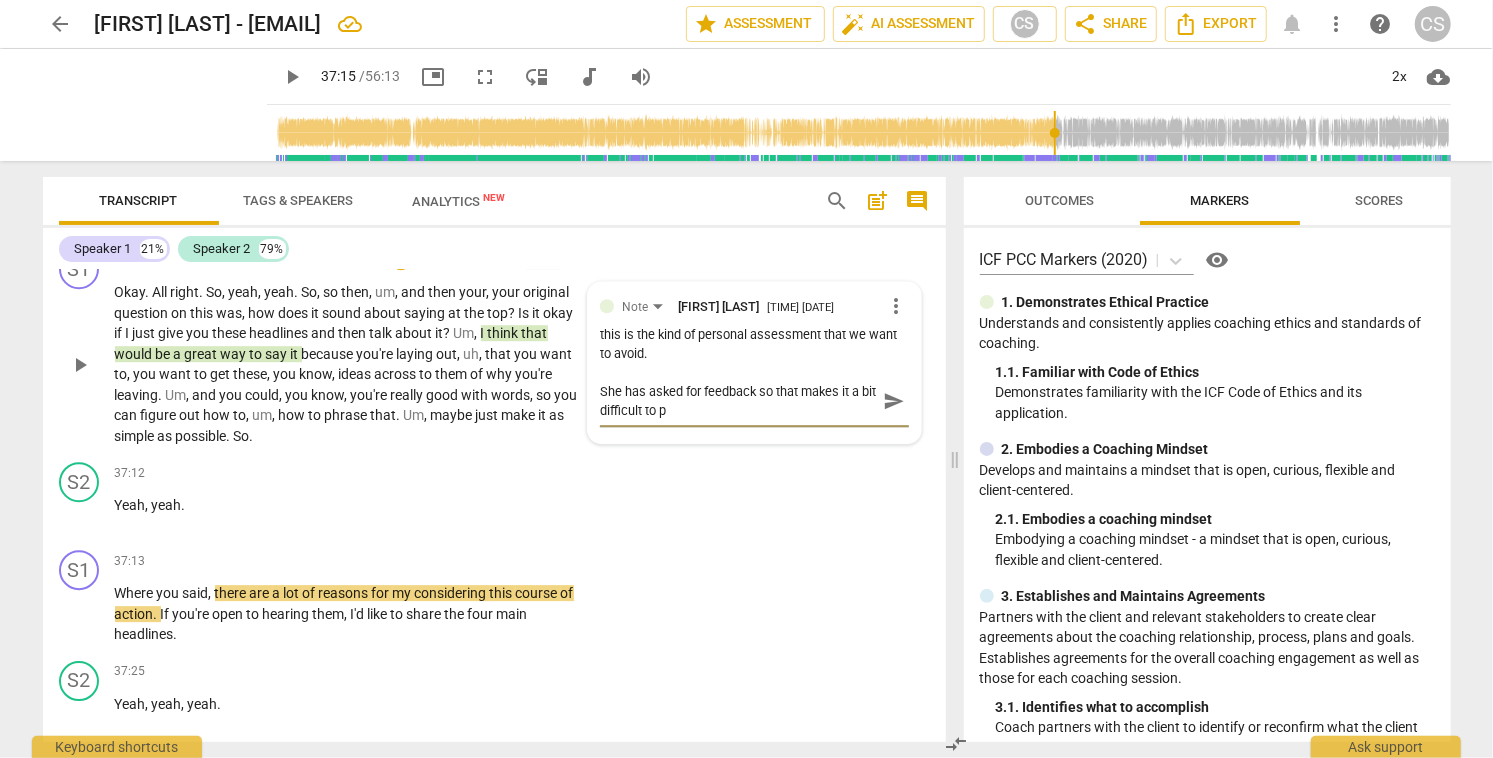 type on "She has asked for feedback so that makes it a bit difficult to pa" 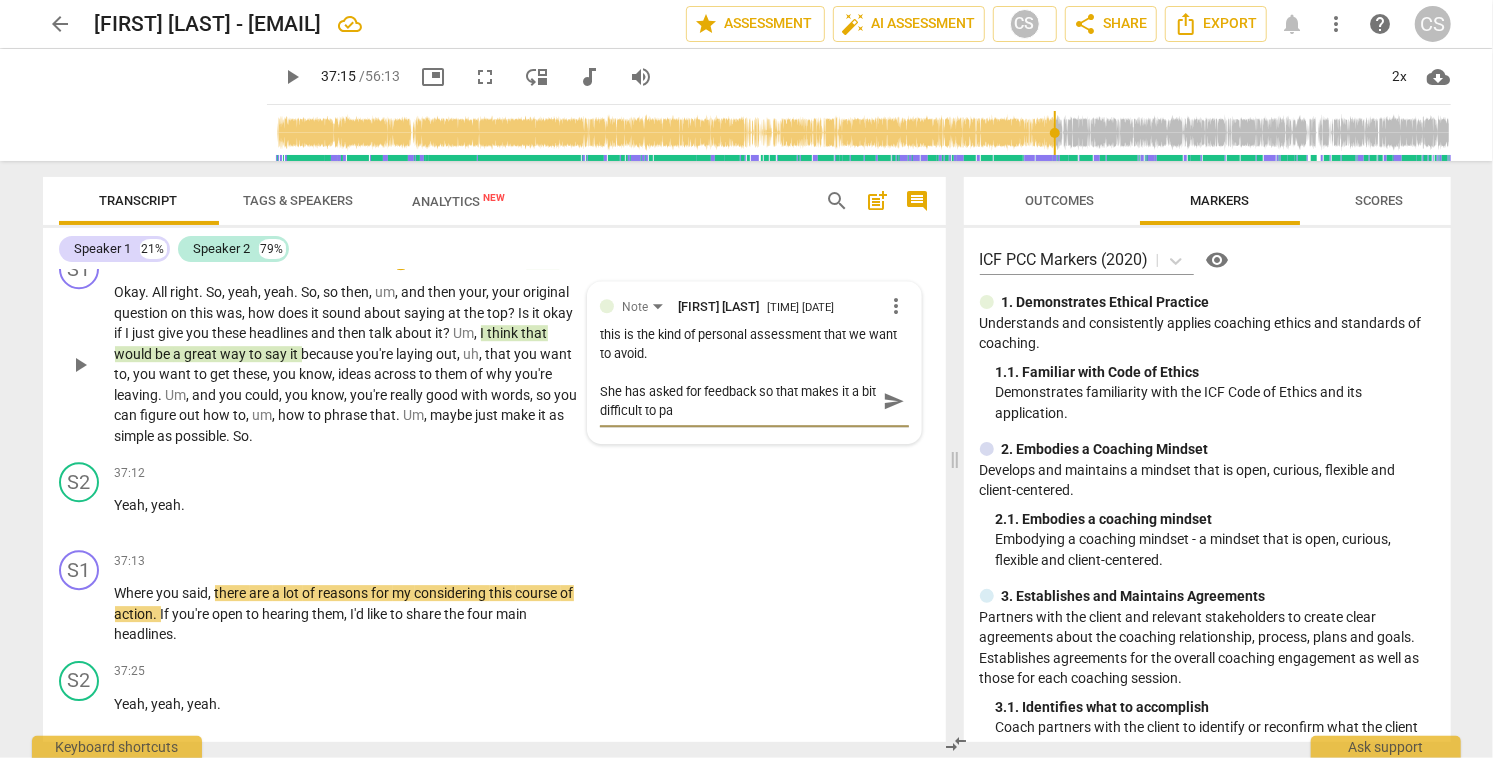 type on "She has asked for feedback so that makes it a bit difficult to par" 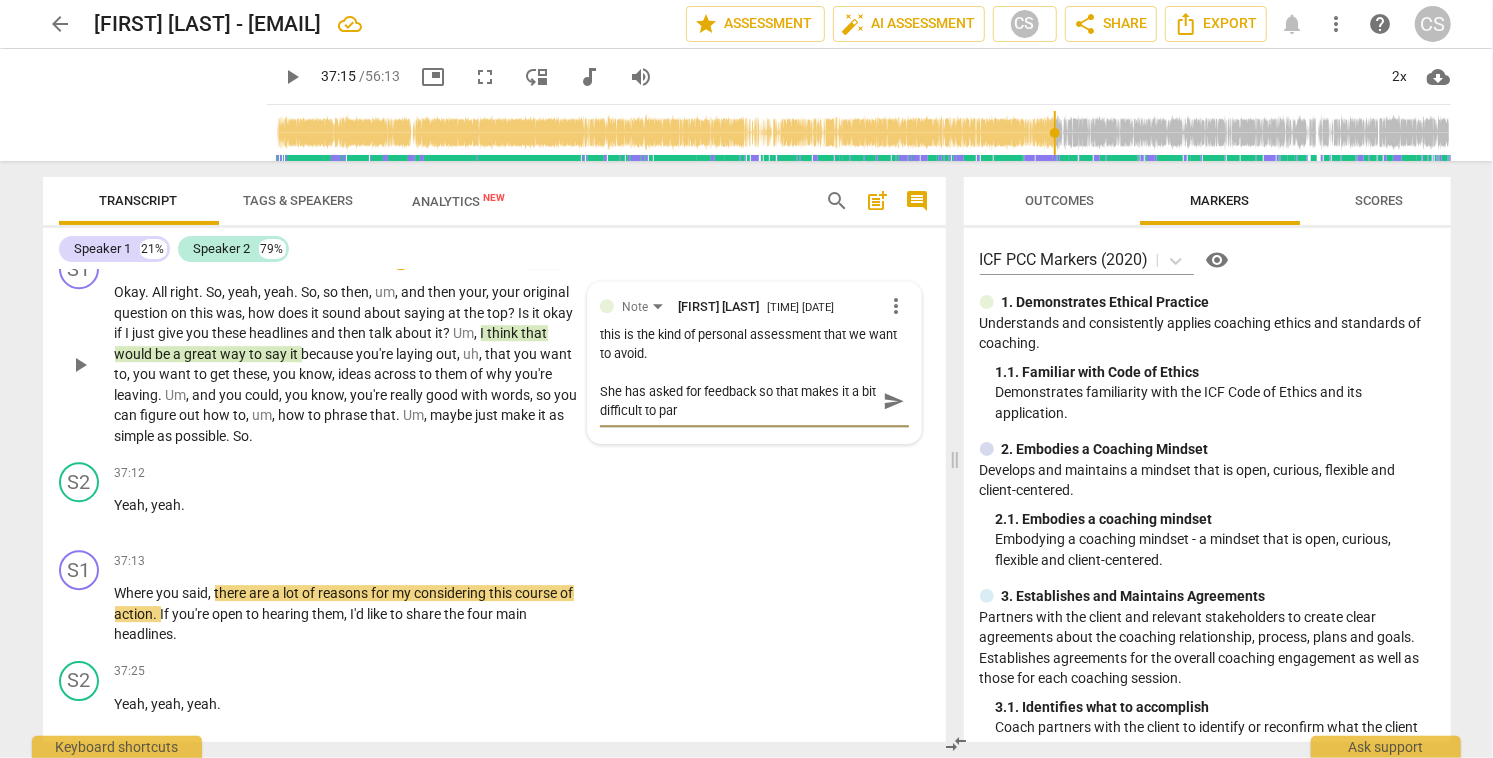 type on "She has asked for feedback so that makes it a bit difficult to part" 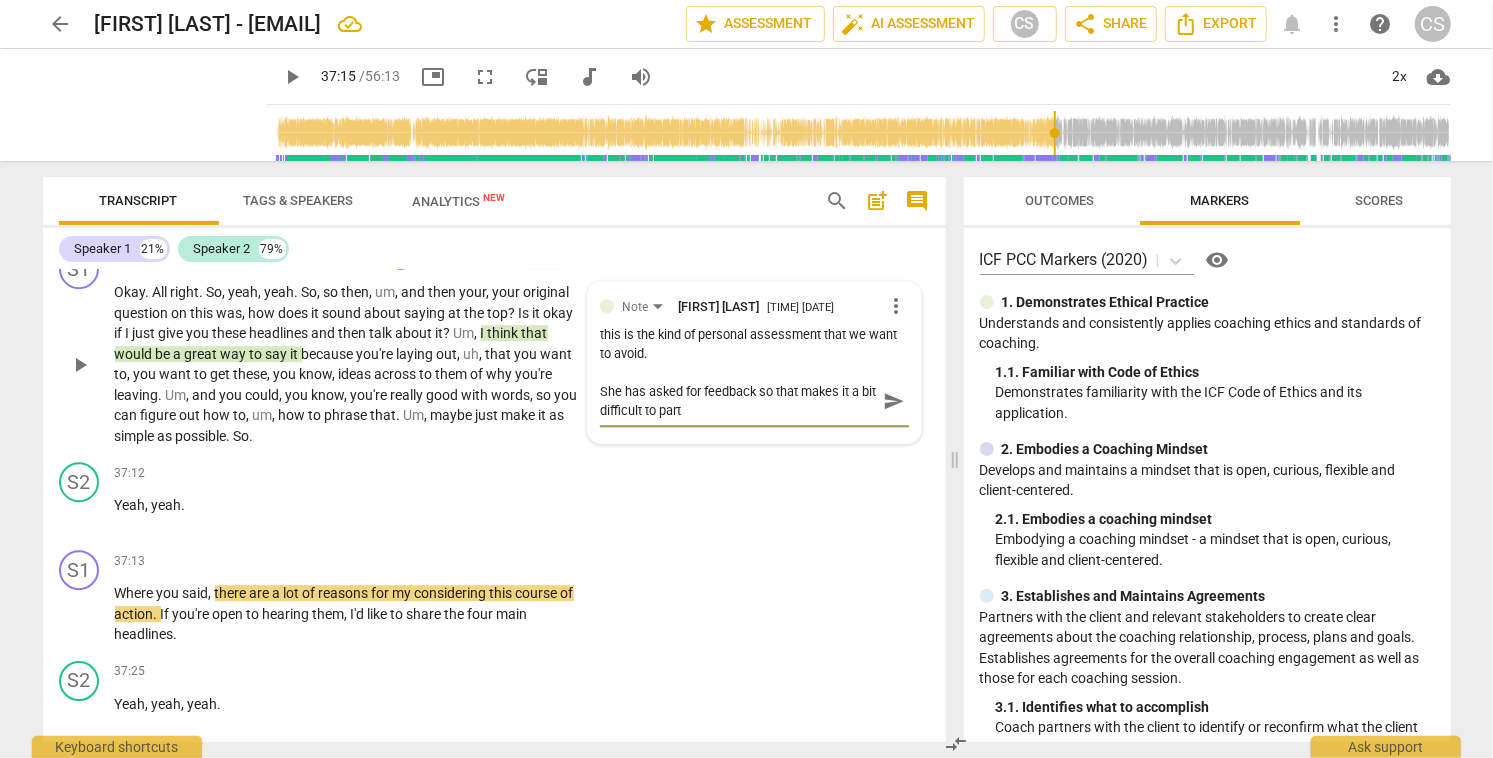 type on "She has asked for feedback so that makes it a bit difficult to partn" 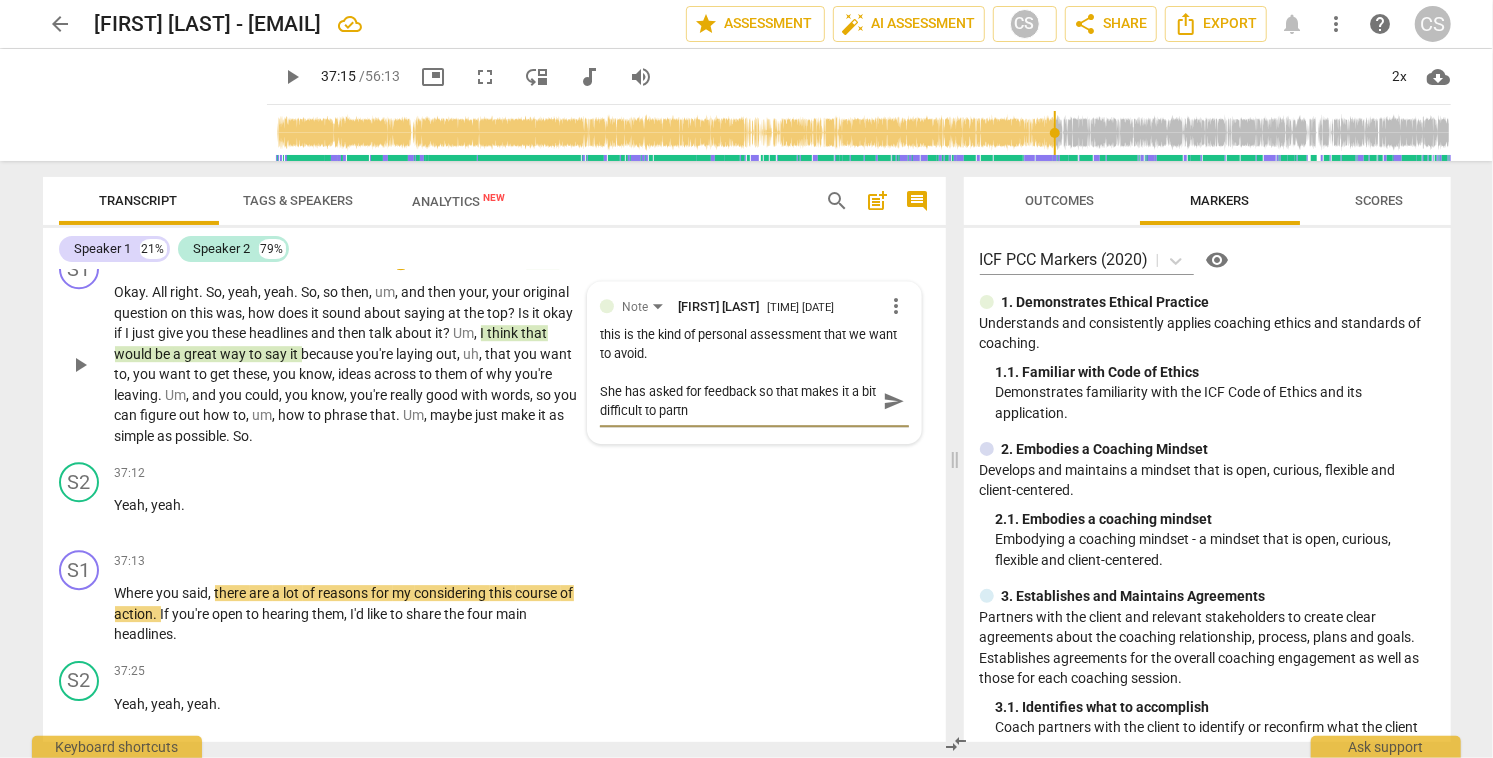 type on "She has asked for feedback so that makes it a bit difficult to partne" 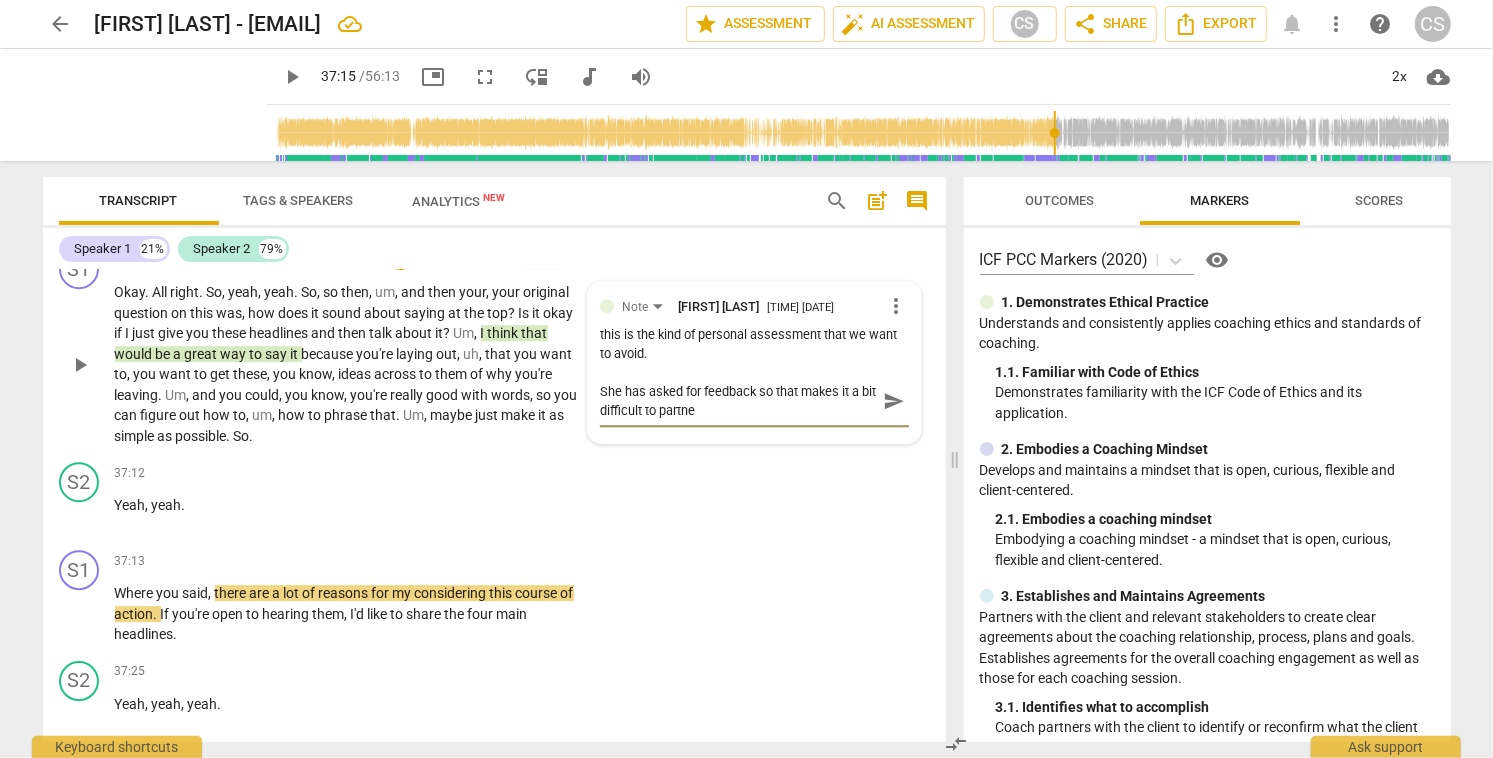 type on "She has asked for feedback so that makes it a bit difficult to partner" 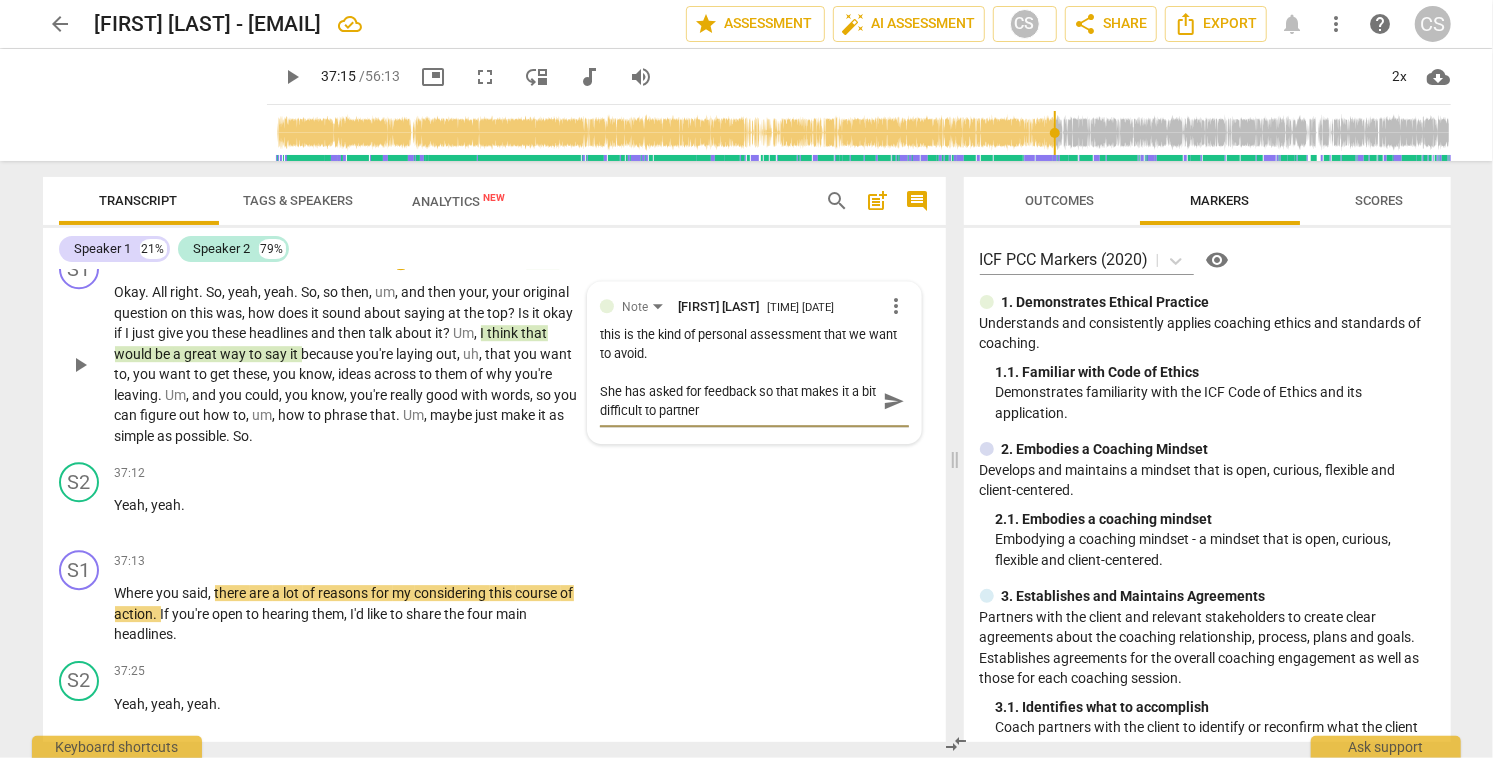 type on "She has asked for feedback so that makes it a bit difficult to partner" 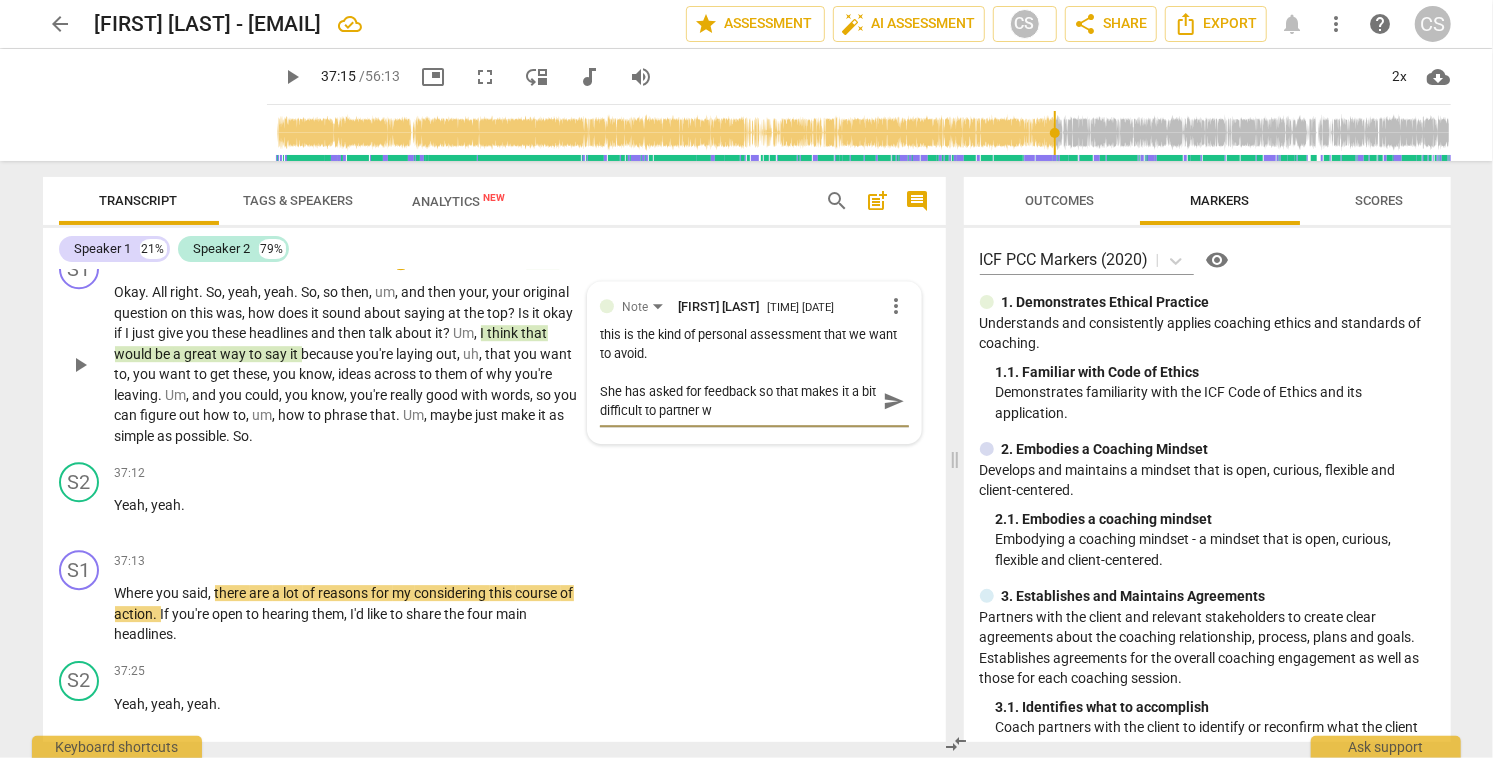 type on "She has asked for feedback so that makes it a bit difficult to partner wi" 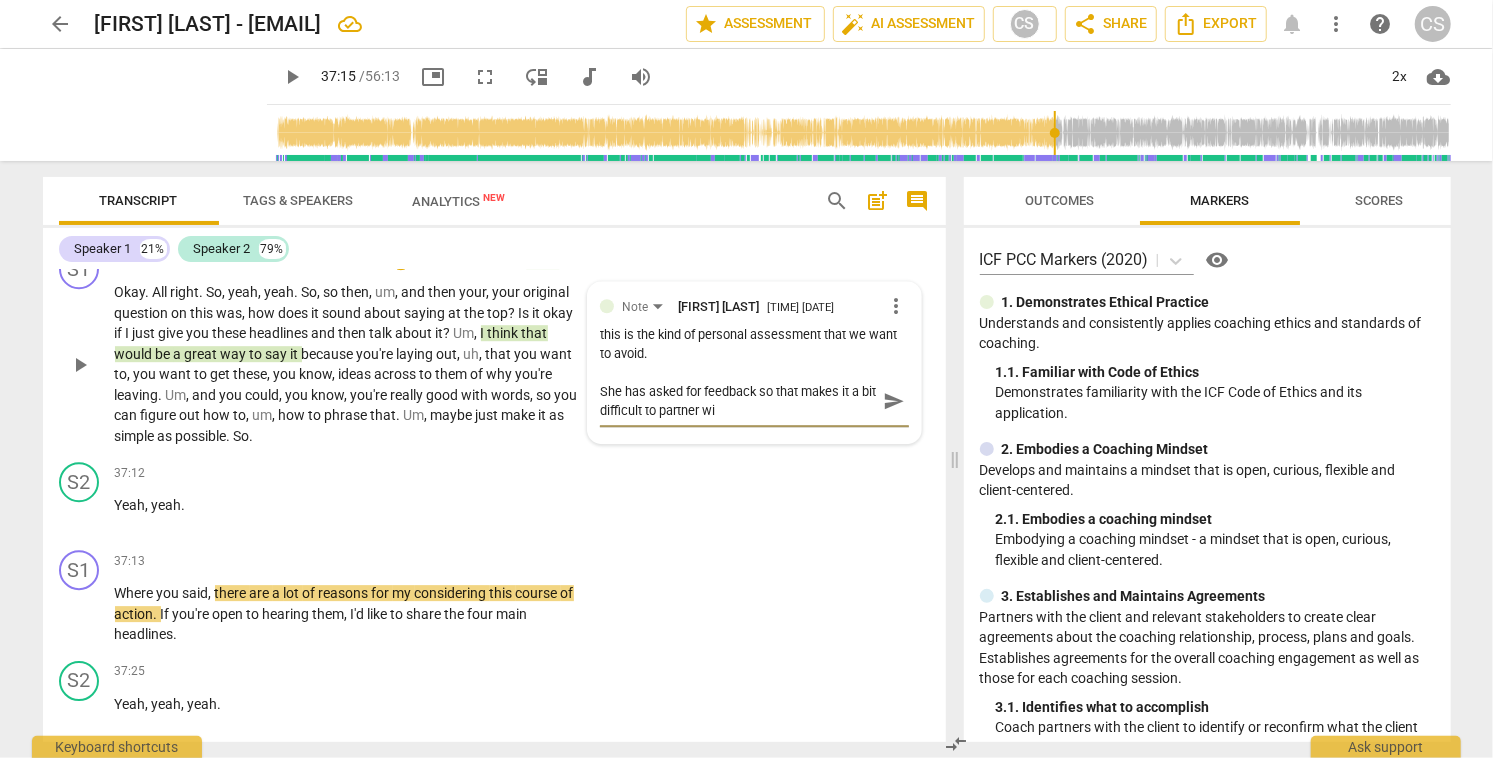 type on "She has asked for feedback so that makes it a bit difficult to partner wit" 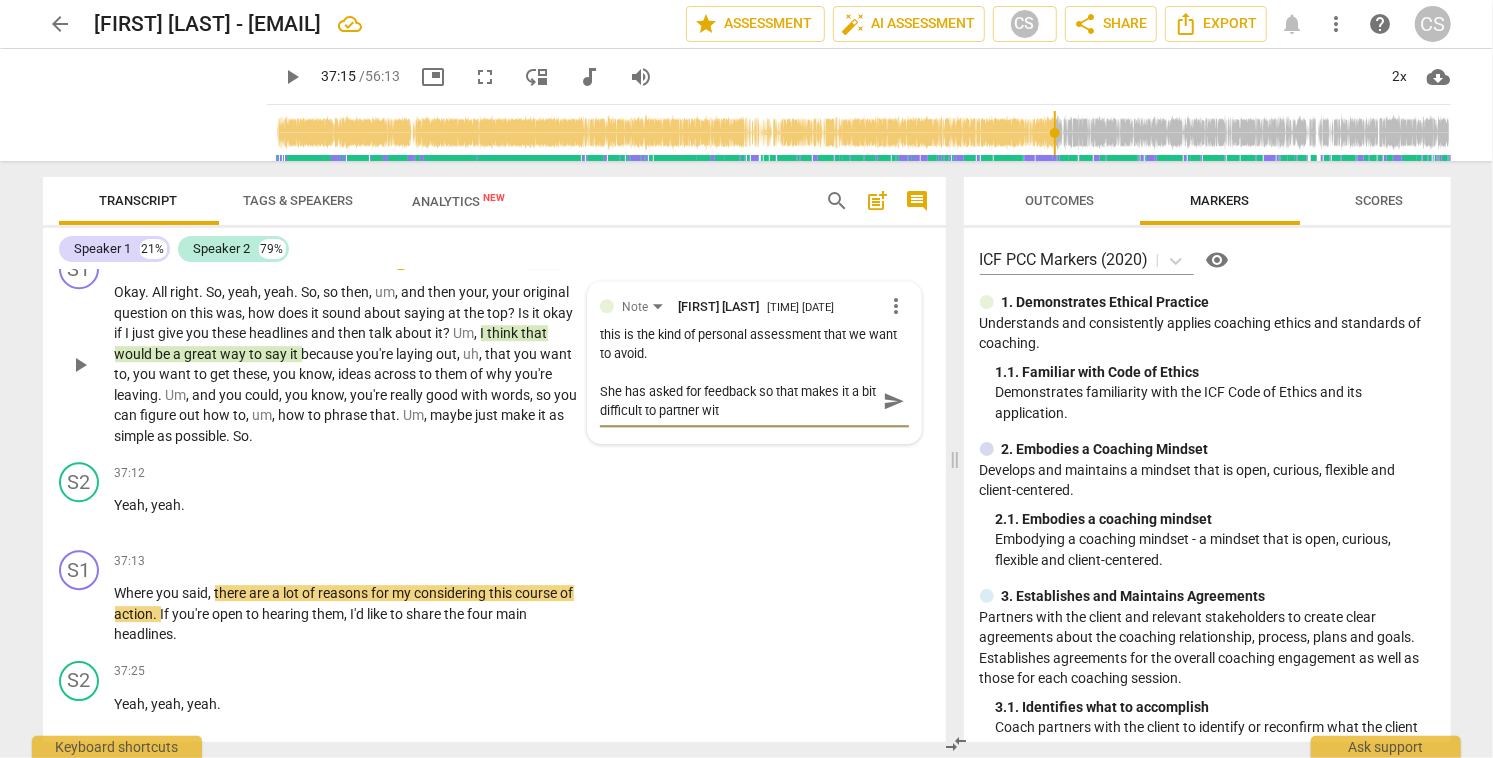 type on "She has asked for feedback so that makes it a bit difficult to partner with" 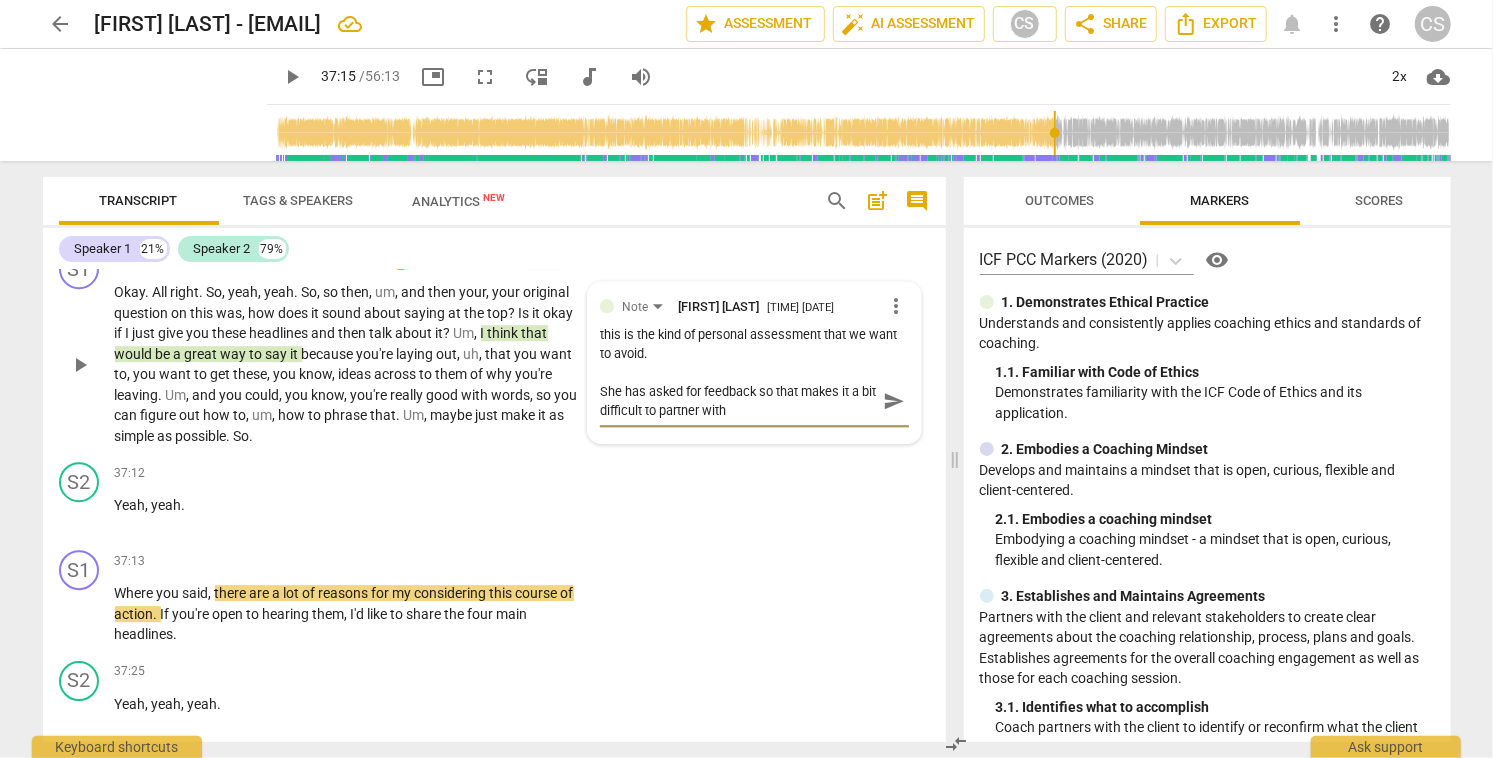 type on "She has asked for feedback so that makes it a bit difficult to partner witho" 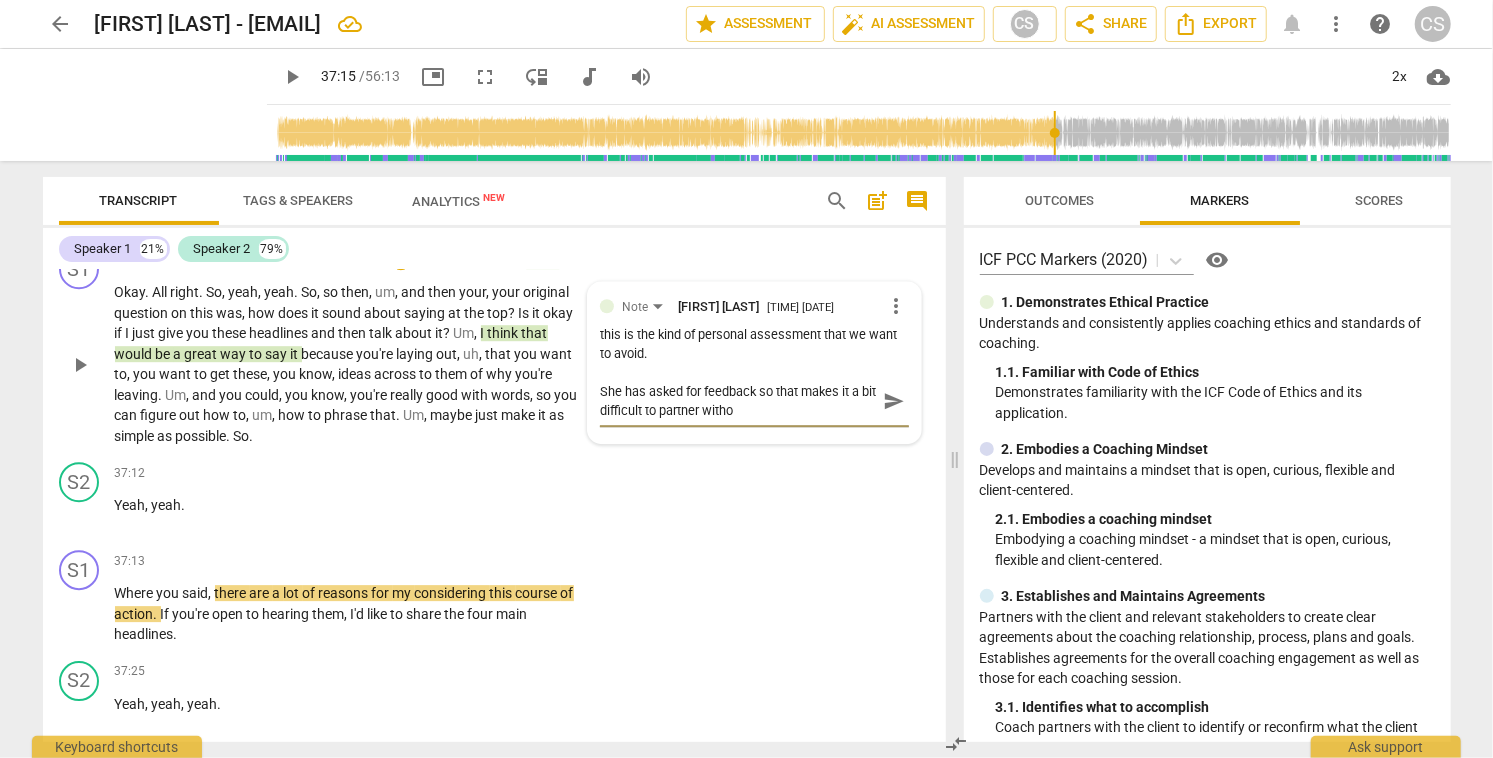 type on "She has asked for feedback so that makes it a bit difficult to partner withou" 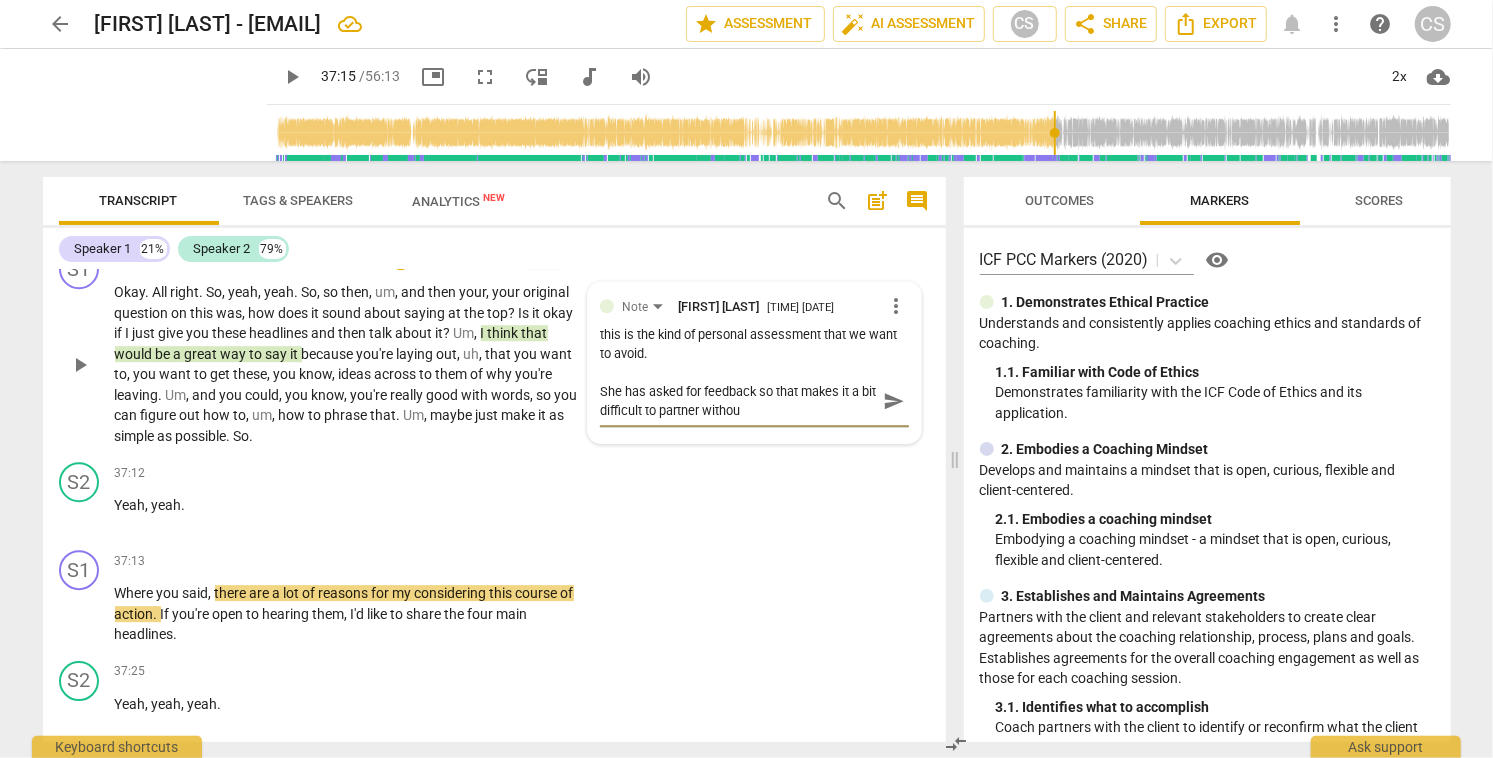 type on "She has asked for feedback so that makes it a bit difficult to partner without" 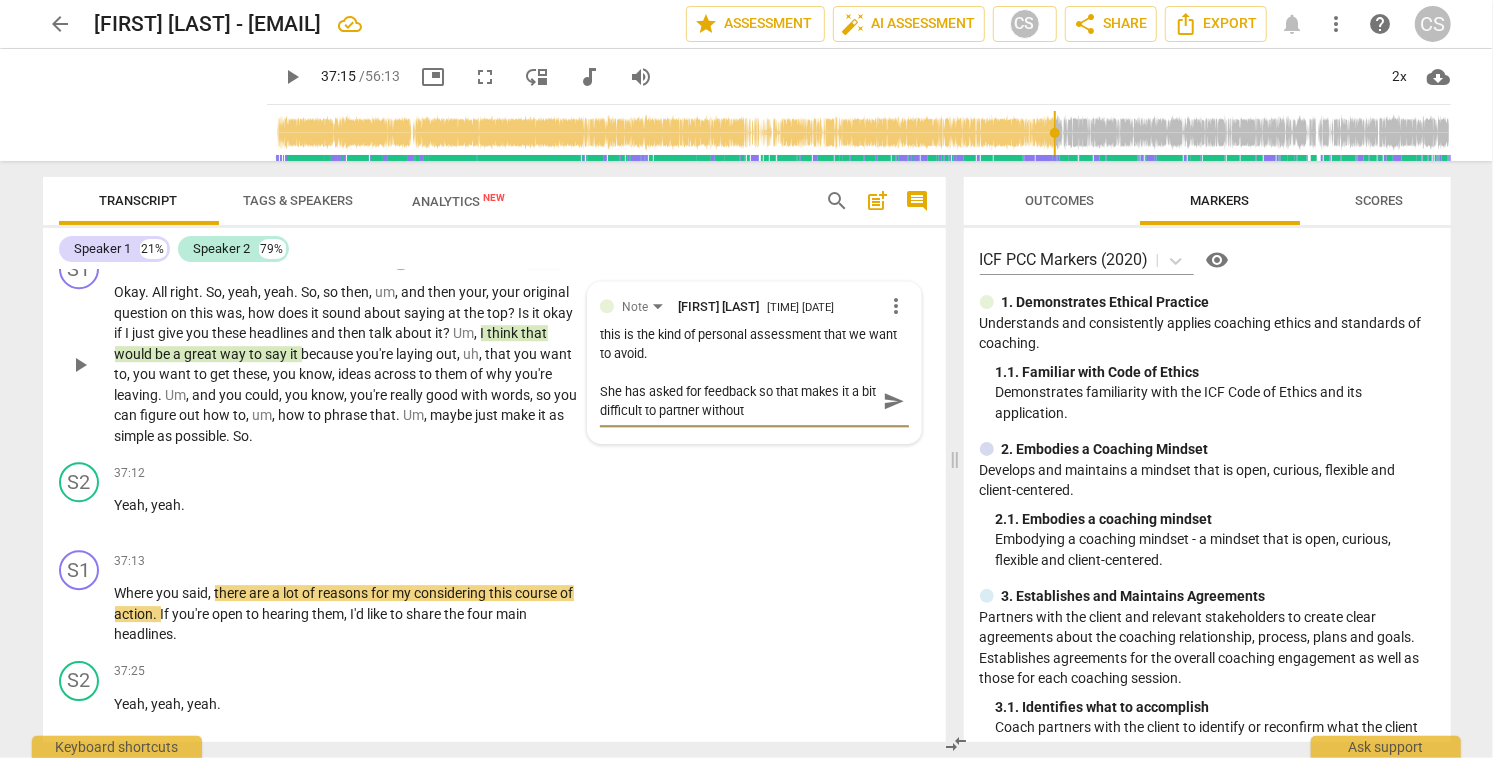 type on "She has asked for feedback so that makes it a bit difficult to partner without" 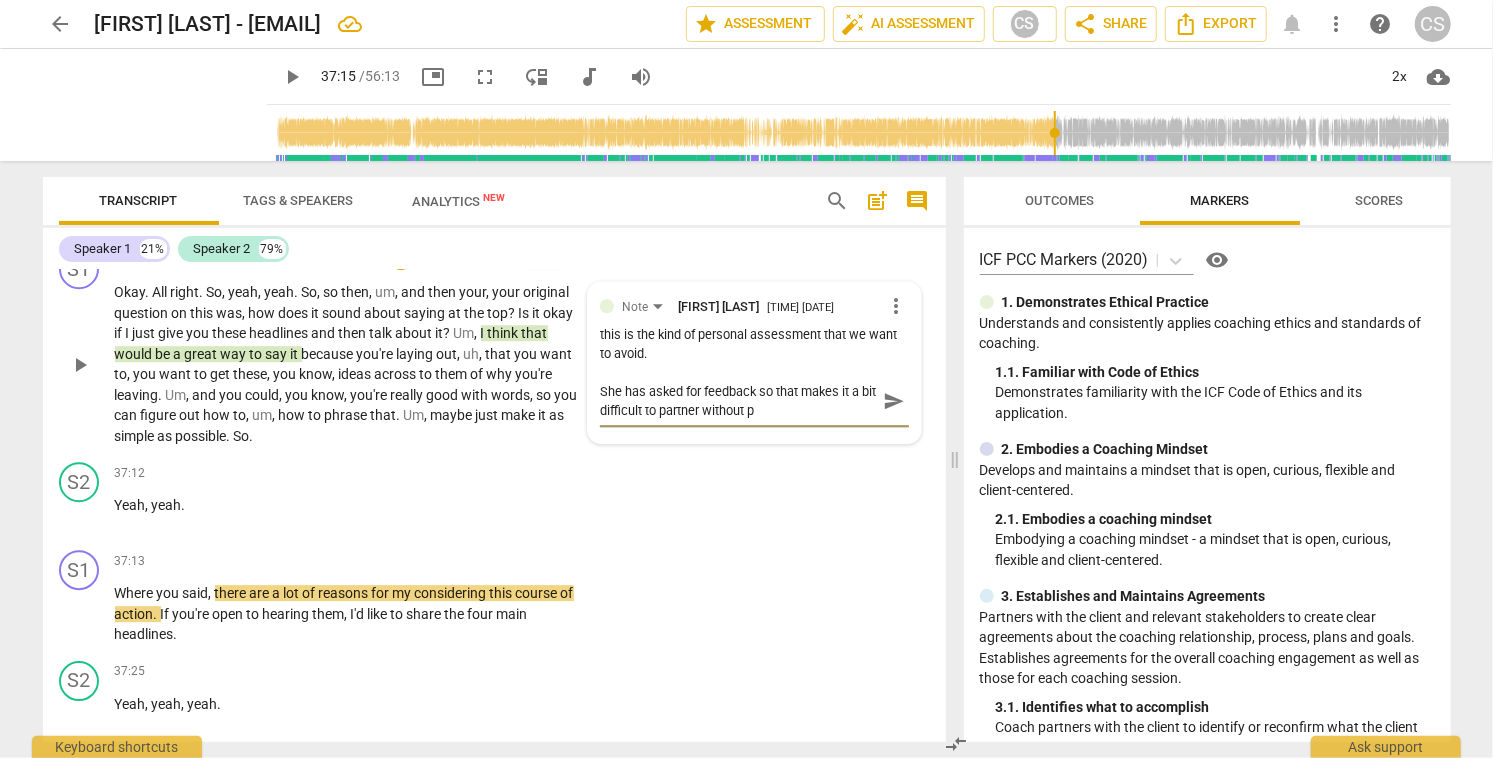 type on "She has asked for feedback so that makes it a bit difficult to partner without pr" 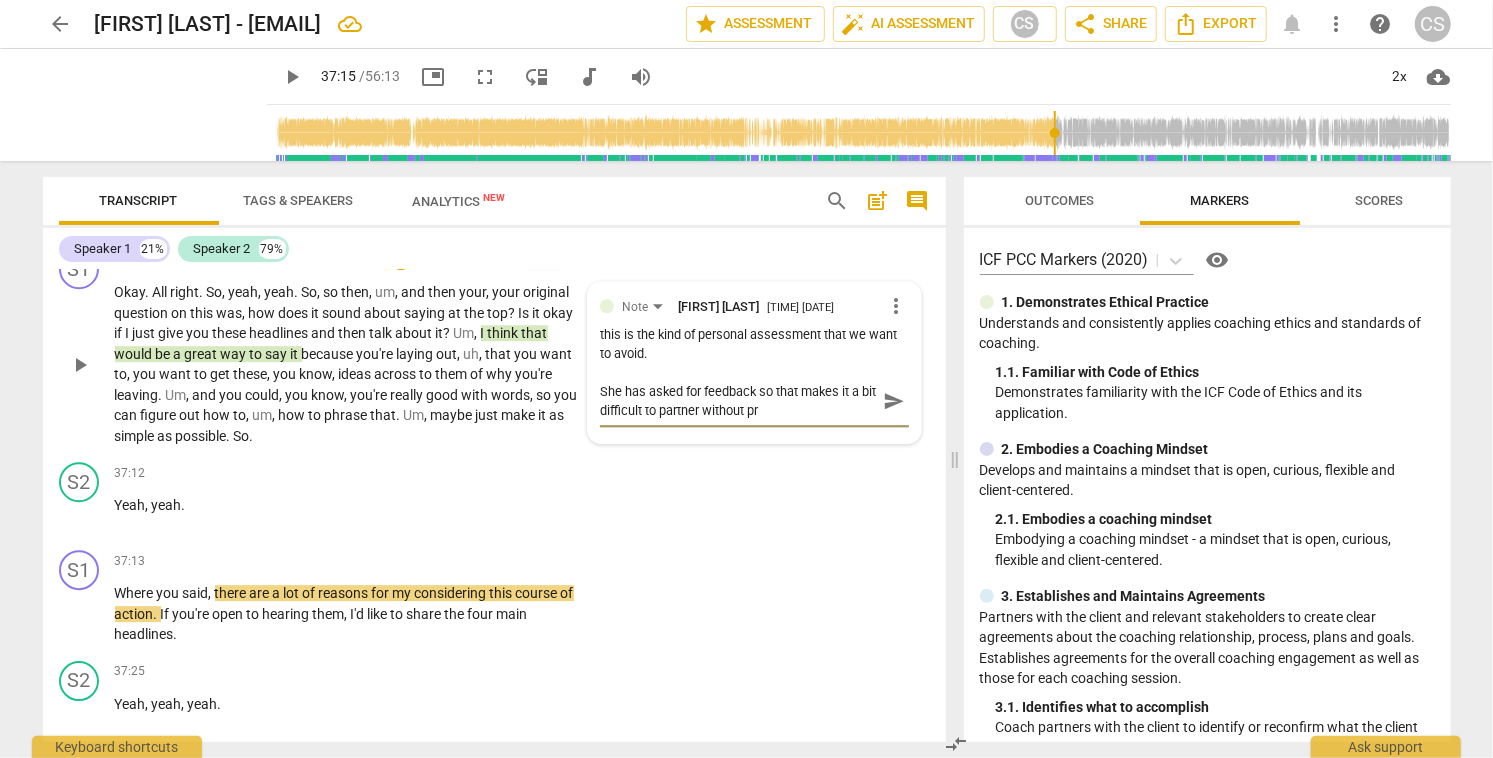type on "She has asked for feedback so that makes it a bit difficult to partner without pro" 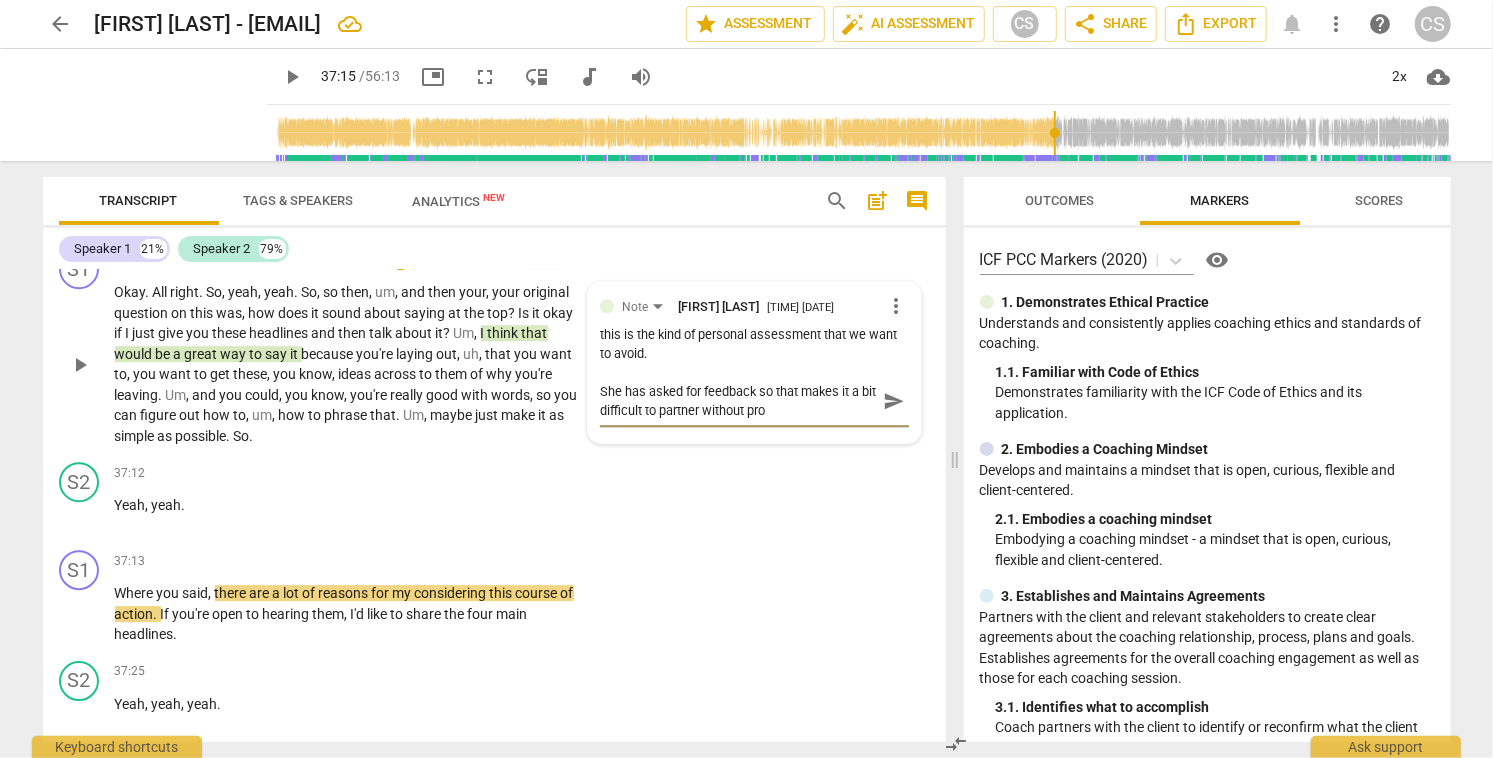 type on "She has asked for feedback so that makes it a bit difficult to partner without prov" 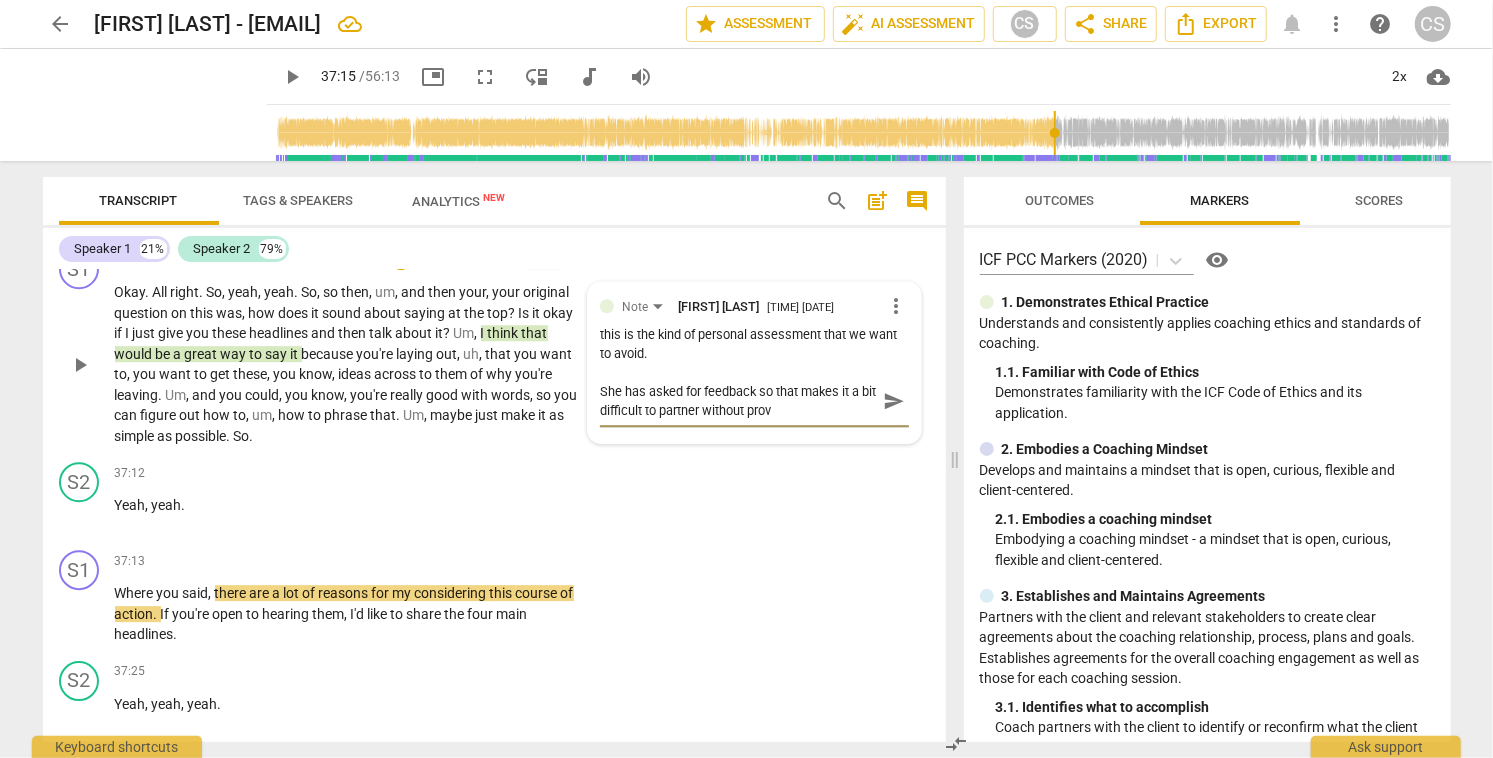 type on "She has asked for feedback so that makes it a bit difficult to partner without provi" 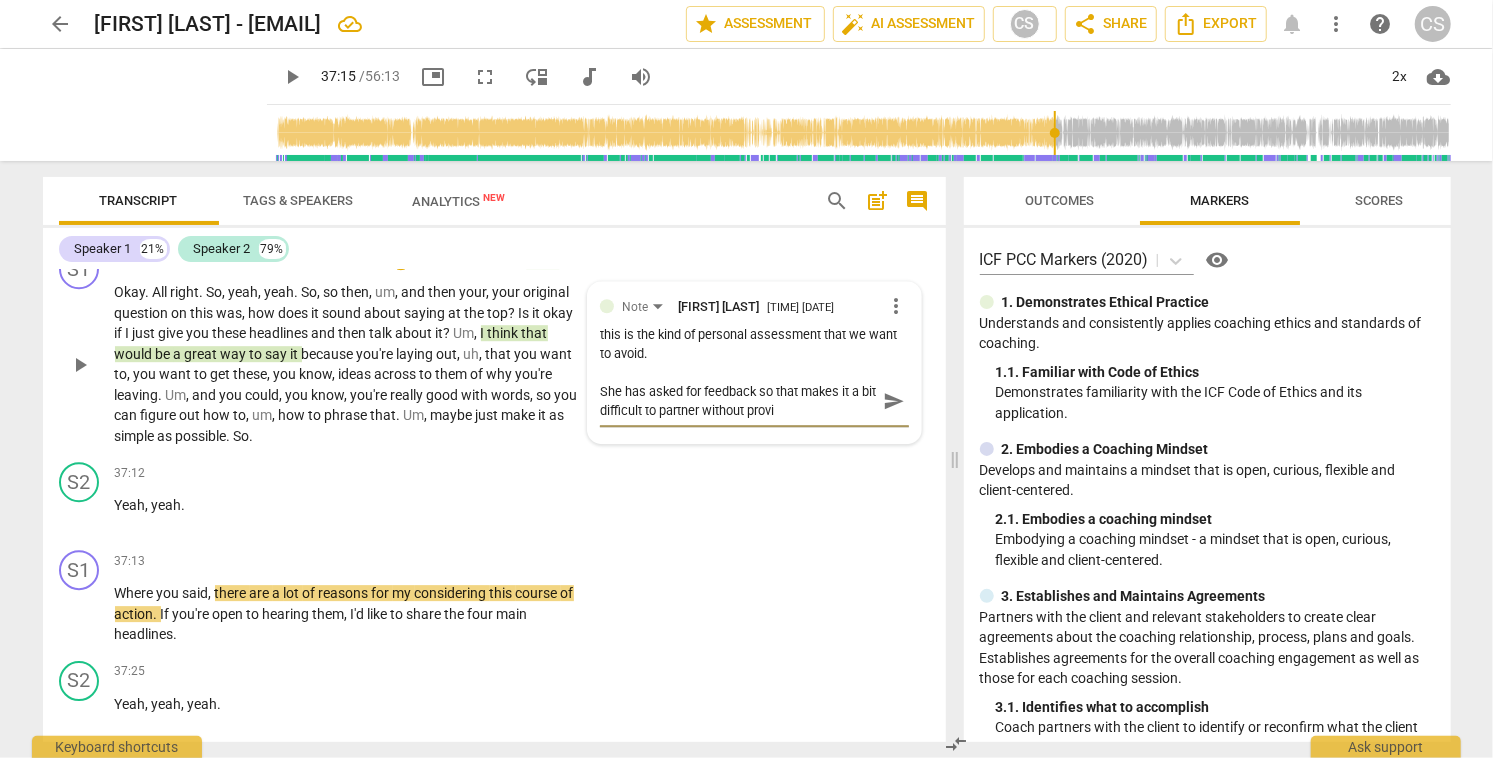 type on "She has asked for feedback so that makes it a bit difficult to partner without provid" 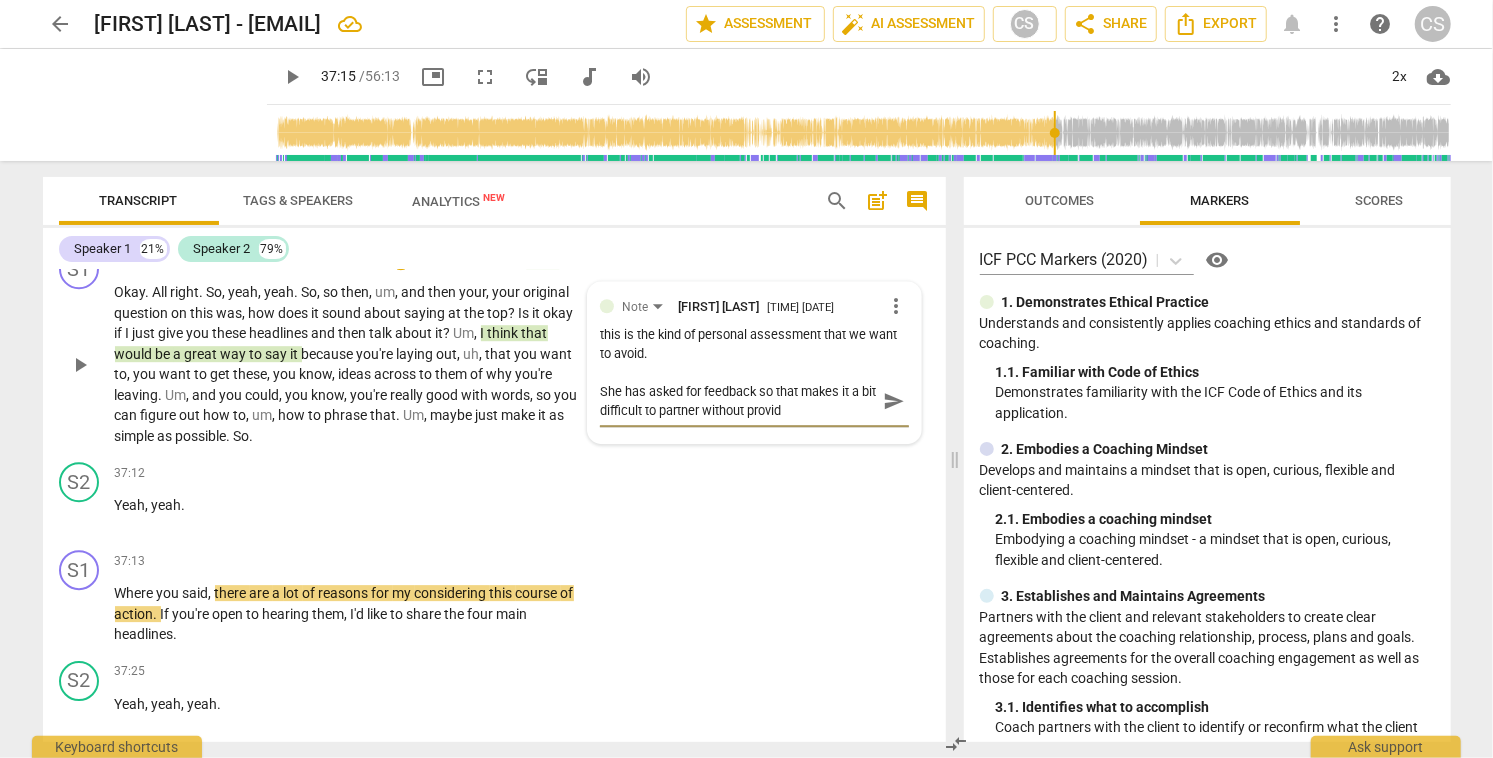 type on "She has asked for feedback so that makes it a bit difficult to partner without providi" 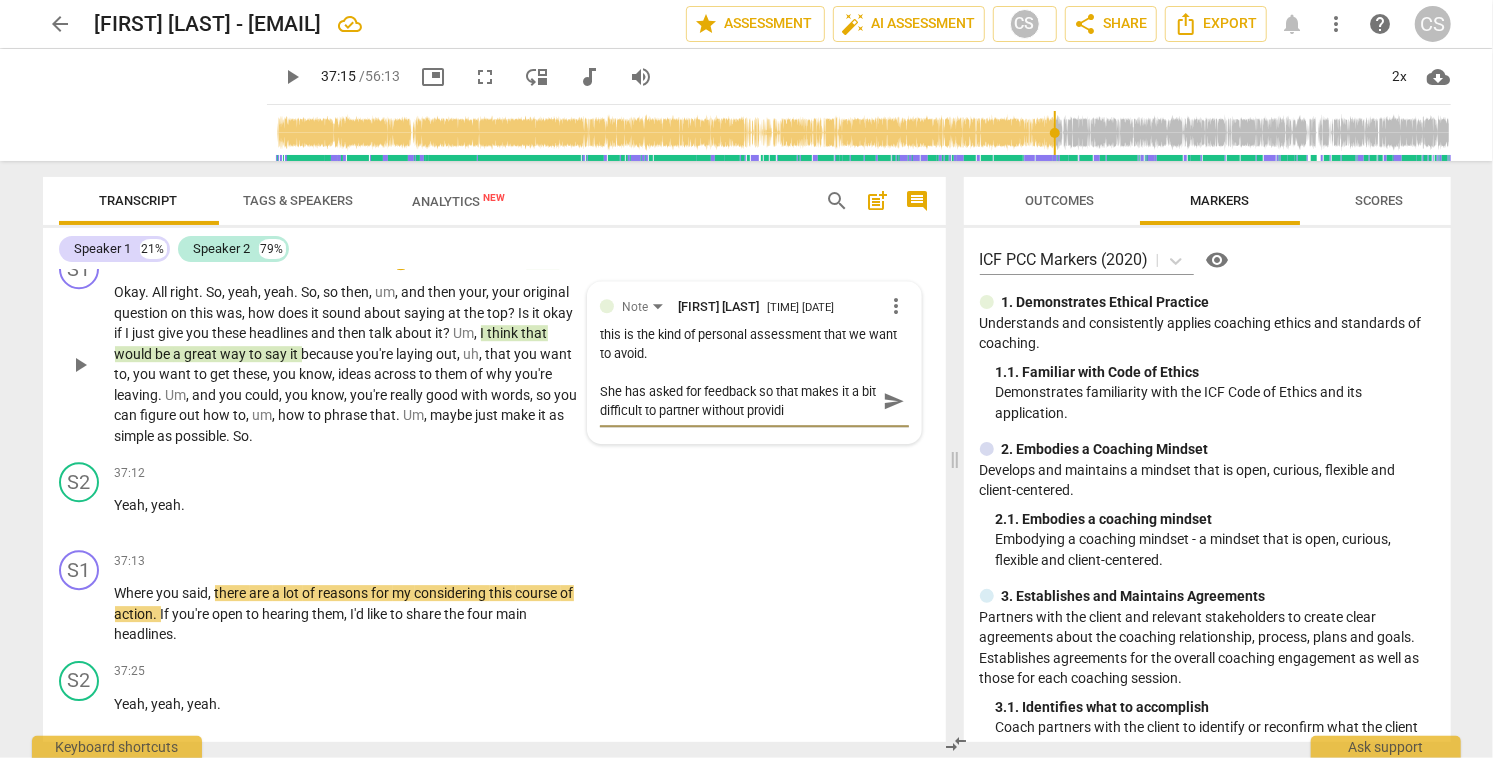 type on "She has asked for feedback so that makes it a bit difficult to partner without providin" 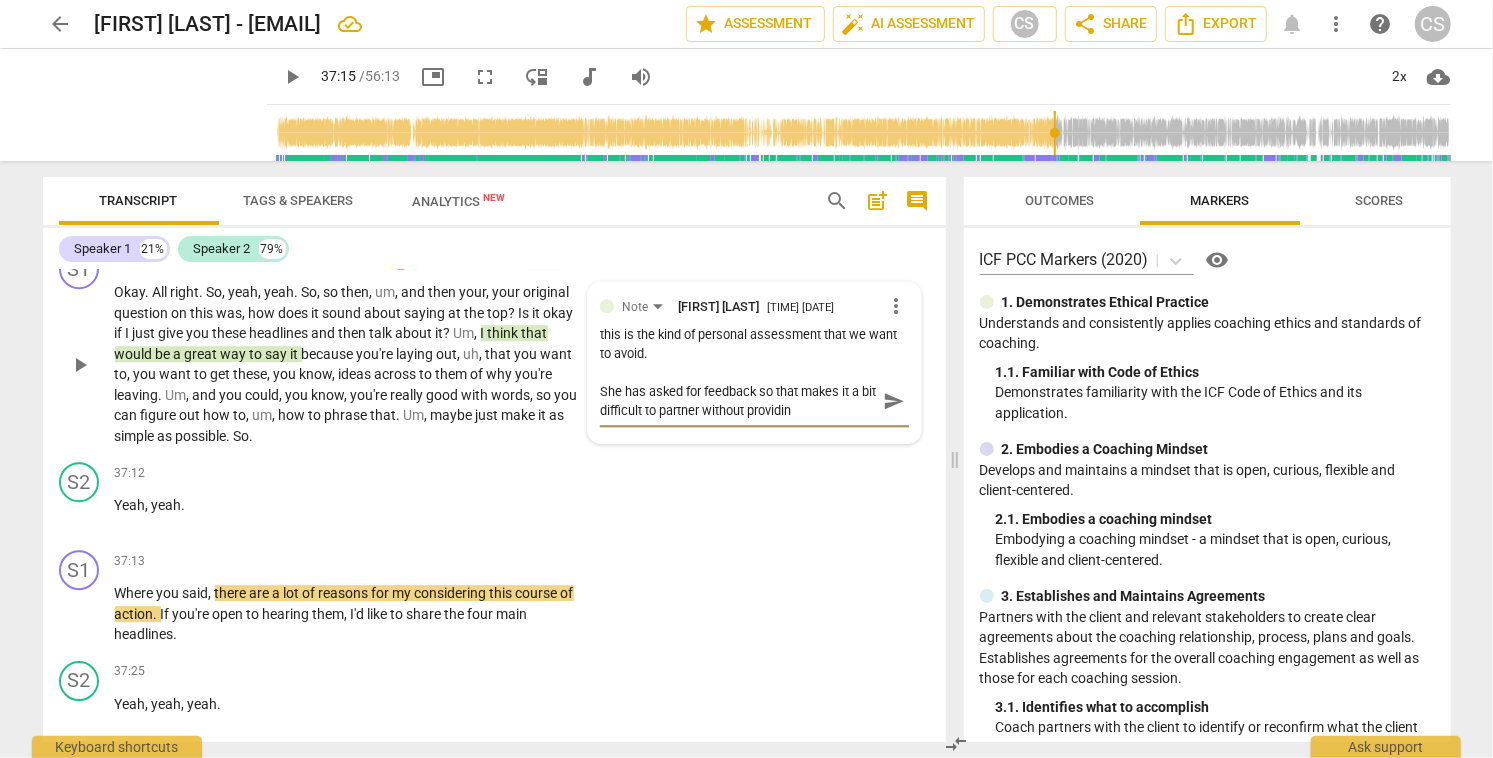 type on "She has asked for feedback so that makes it a bit difficult to partner without providin" 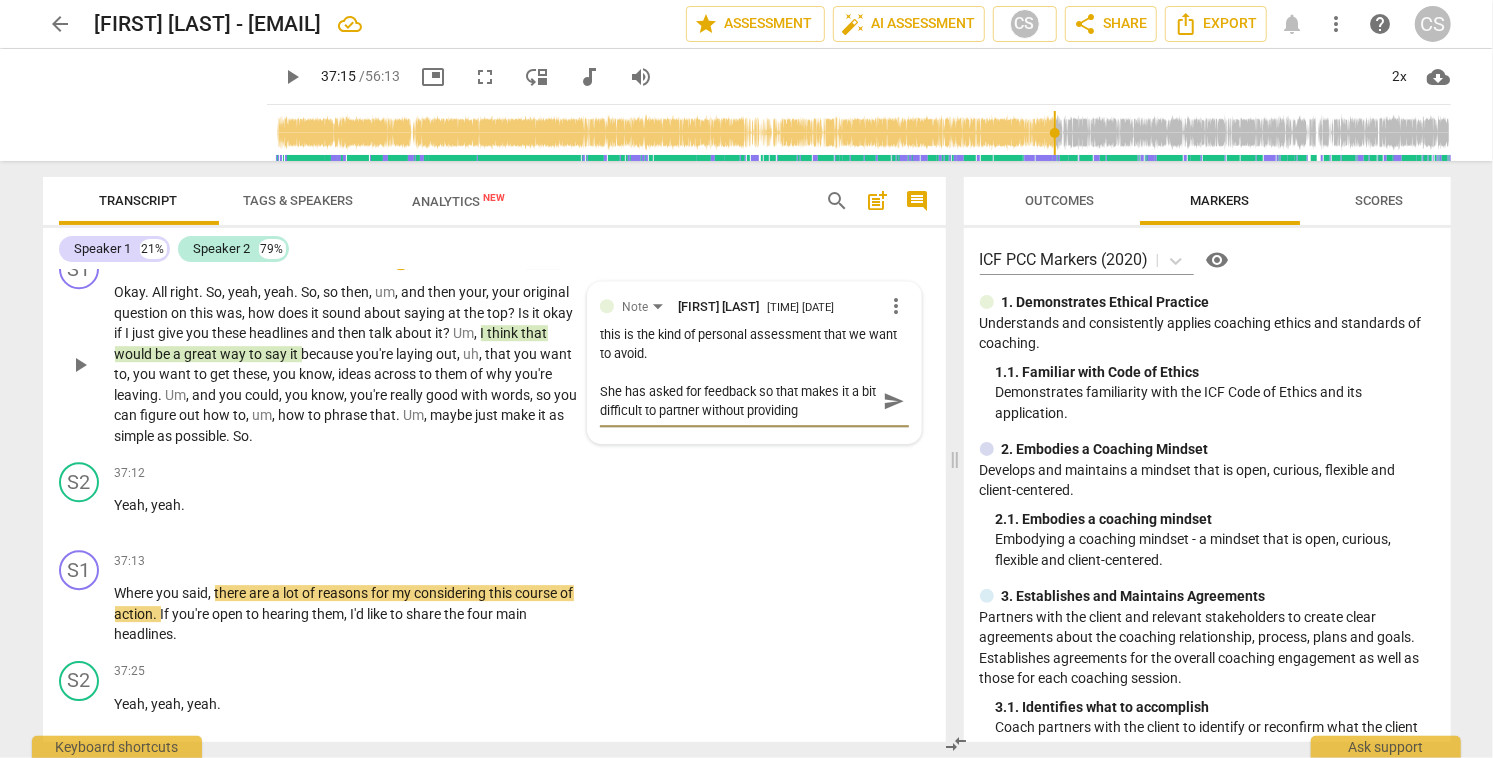 type on "She has asked for feedback so that makes it a bit difficult to partner without providing" 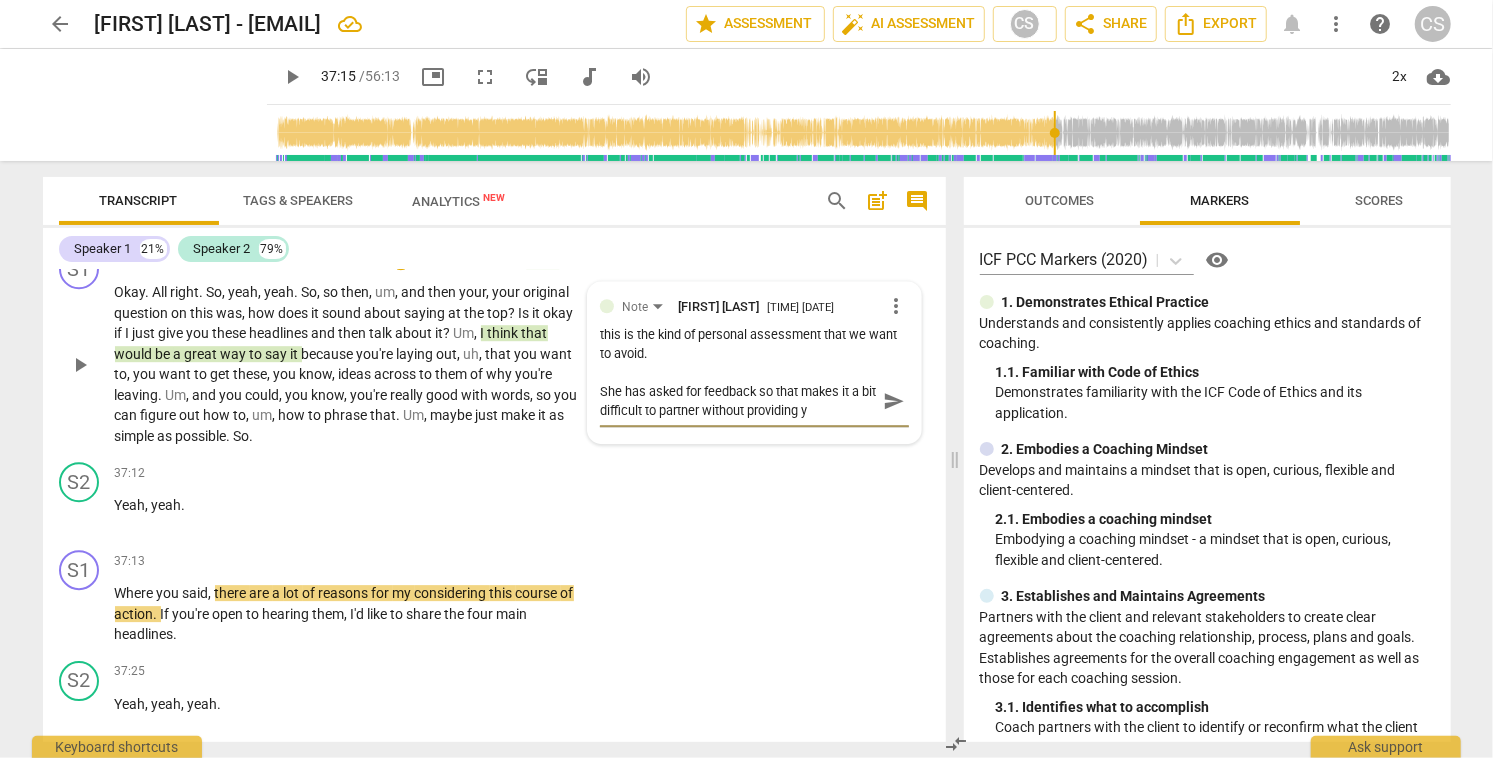 type on "She has asked for feedback so that makes it a bit difficult to partner without providing yo" 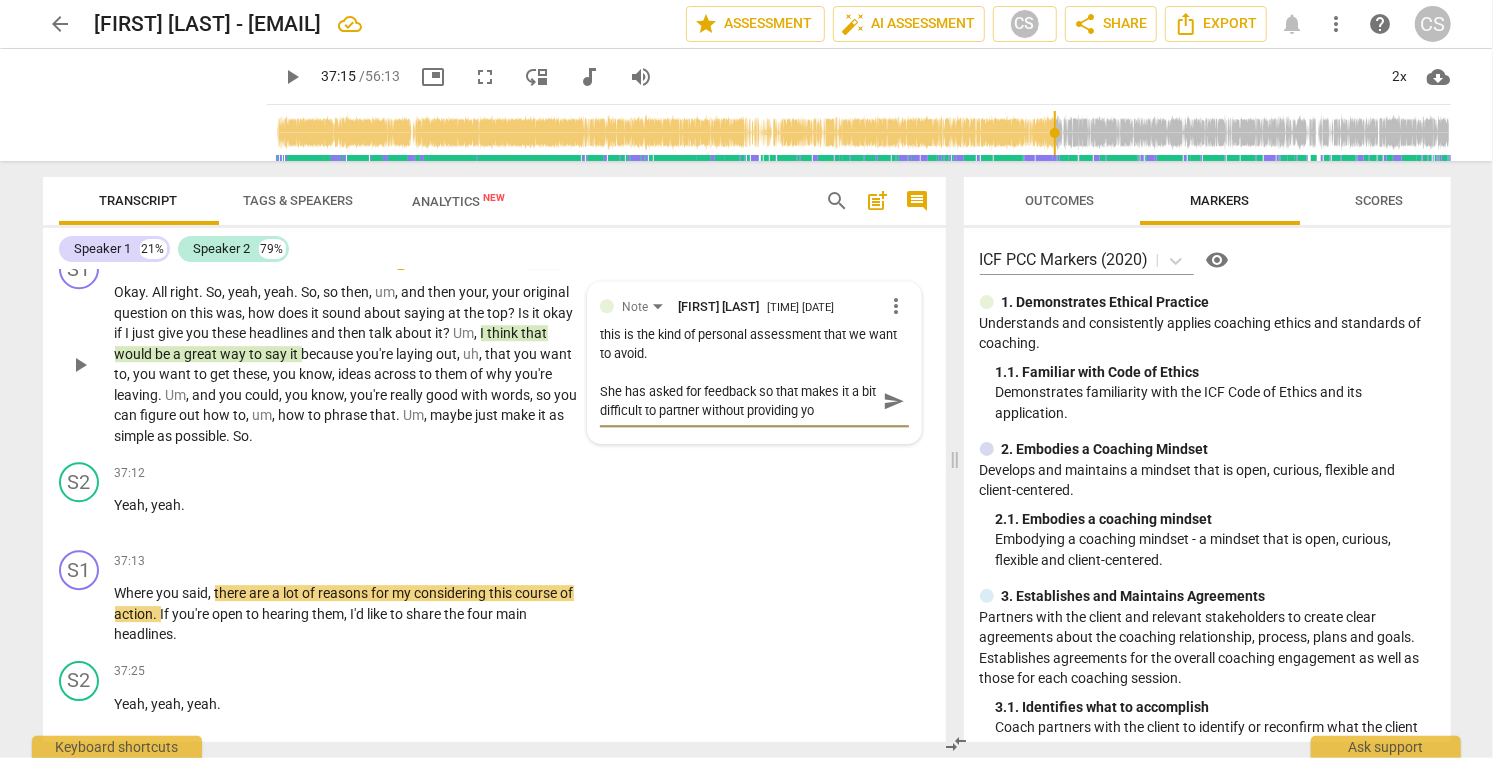 type on "She has asked for feedback so that makes it a bit difficult to partner without providing you" 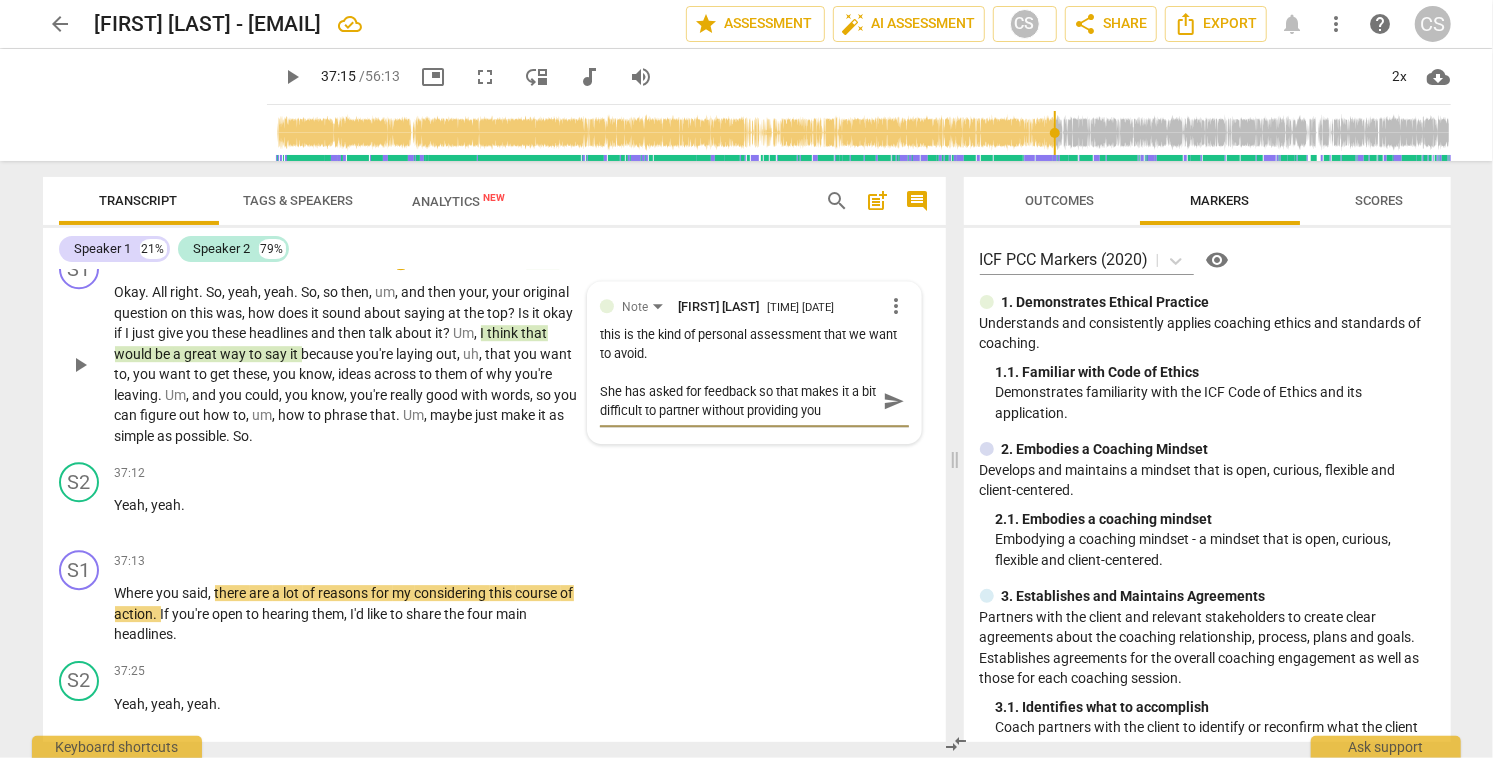 type on "She has asked for feedback so that makes it a bit difficult to partner without providing your" 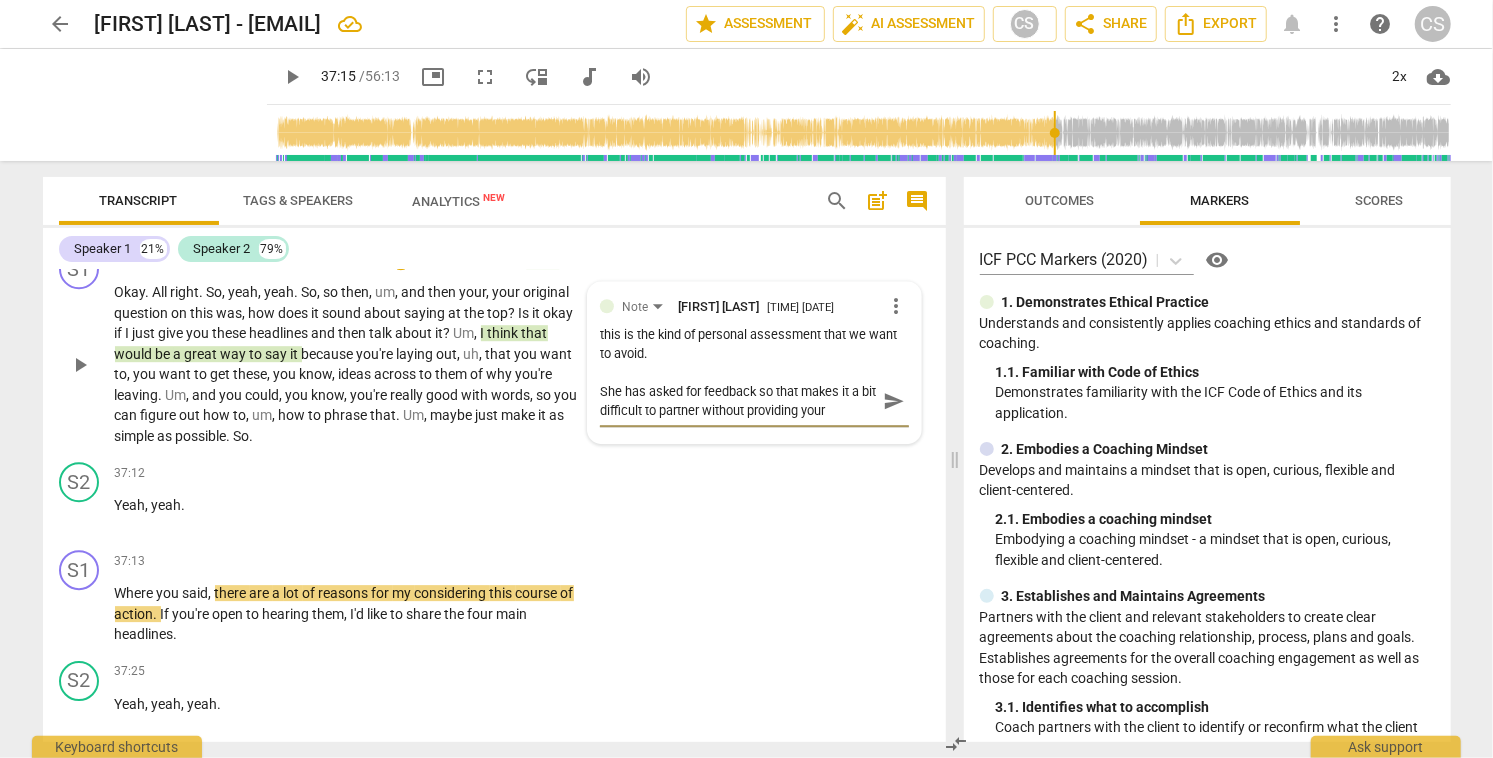 type on "She has asked for feedback so that makes it a bit difficult to partner without providing your" 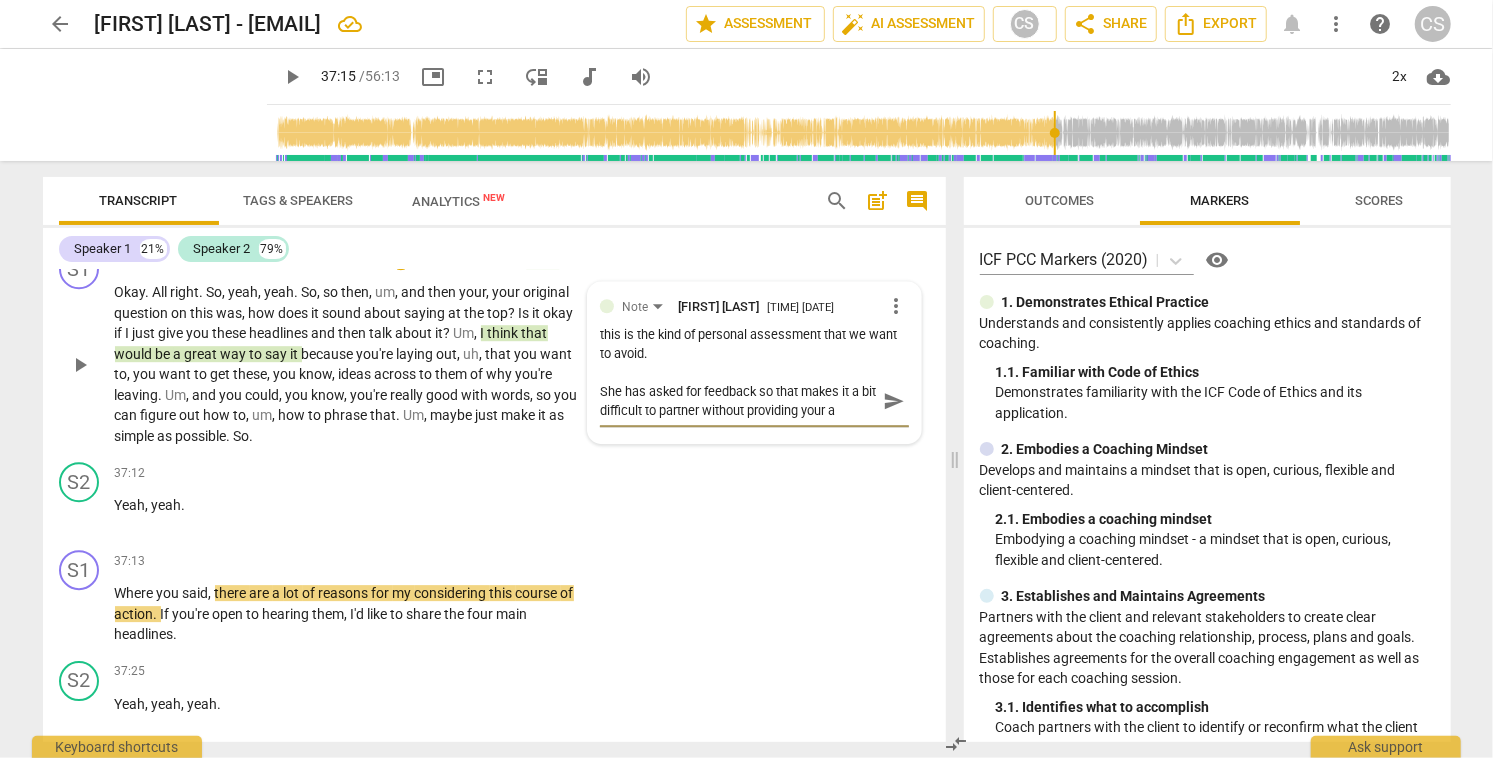 type on "She has asked for feedback so that makes it a bit difficult to partner without providing your as" 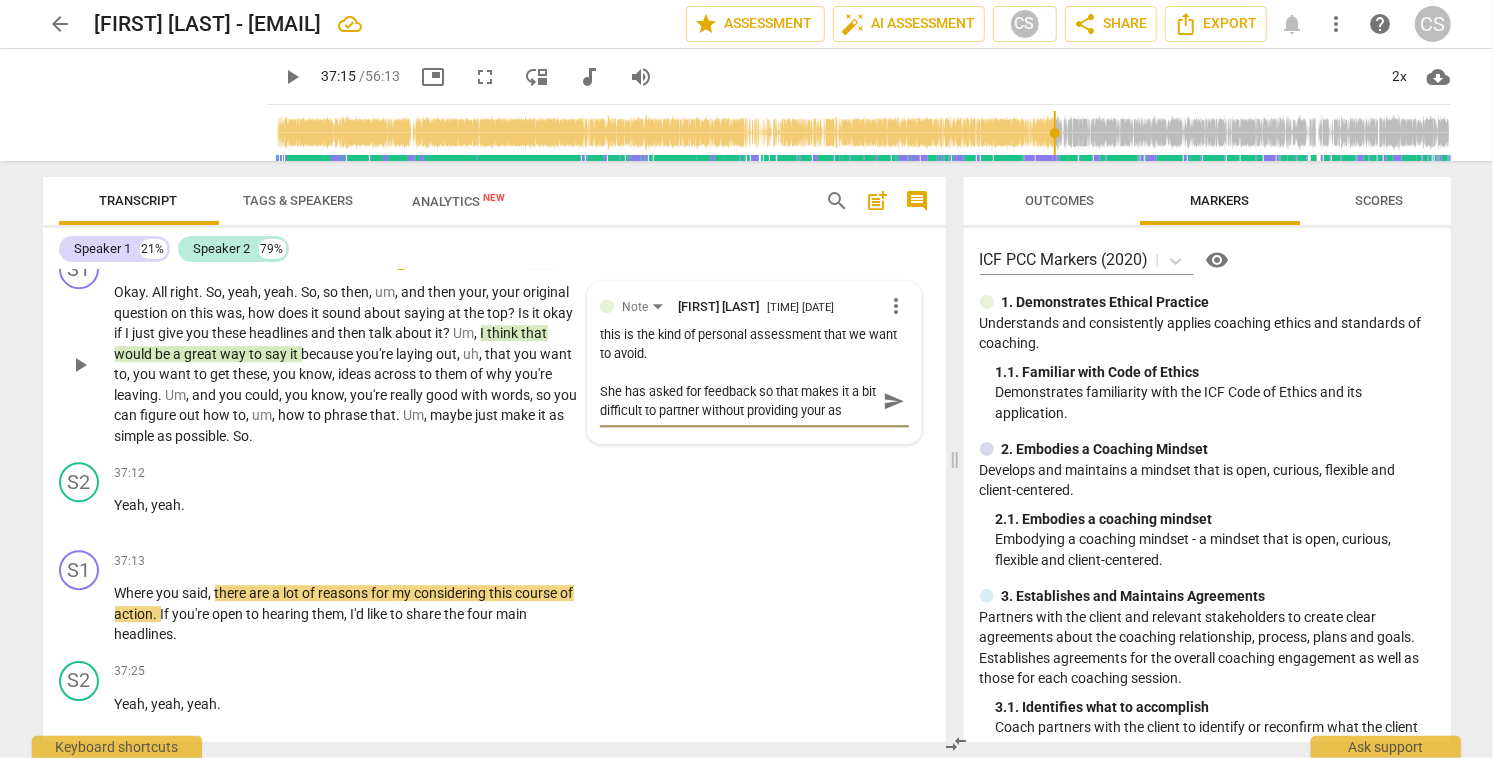 type on "She has asked for feedback so that makes it a bit difficult to partner without providing your ass" 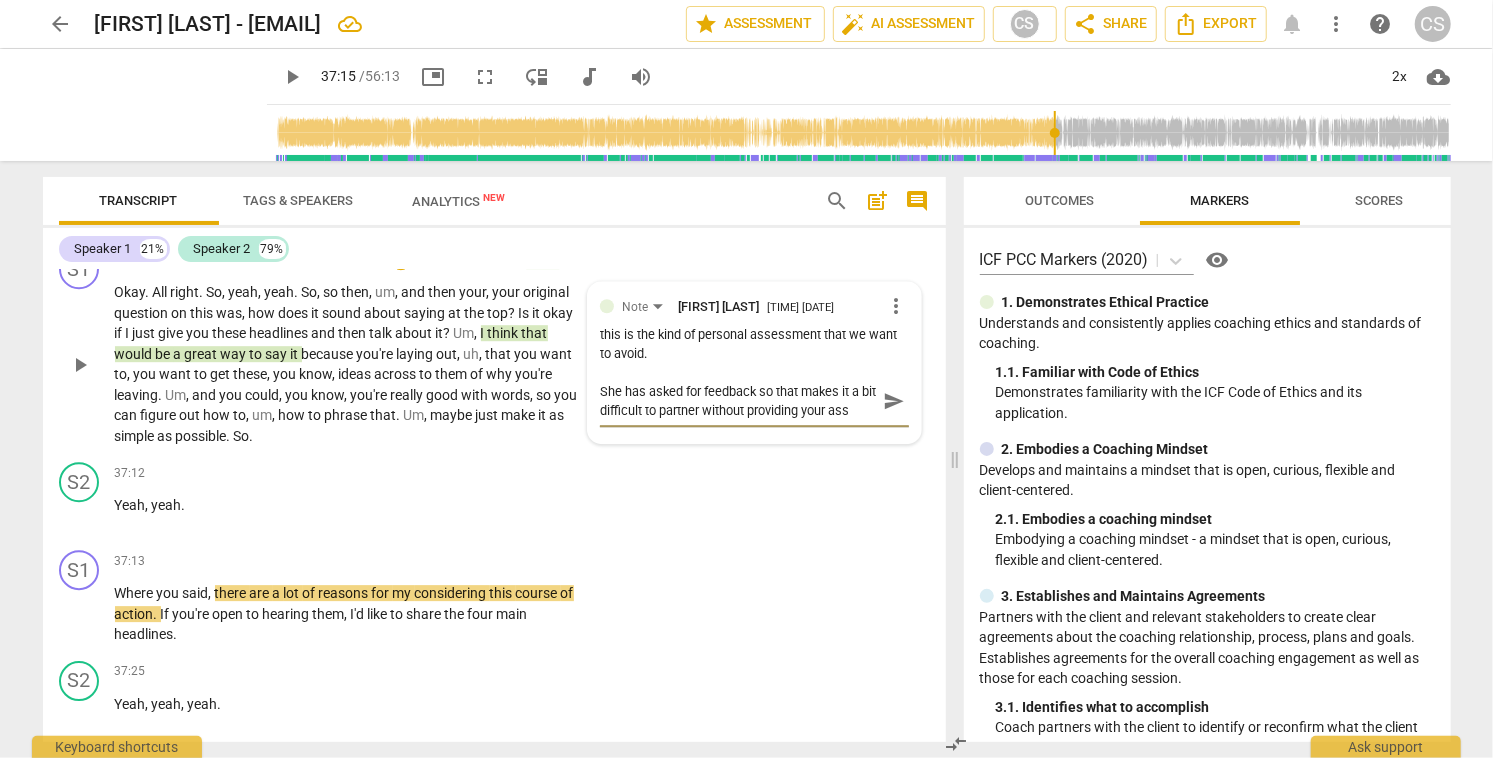 type on "She has asked for feedback so that makes it a bit difficult to partner without providing your asse" 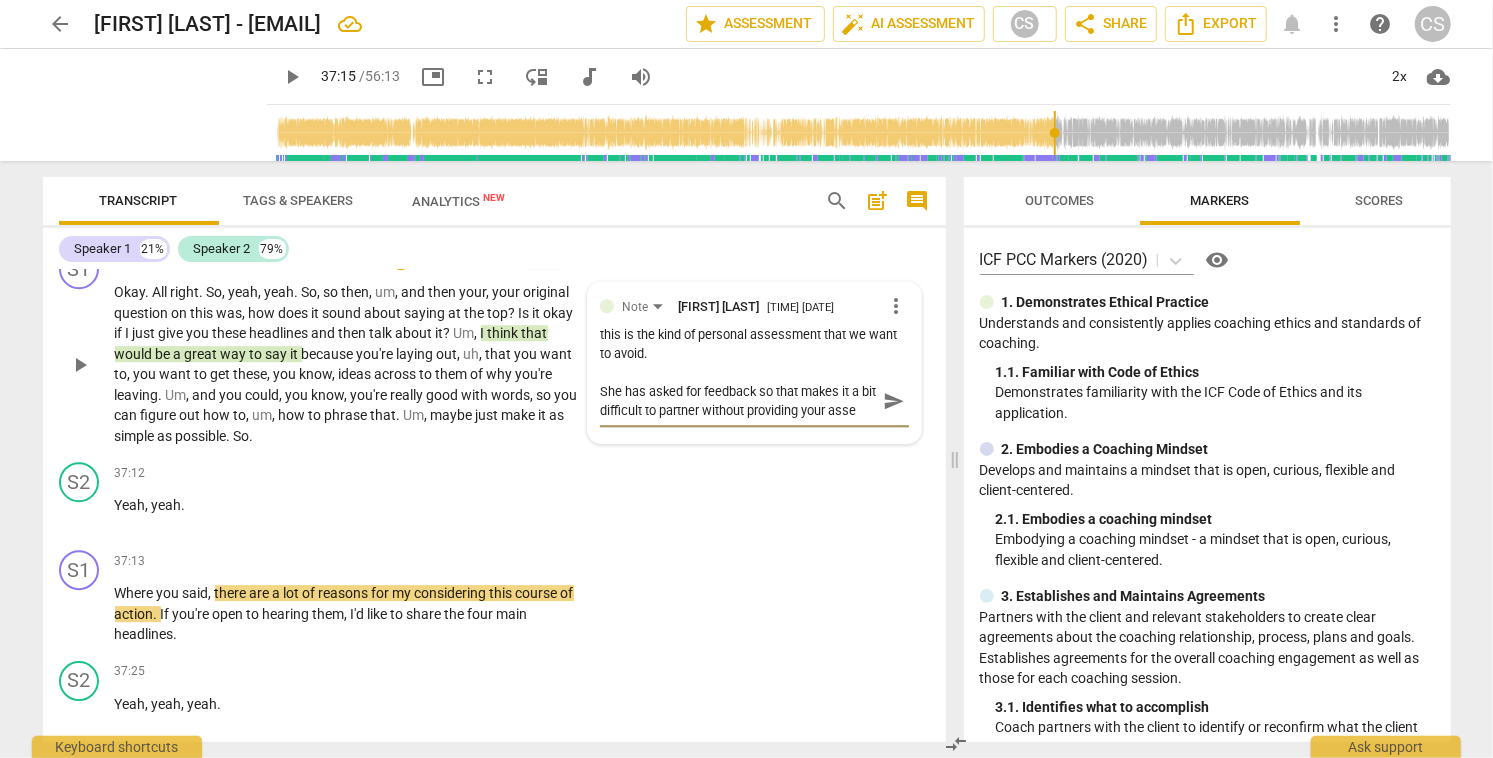 scroll, scrollTop: 17, scrollLeft: 0, axis: vertical 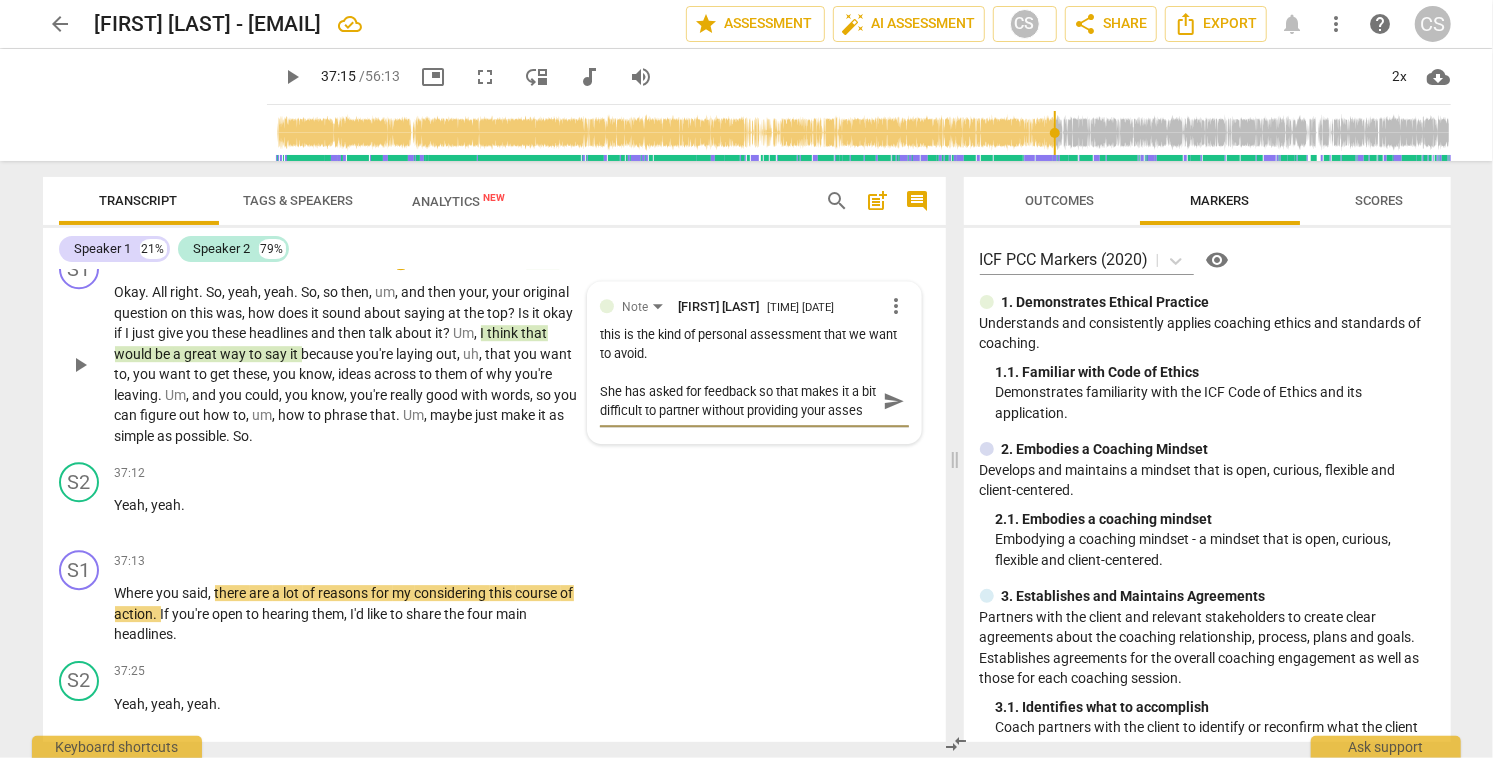 type on "She has asked for feedback so that makes it a bit difficult to partner without providing your assess" 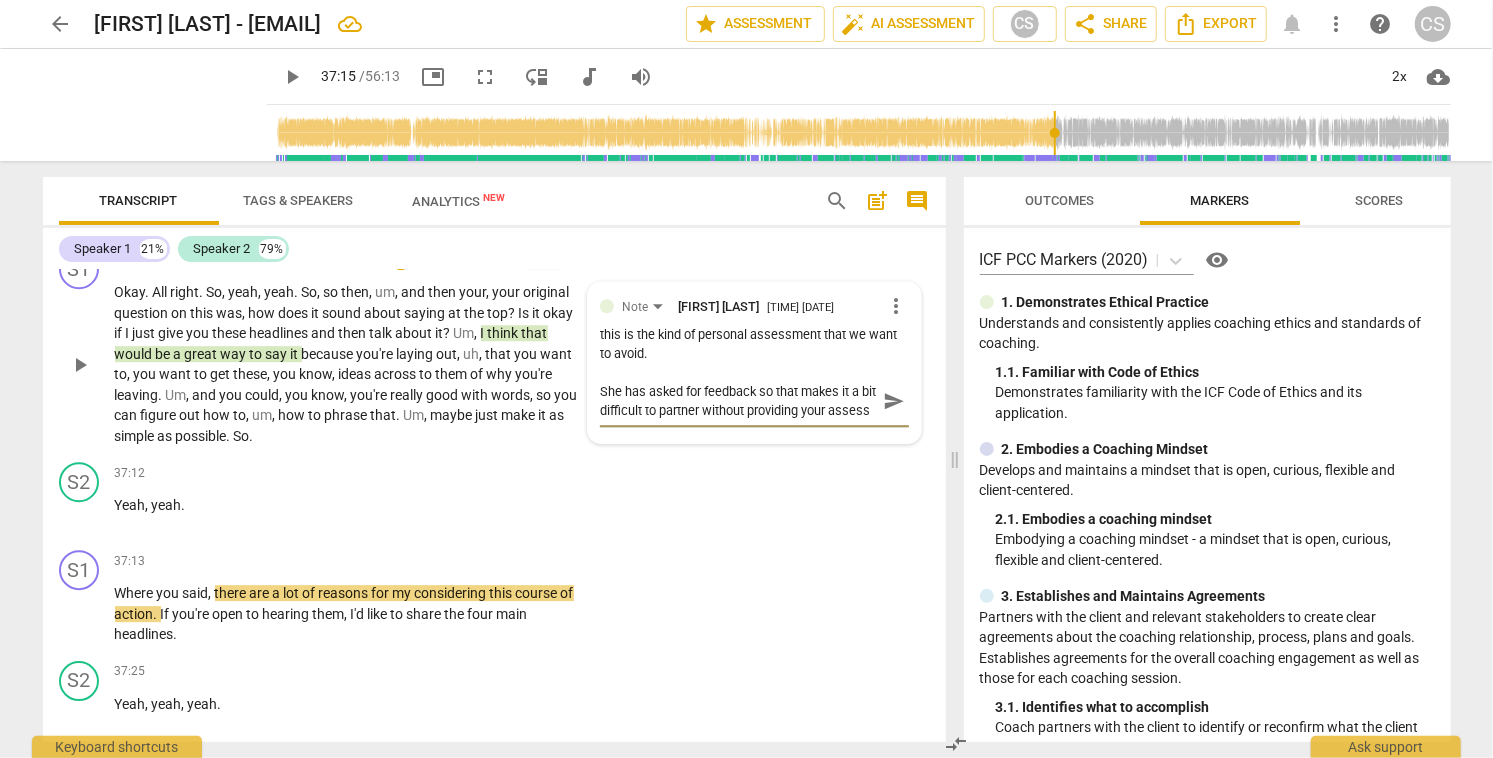 type on "She has asked for feedback so that makes it a bit difficult to partner without providing your assessm" 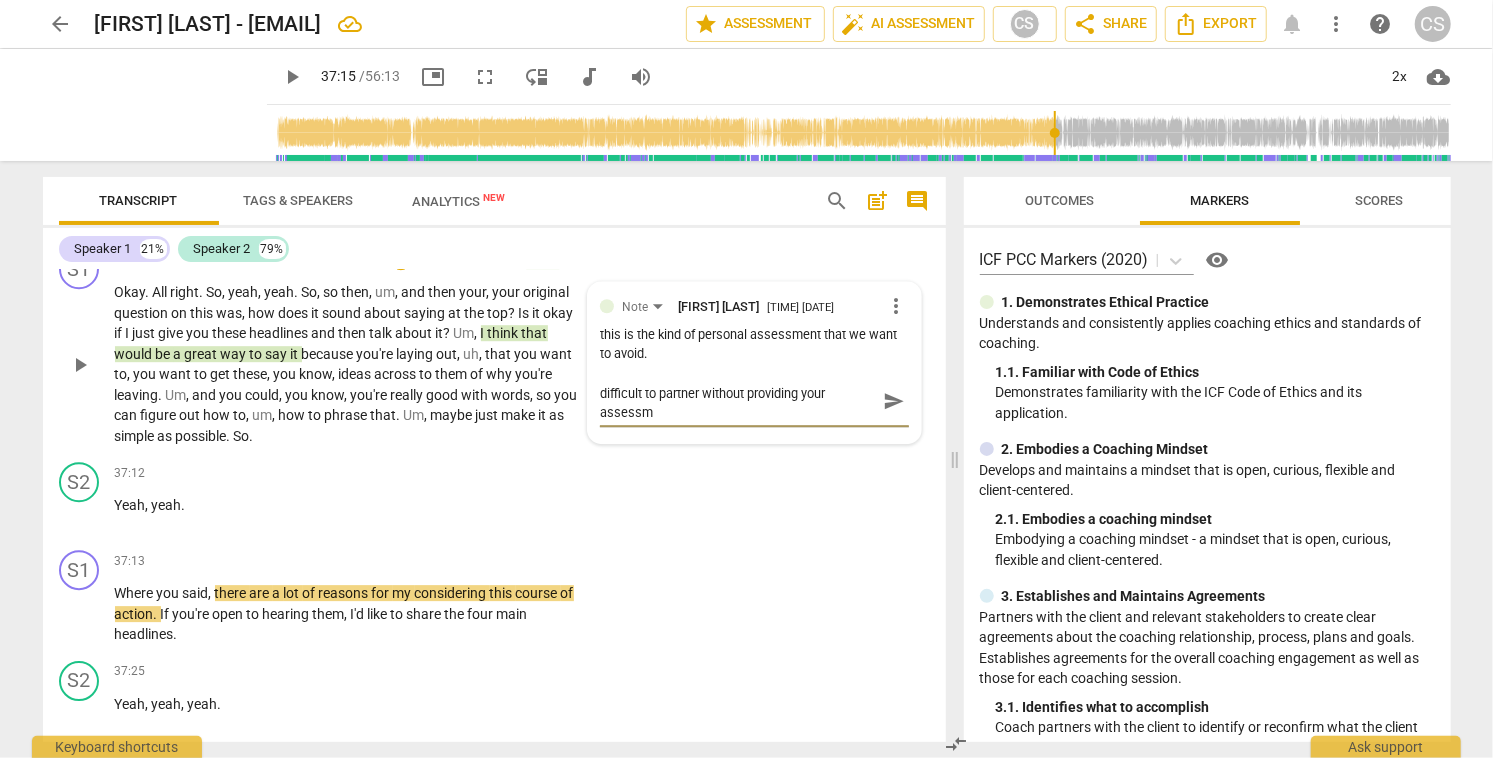 type on "She has asked for feedback so that makes it a bit difficult to partner without providing your assessme" 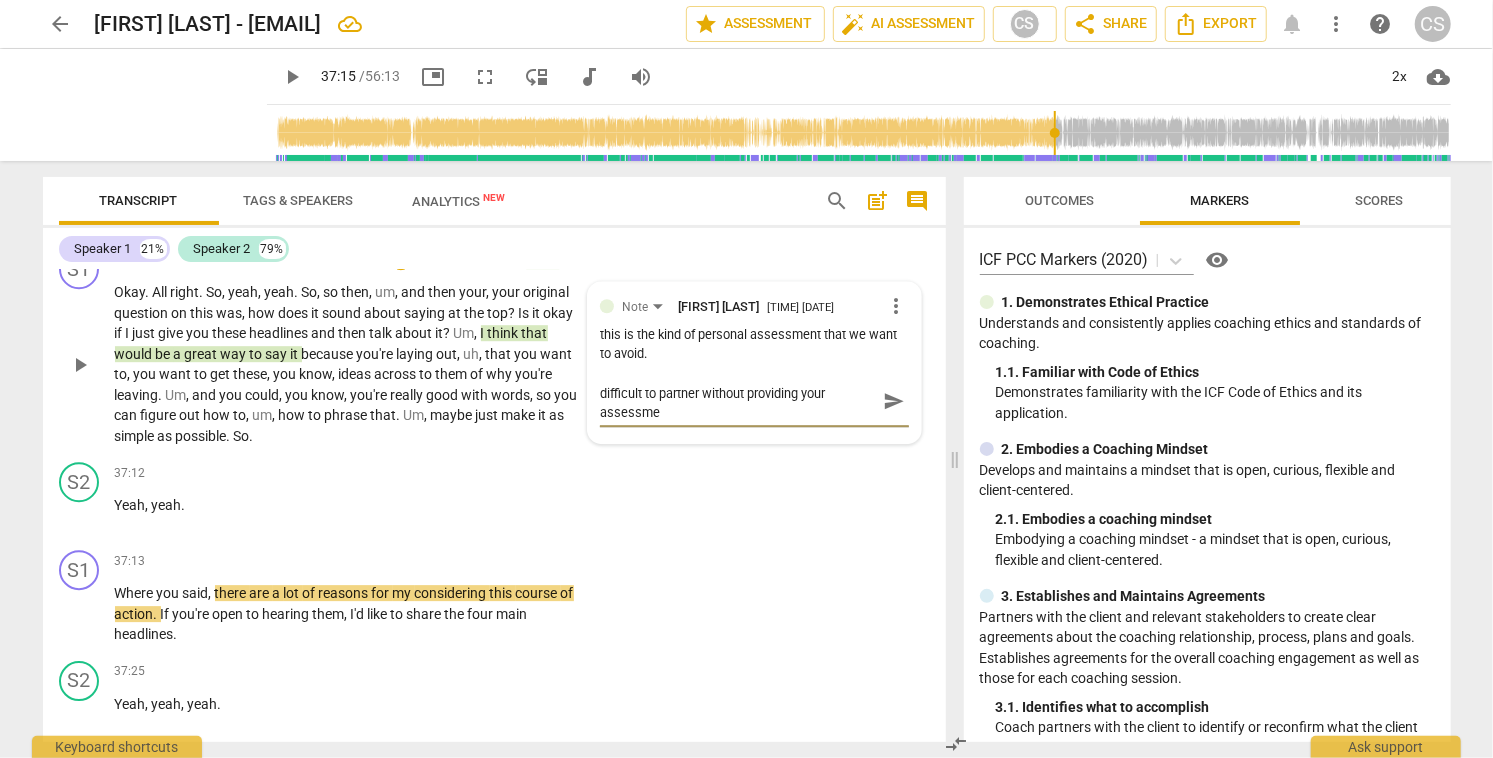 type on "She has asked for feedback so that makes it a bit difficult to partner without providing your assessmen" 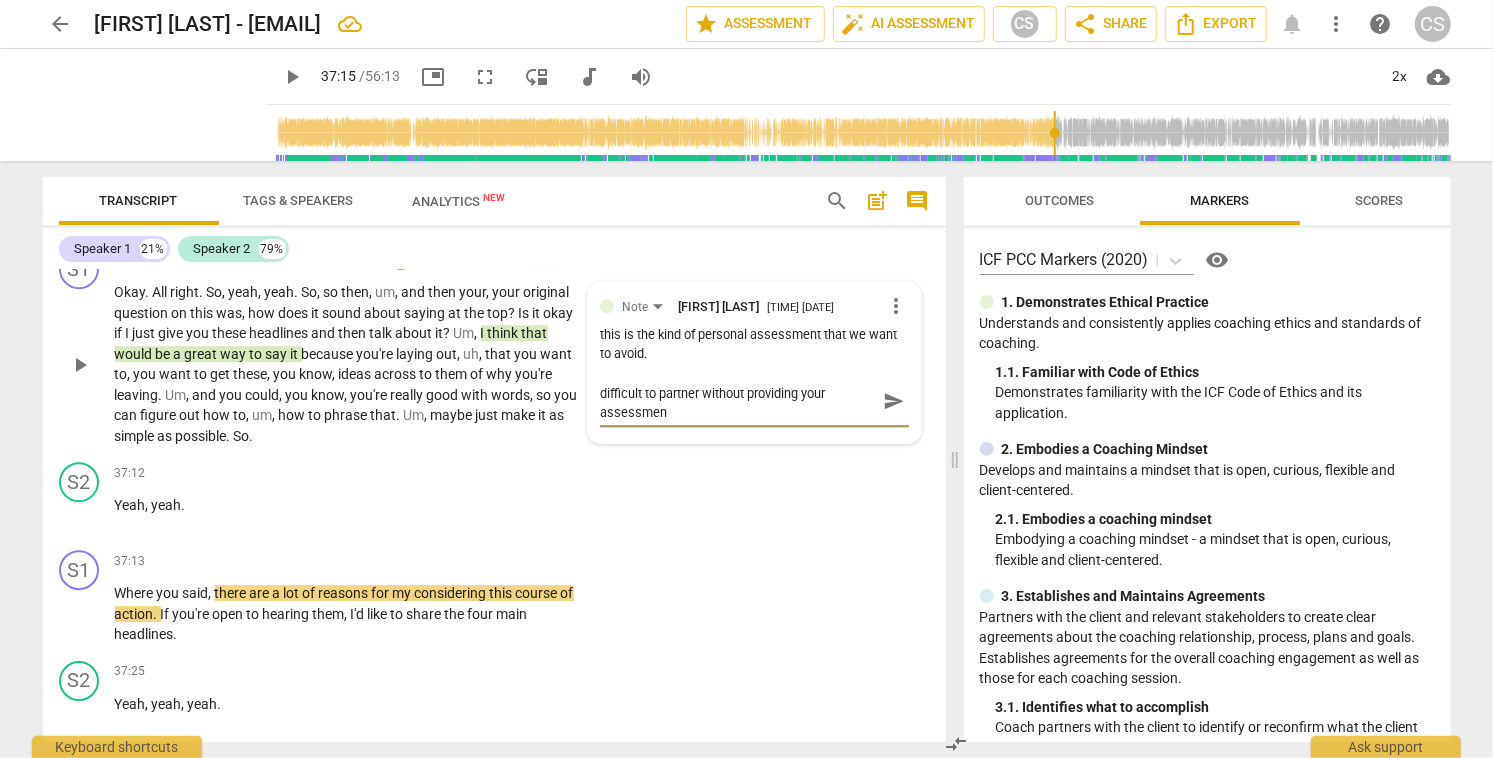 type on "She has asked for feedback so that makes it a bit difficult to partner without providing your assessment" 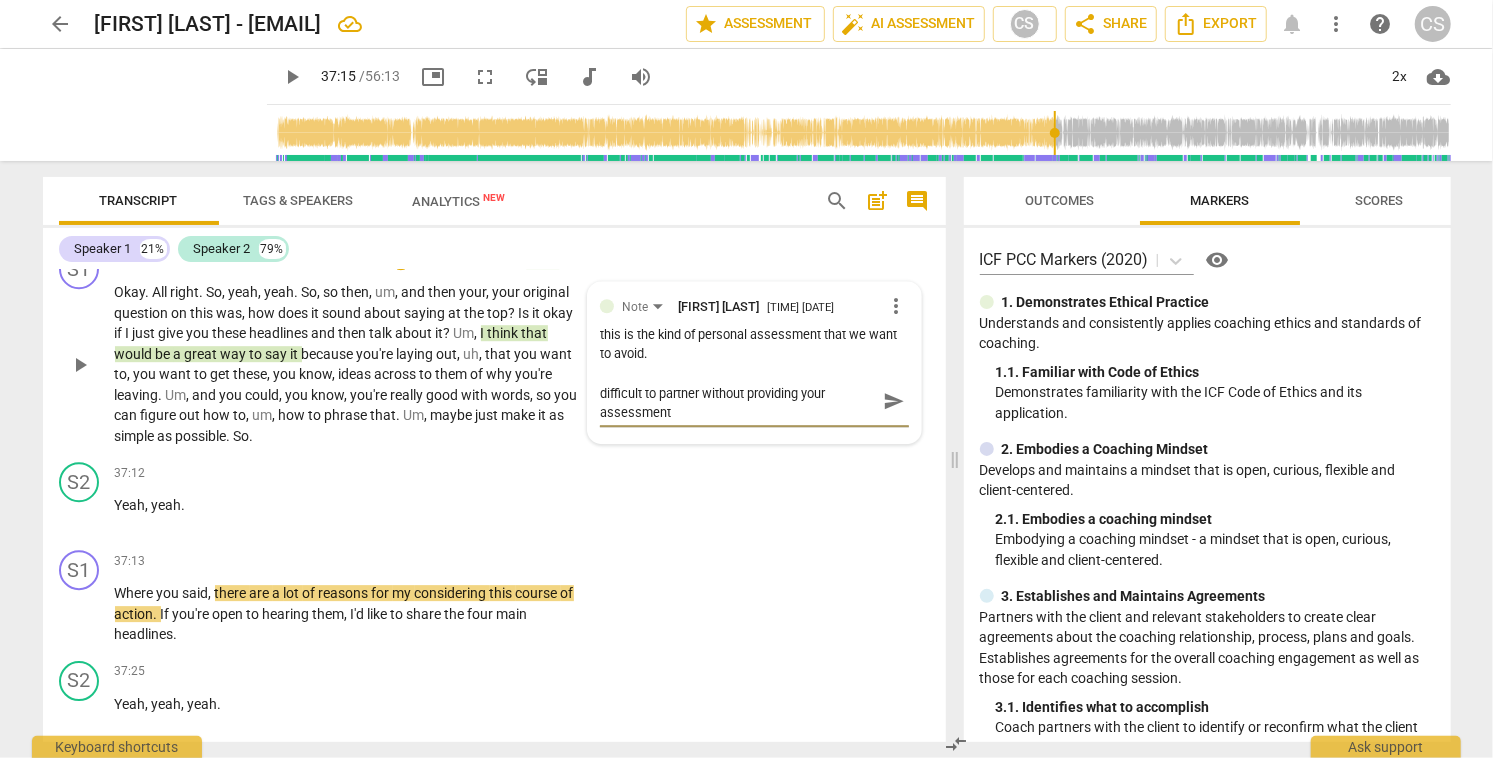 type on "She has asked for feedback so that makes it a bit difficult to partner without providing your assessment" 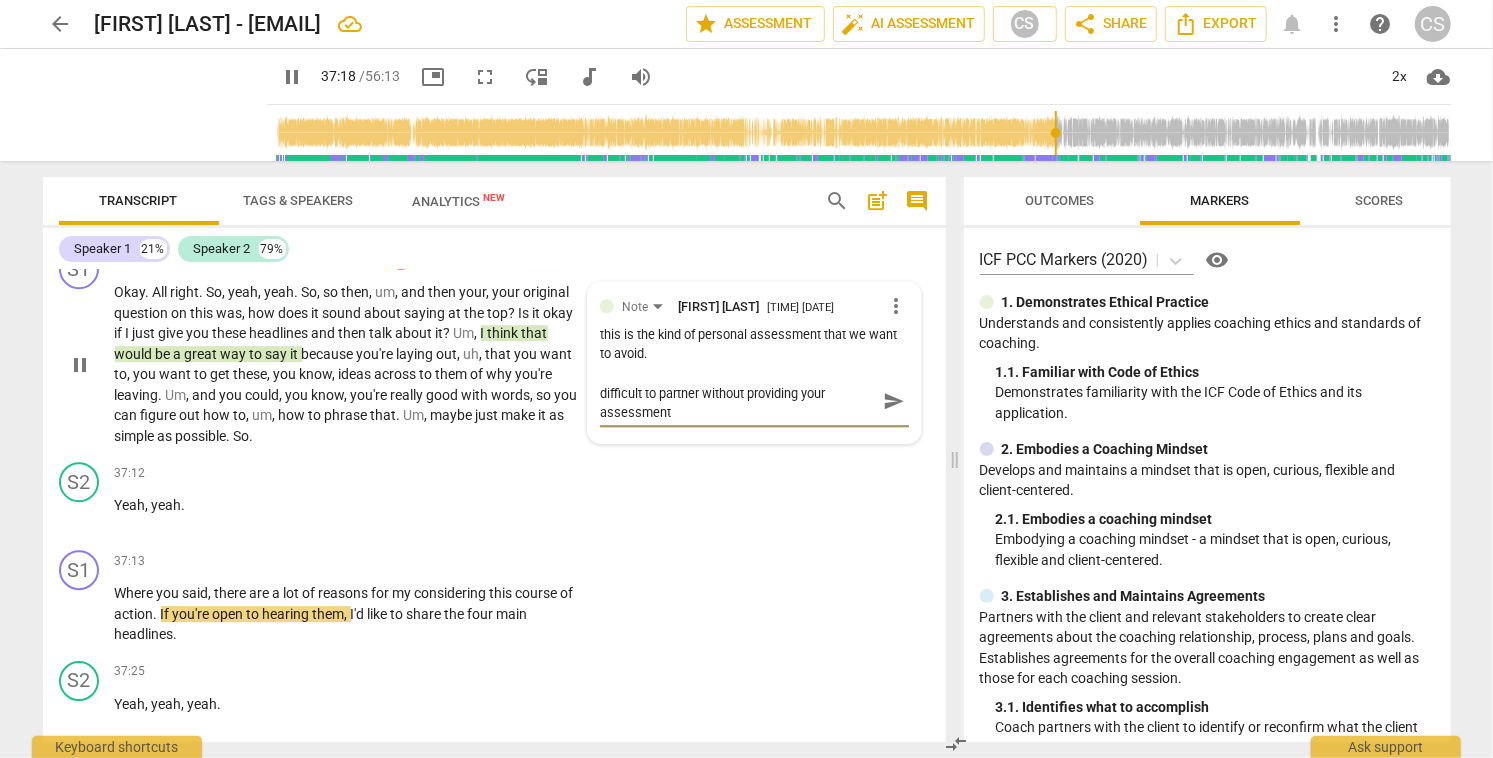 type on "2239" 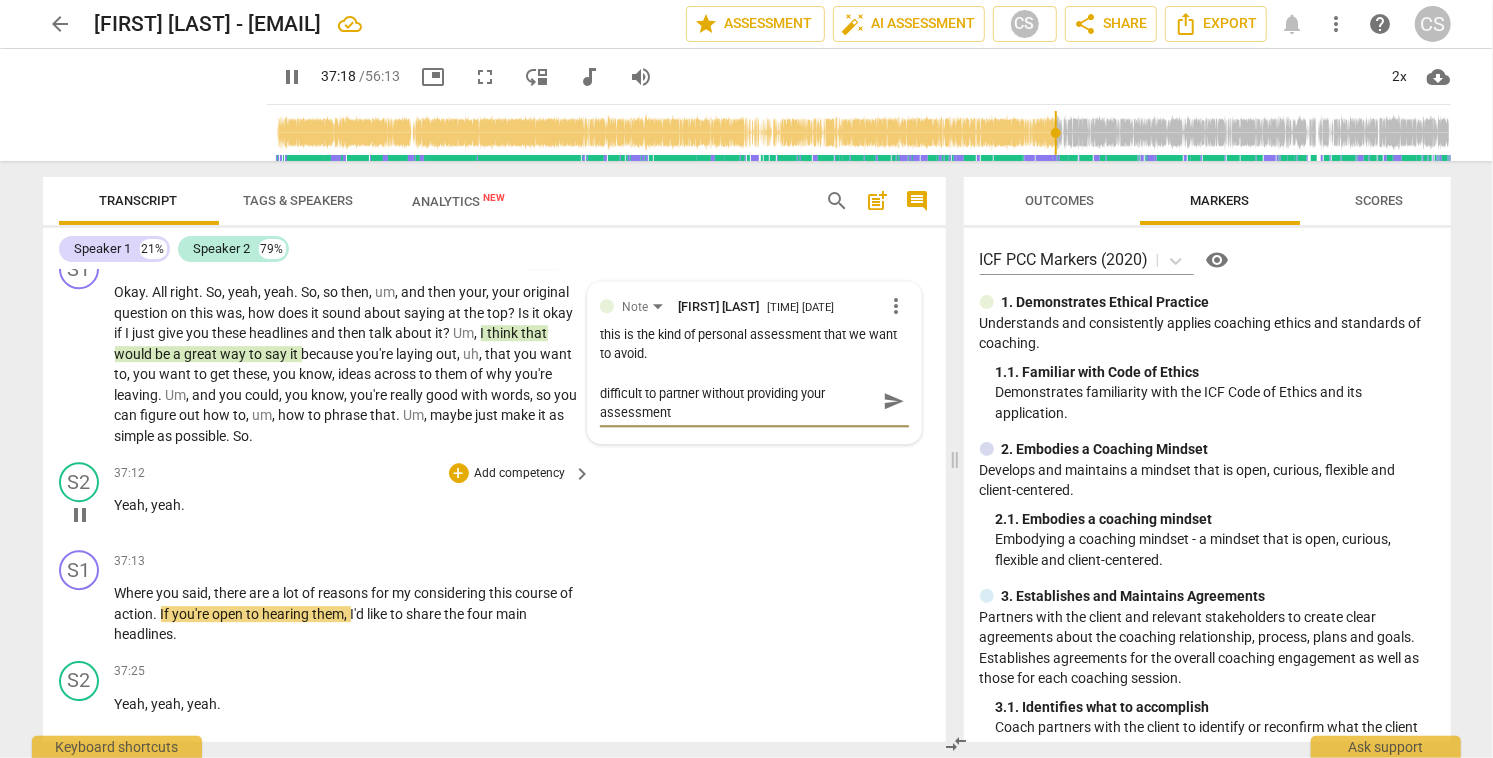 type on "She has asked for feedback so that makes it a bit difficult to partner without providing your assessment 😅" 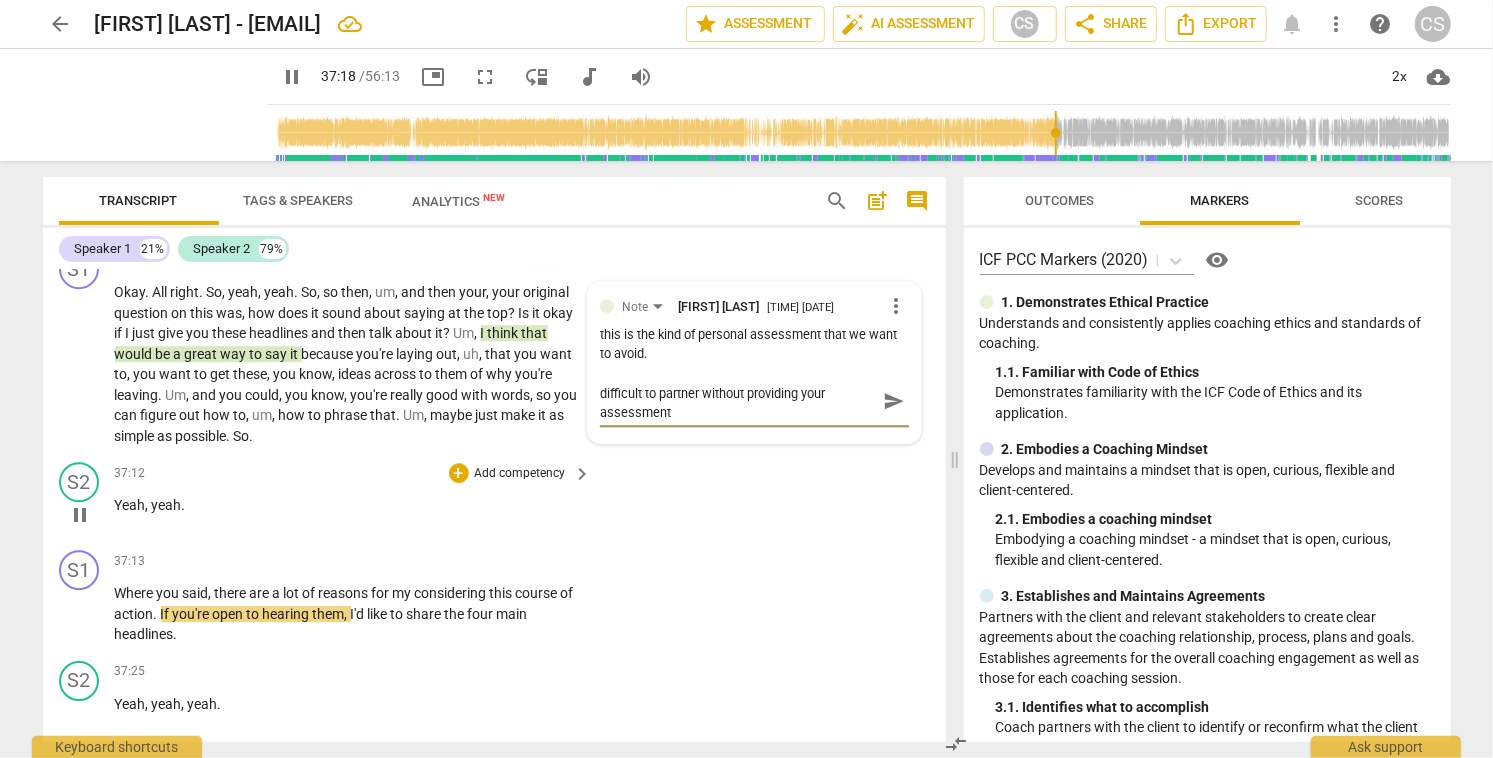 type on "She has asked for feedback so that makes it a bit difficult to partner without providing your assessment 😅" 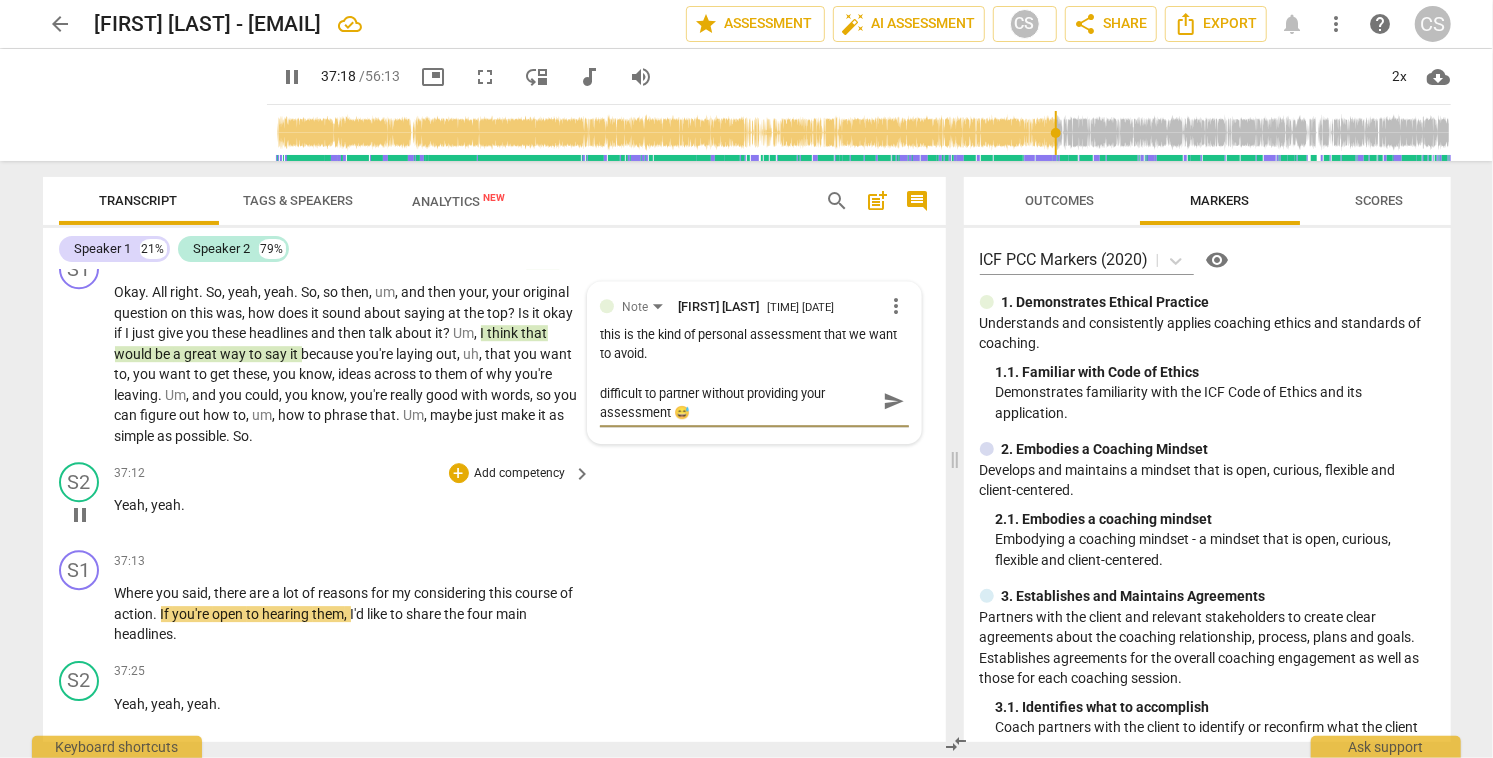 scroll, scrollTop: 0, scrollLeft: 0, axis: both 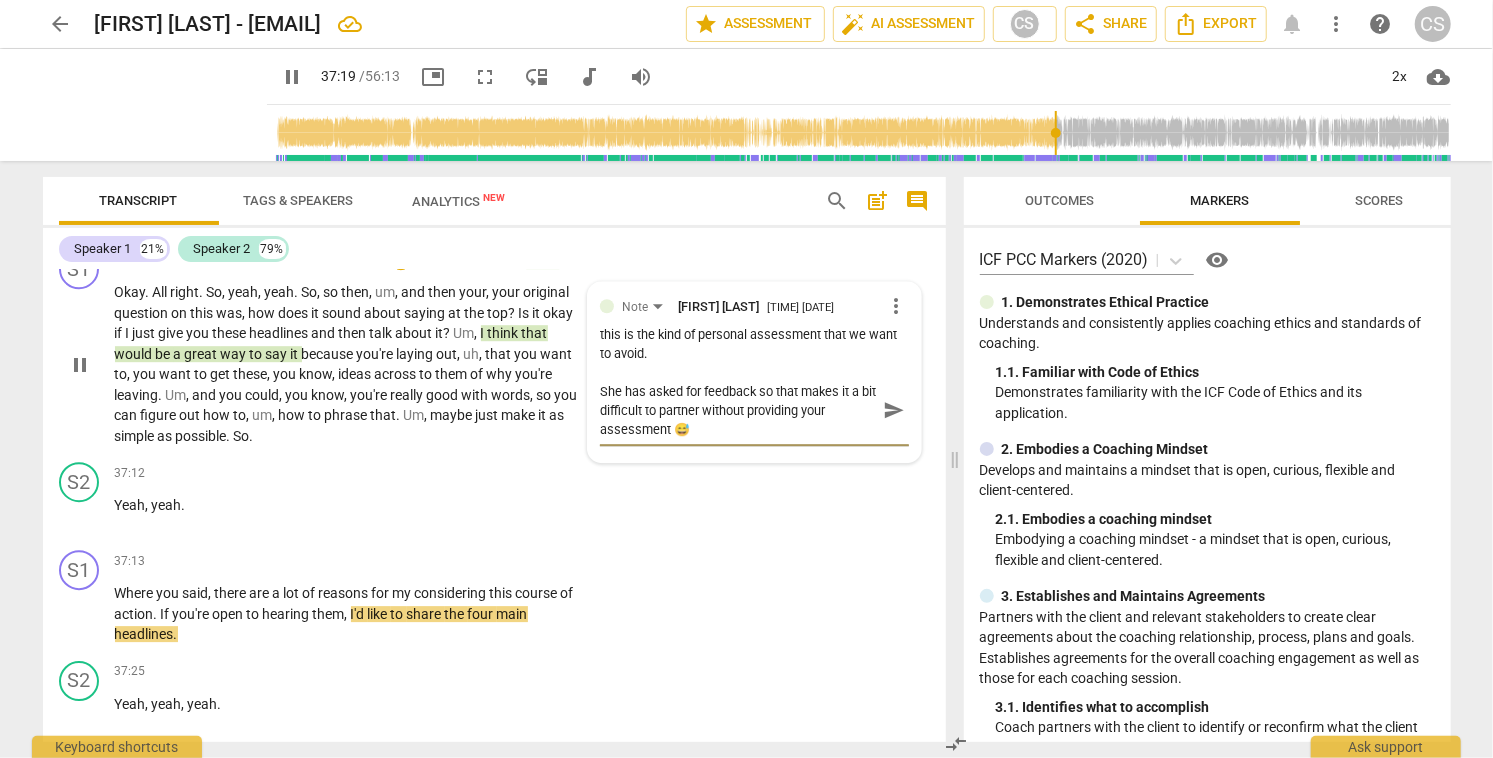 type on "2240" 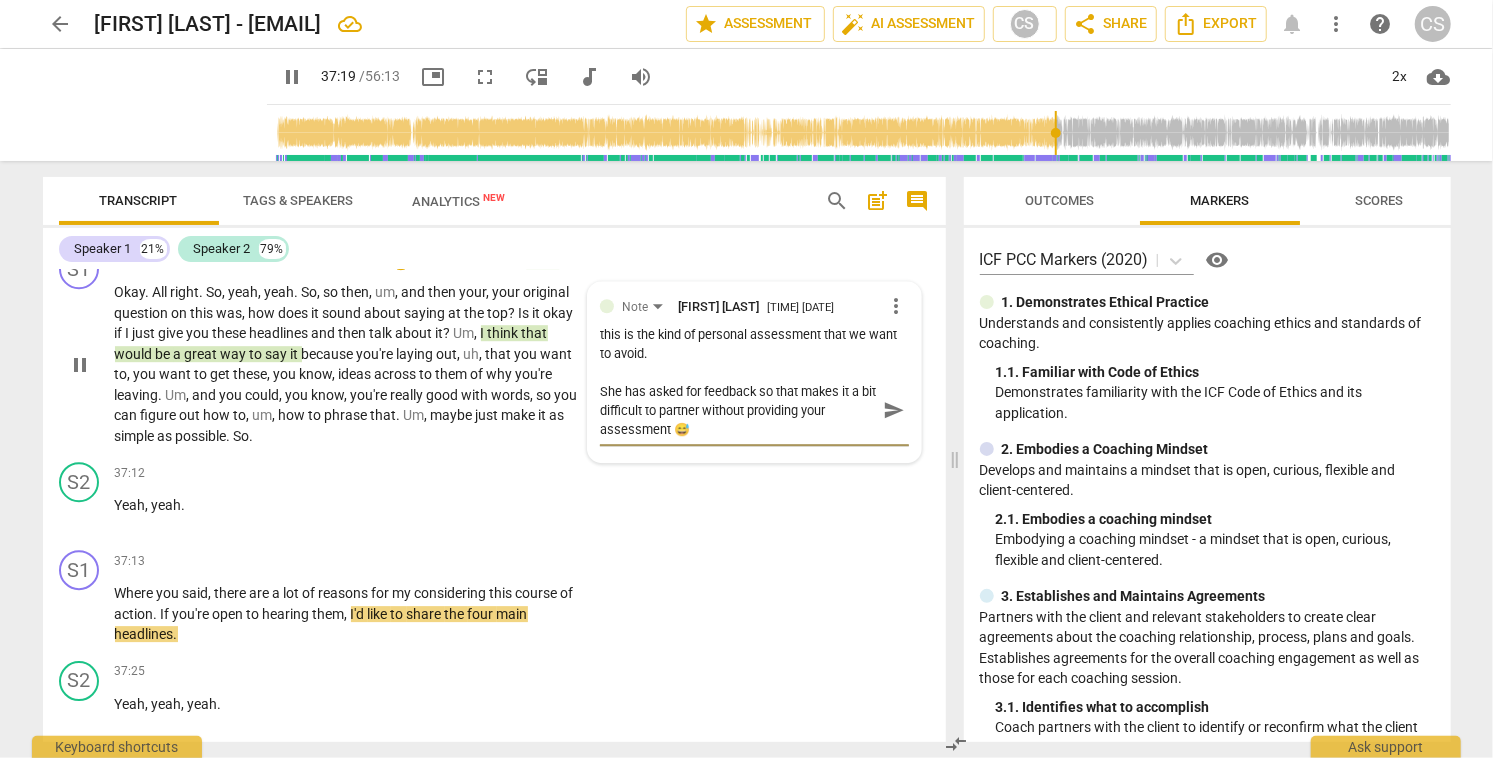 type on "She has asked for feedback so that makes it a bit difficult to partner without providing your assessment 😅" 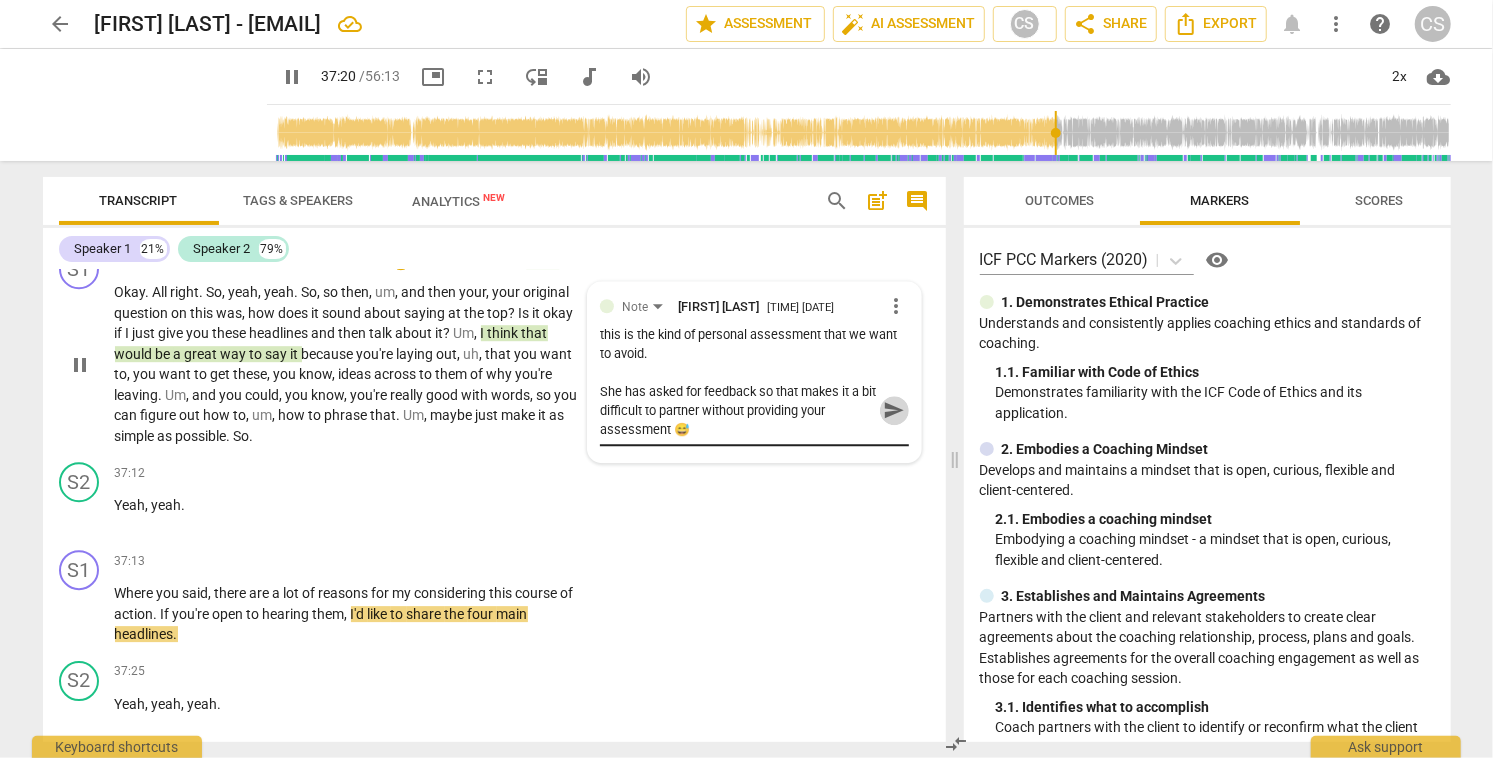 click on "send" at bounding box center (894, 410) 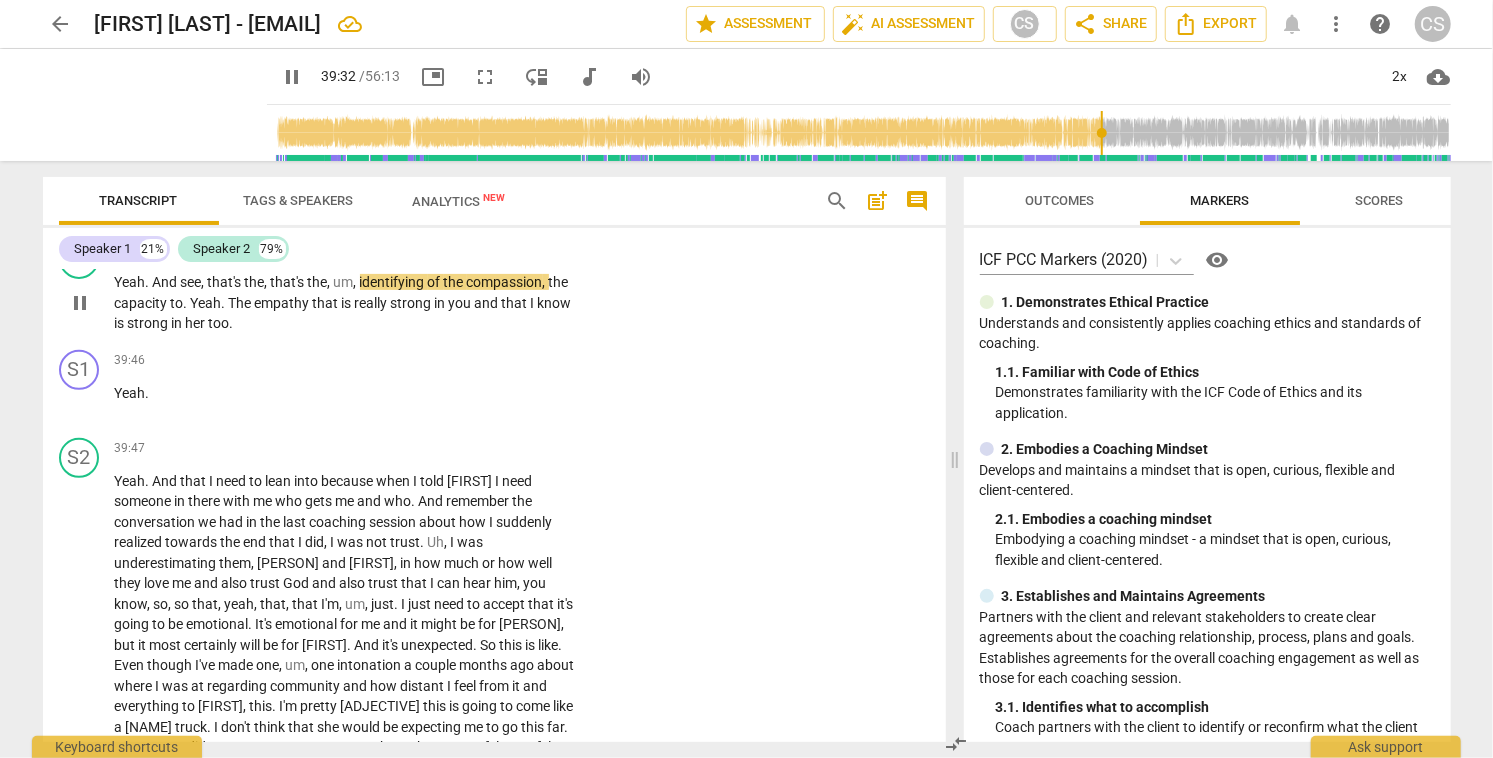 scroll, scrollTop: 18440, scrollLeft: 0, axis: vertical 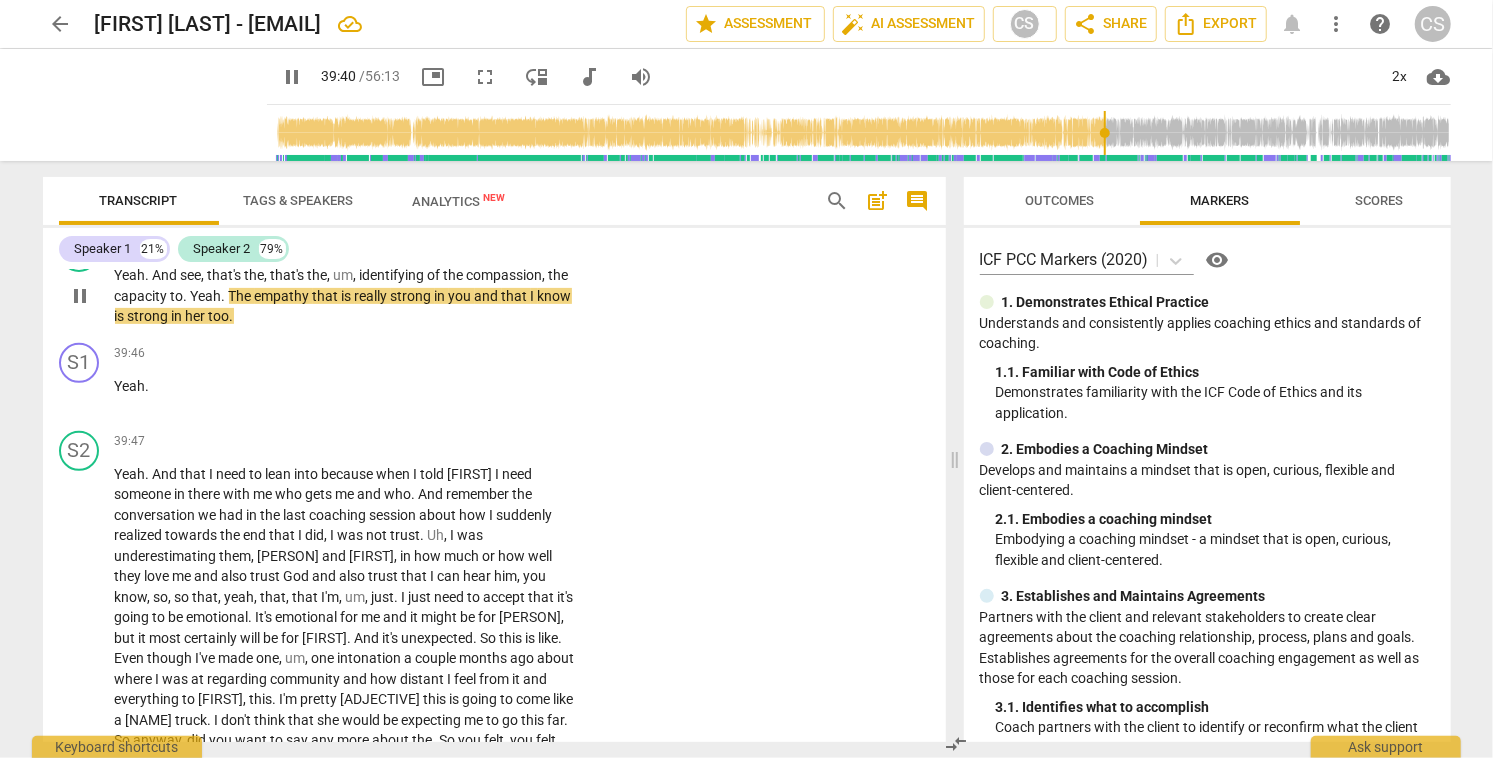 click on "pause" at bounding box center (80, 296) 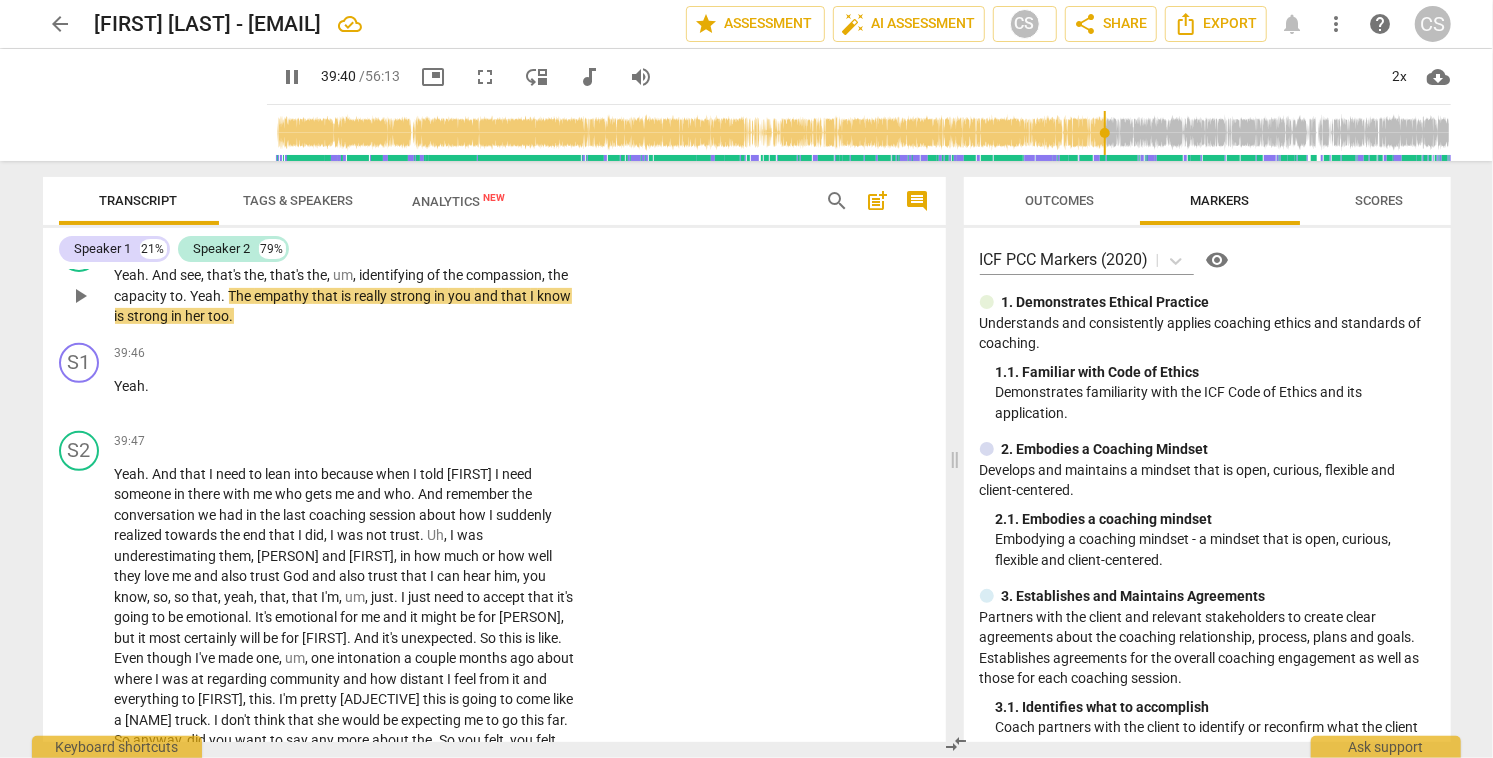 type on "2381" 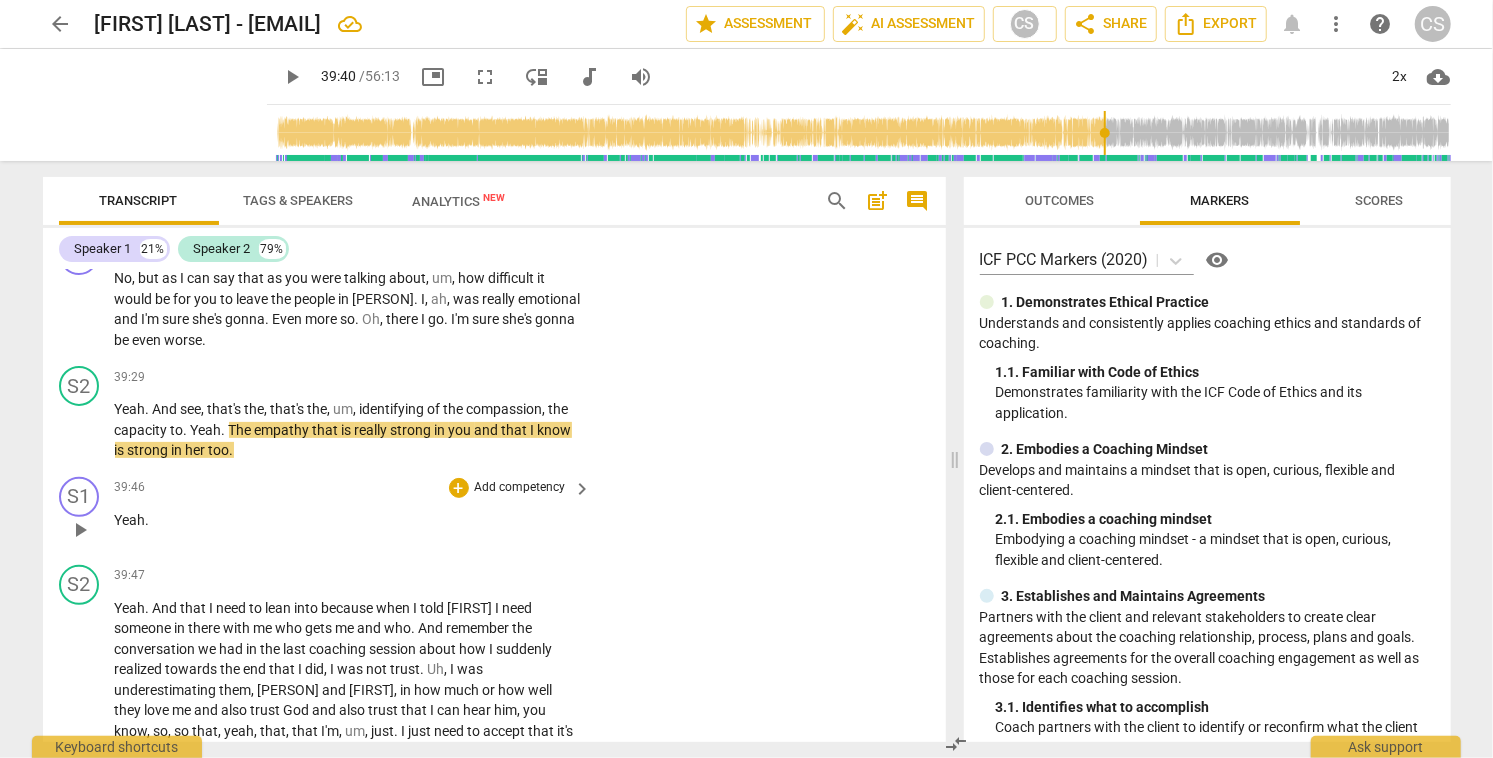 scroll, scrollTop: 18280, scrollLeft: 0, axis: vertical 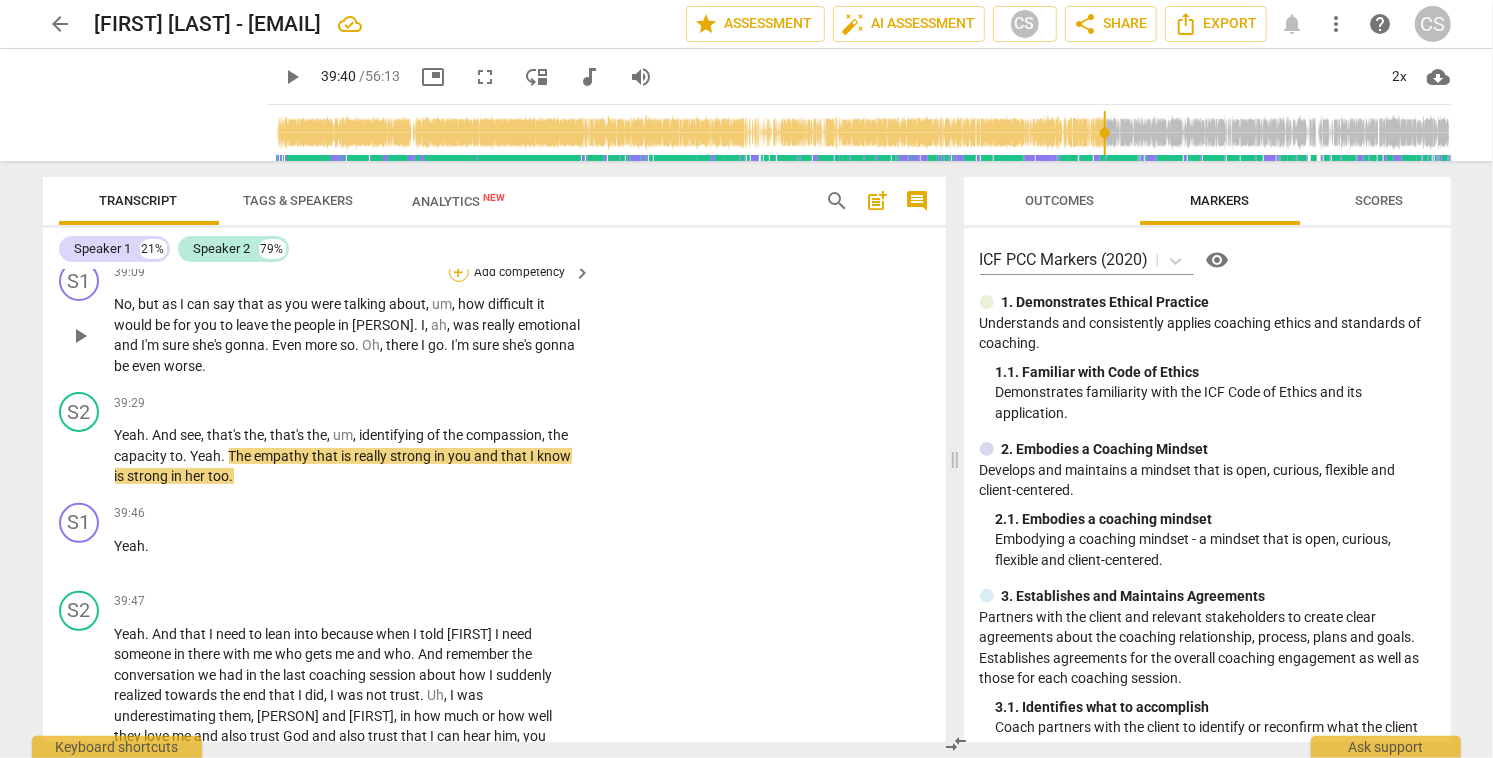 click on "+" at bounding box center [459, 272] 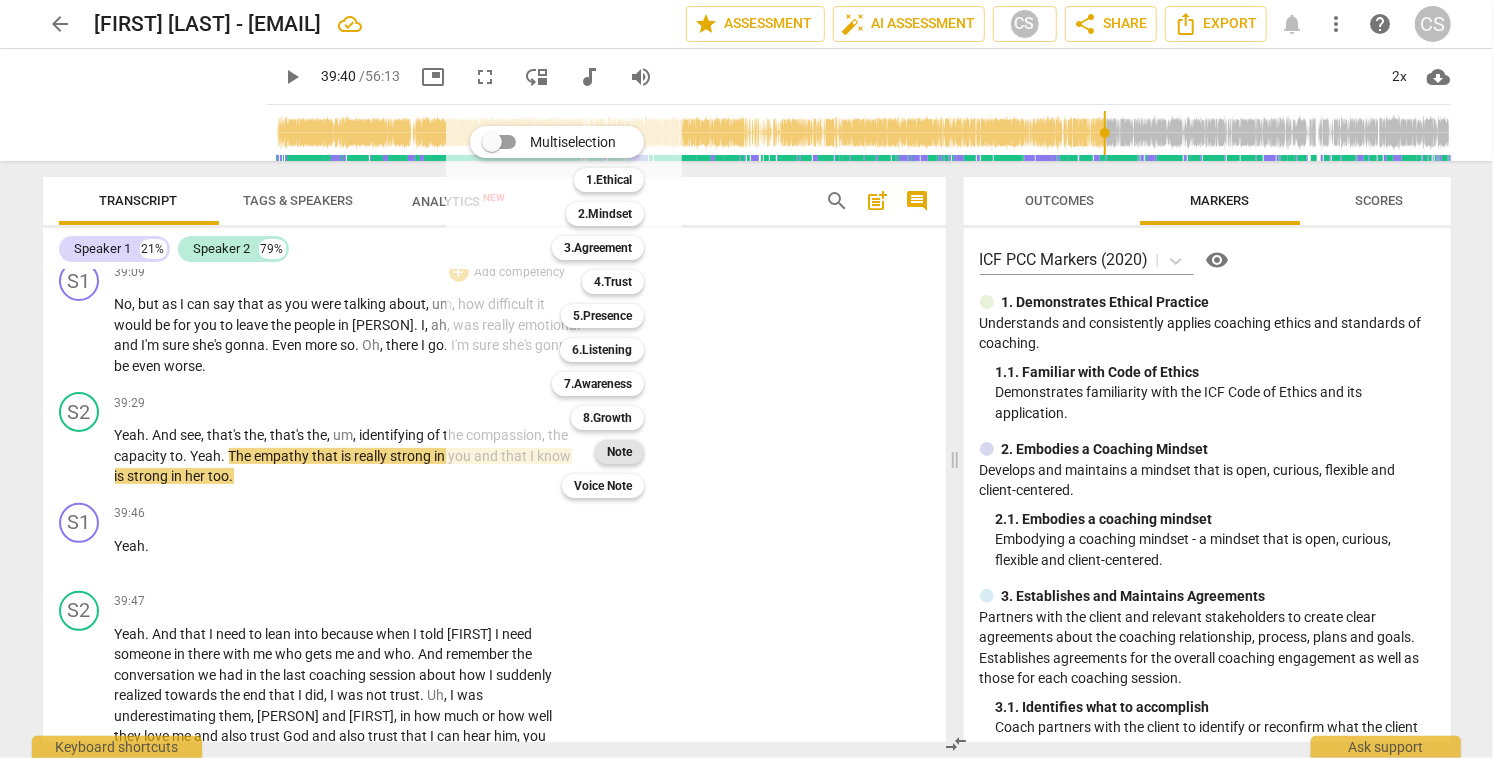 click on "Note" at bounding box center (619, 452) 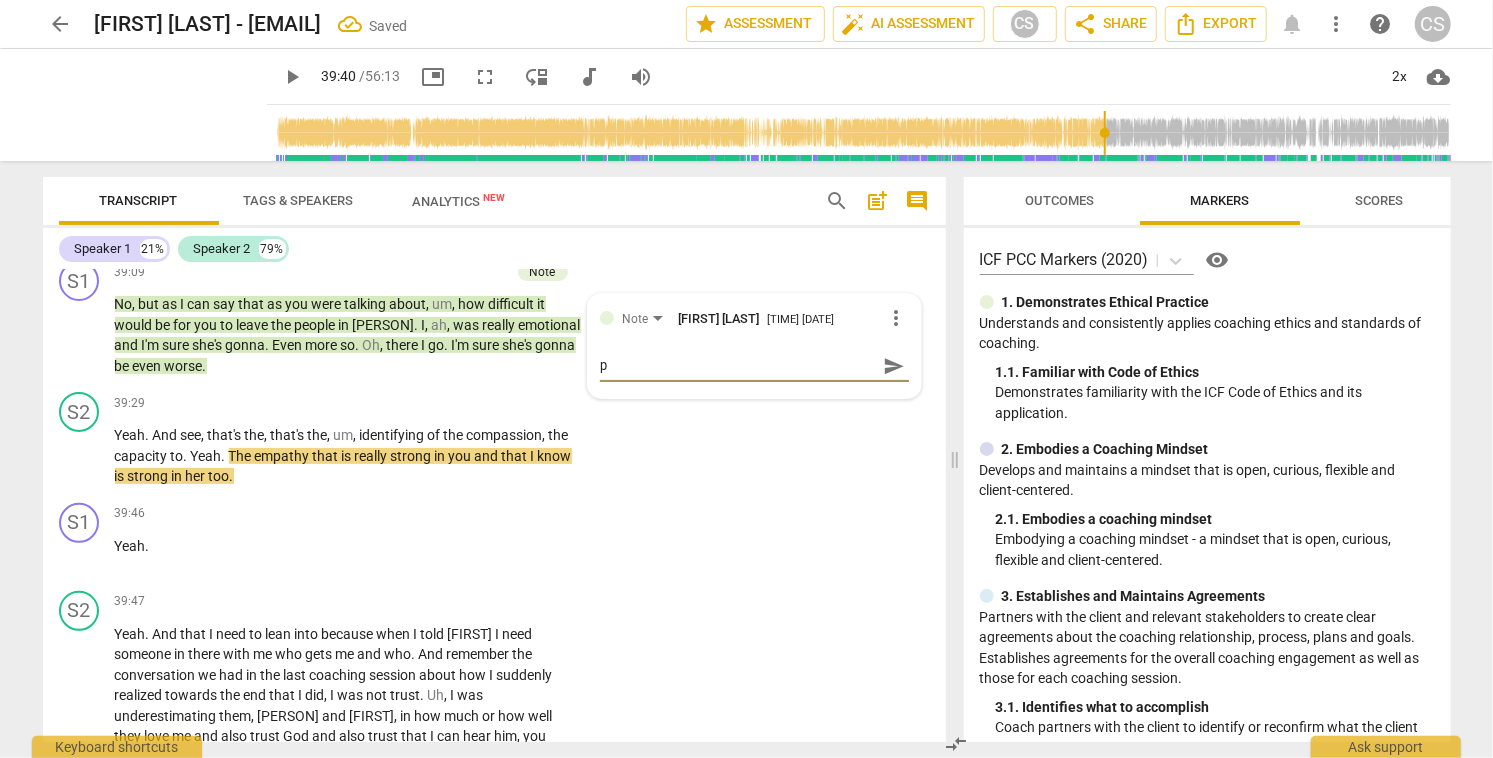 type on "po" 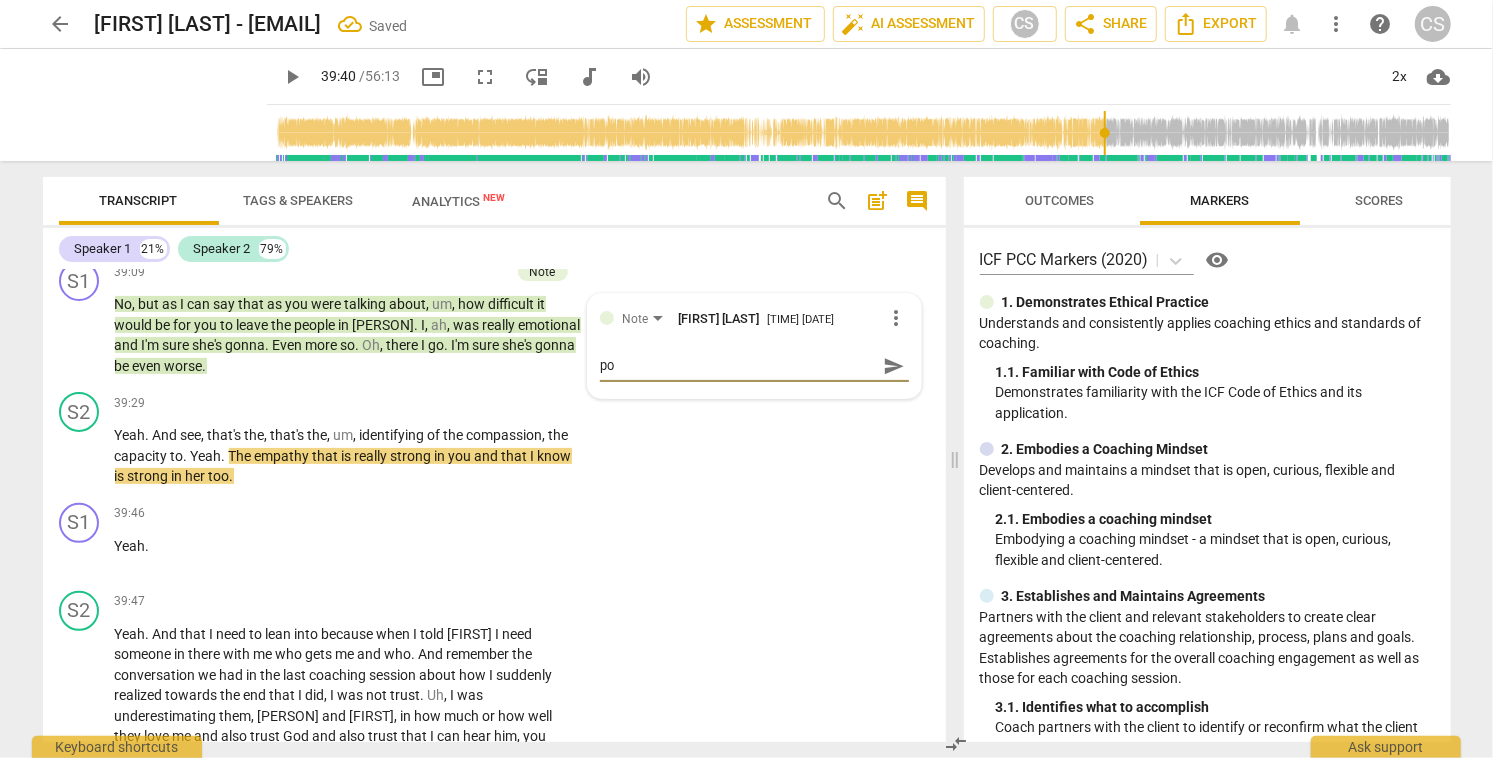 type on "pos" 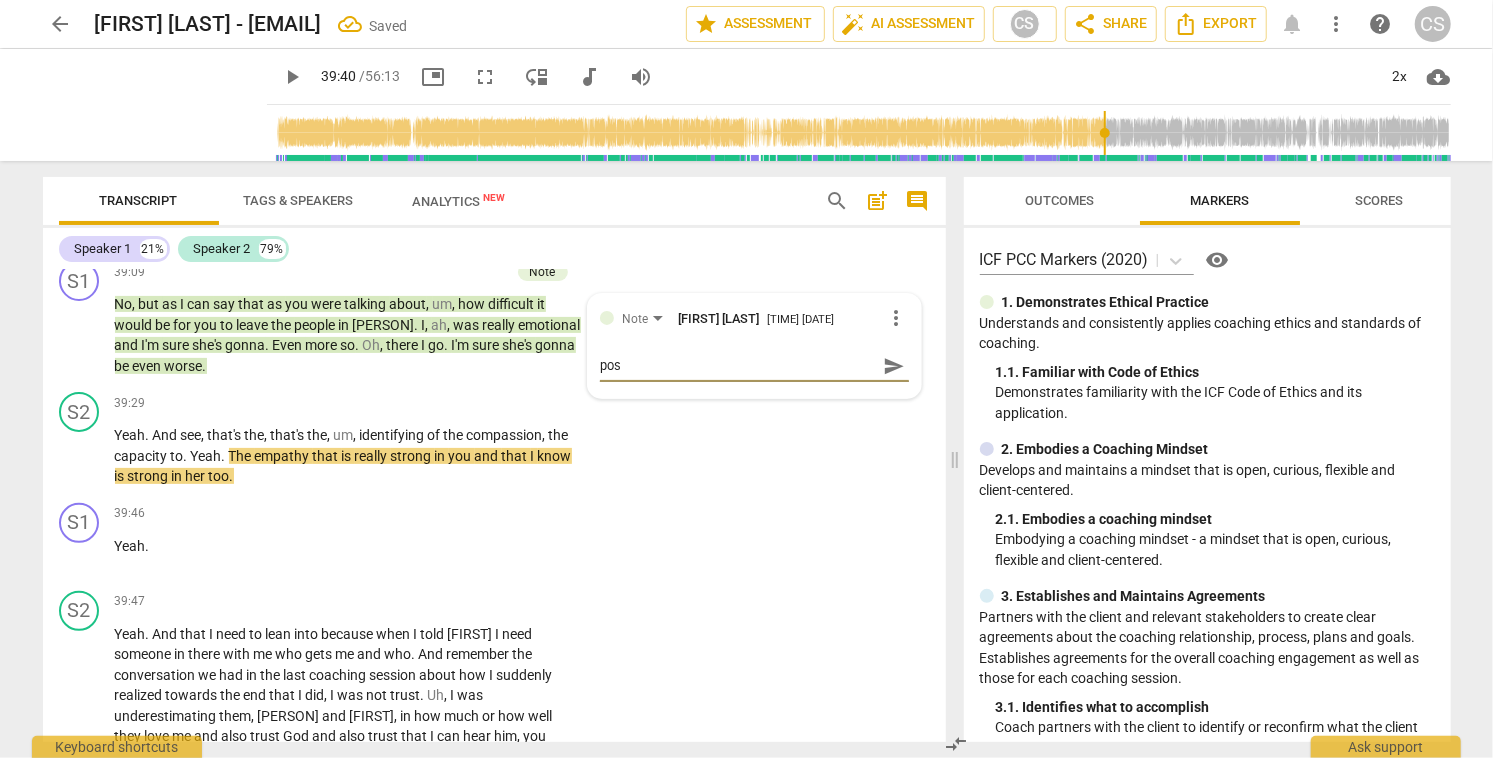 type on "poss" 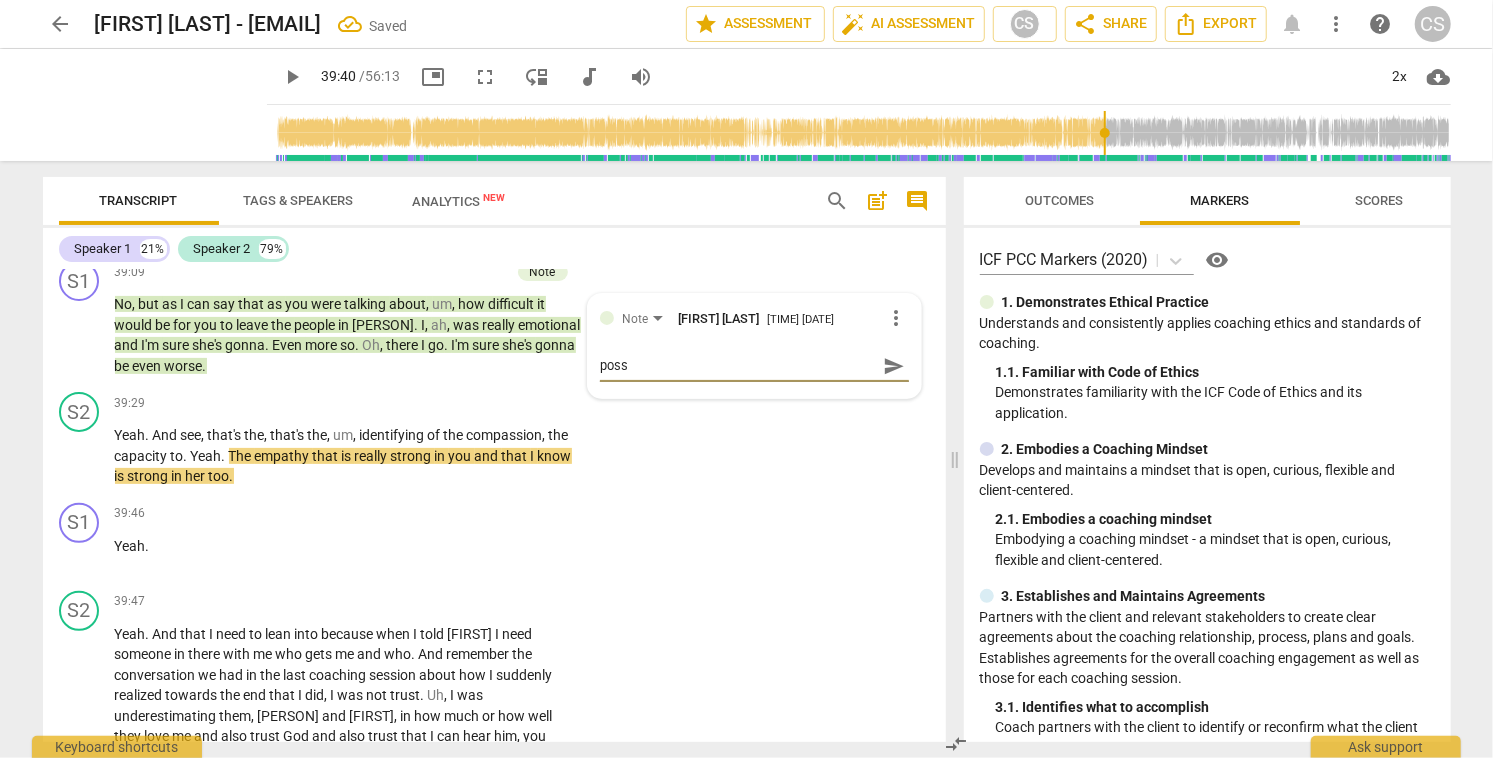 type on "possi" 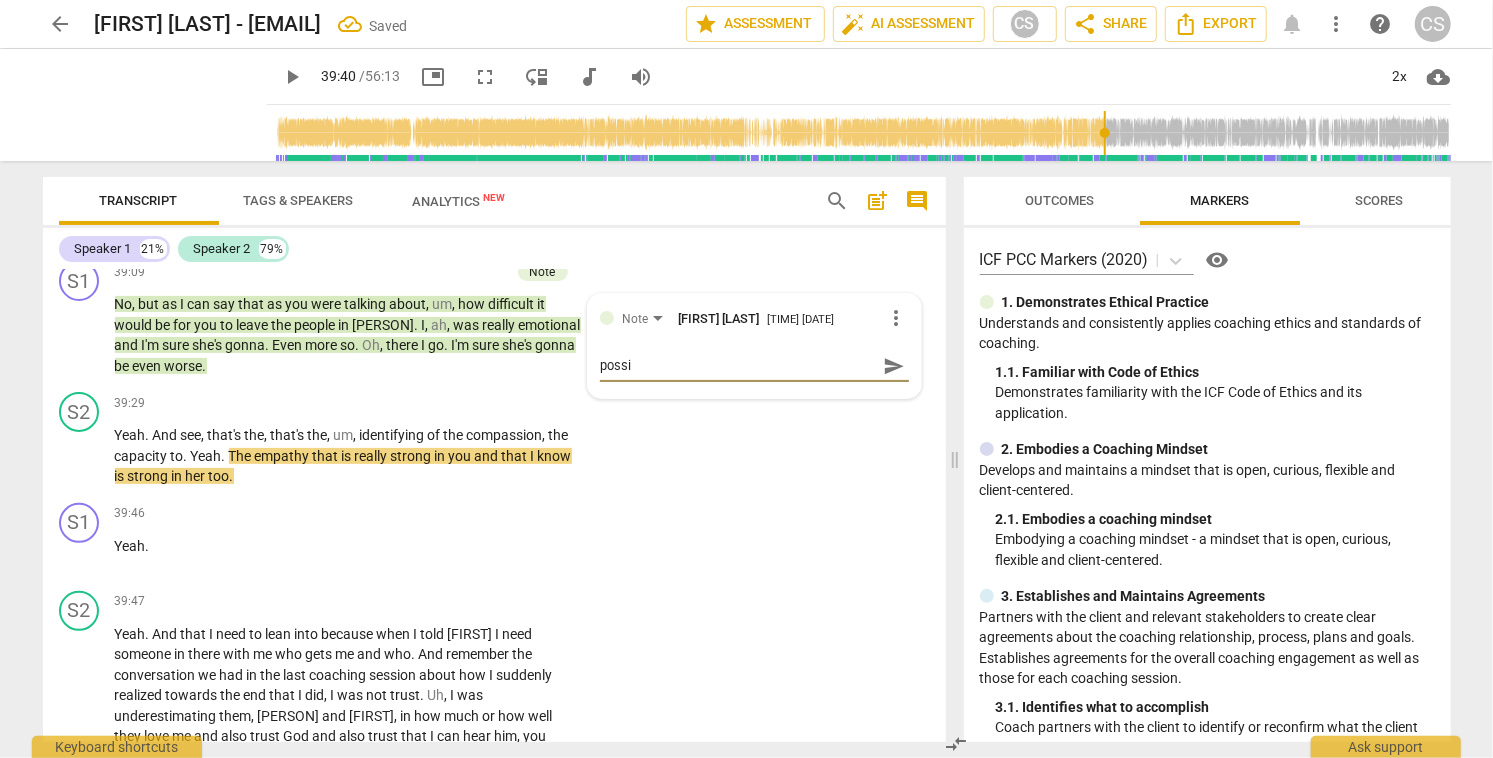 type on "possib" 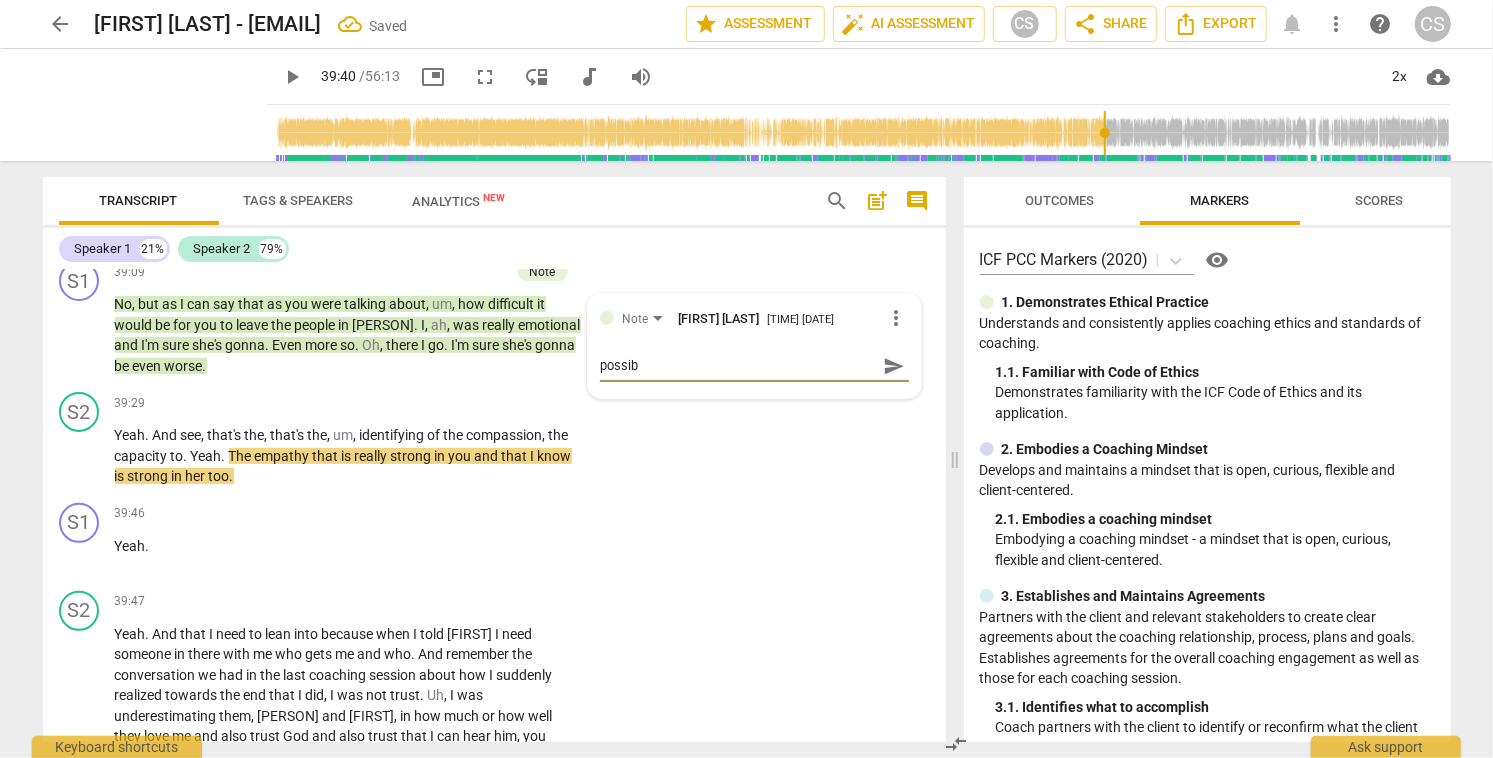 type 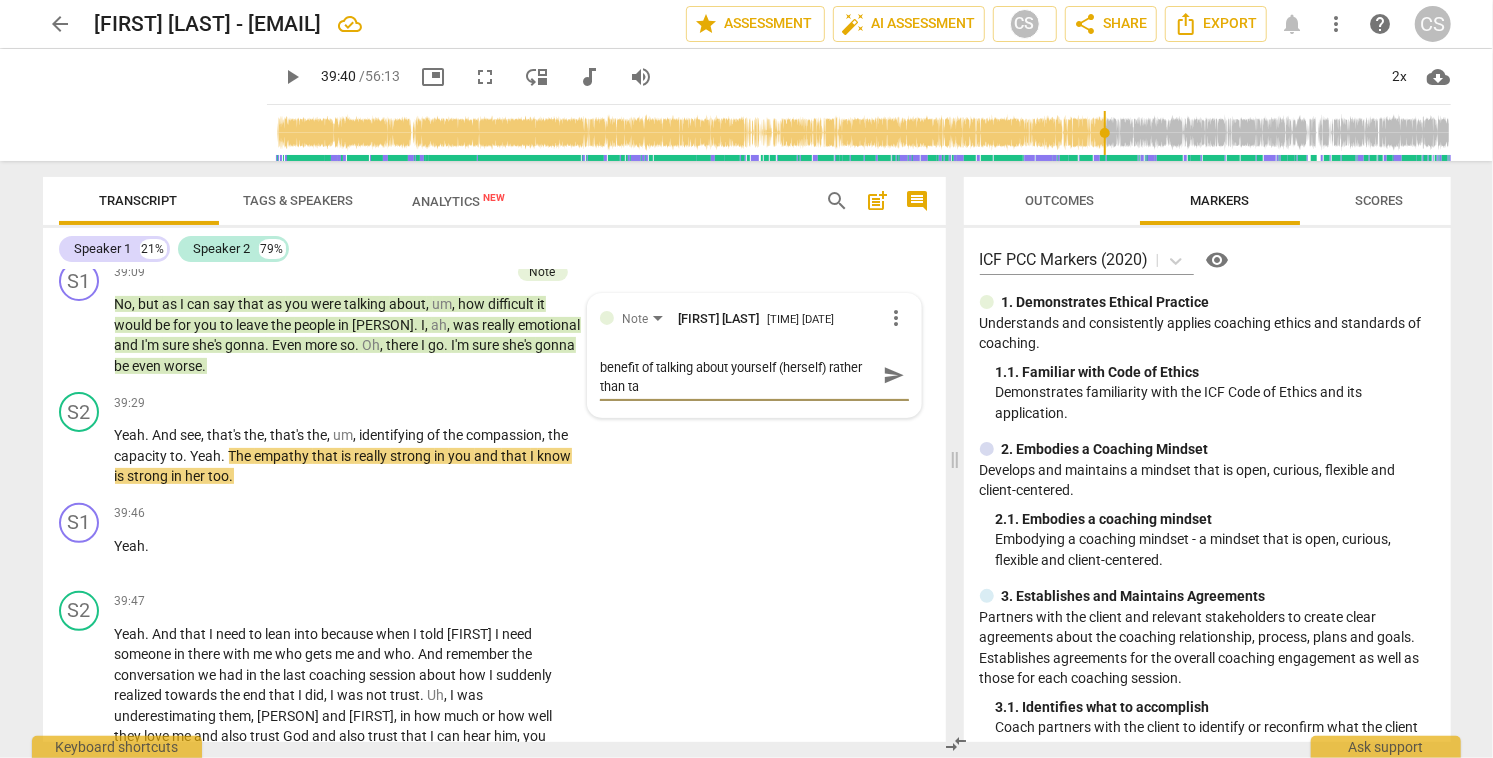 scroll, scrollTop: 0, scrollLeft: 0, axis: both 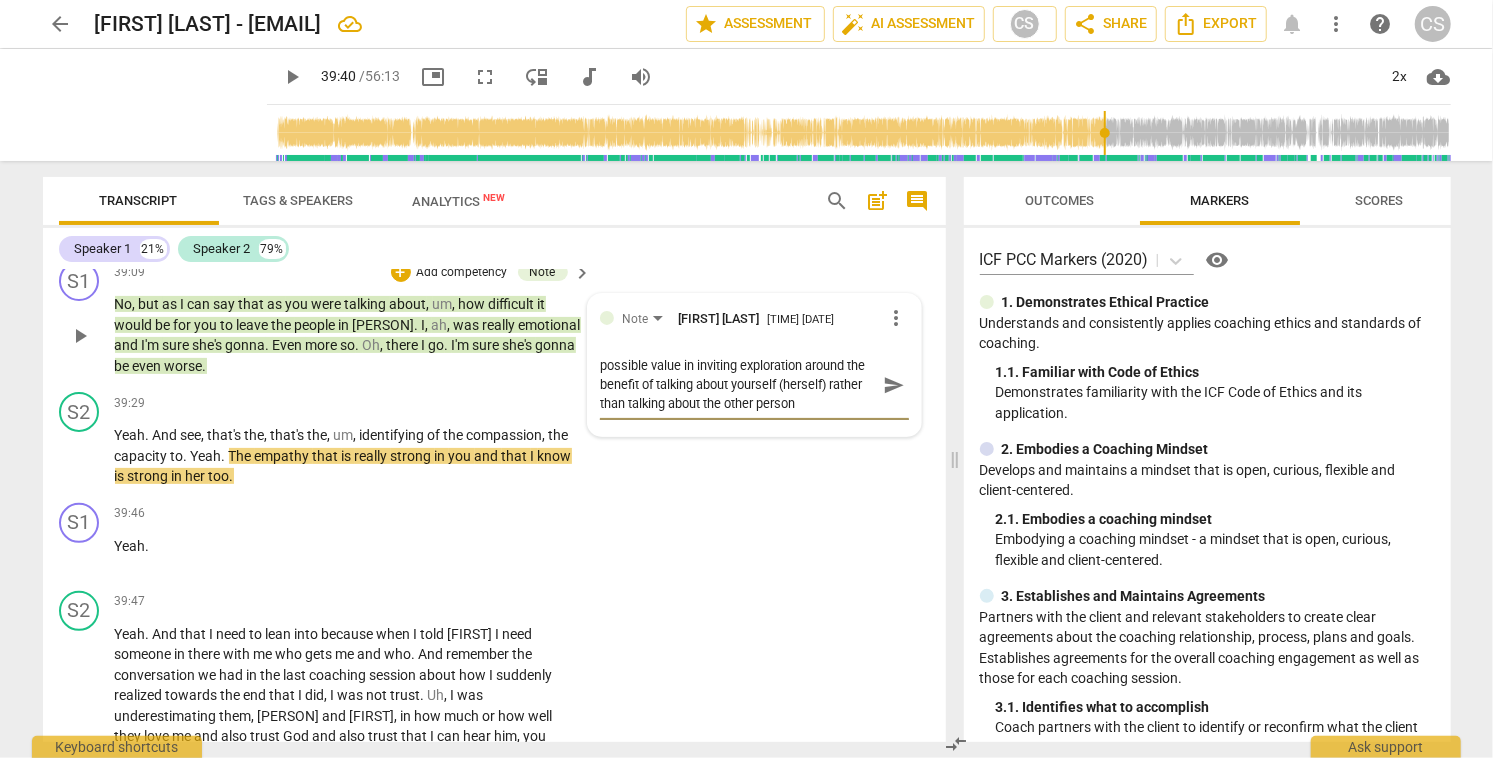 click on "possible value in inviting exploration around the benefit of talking about yourself (herself) rather than talking about the other person" at bounding box center (738, 384) 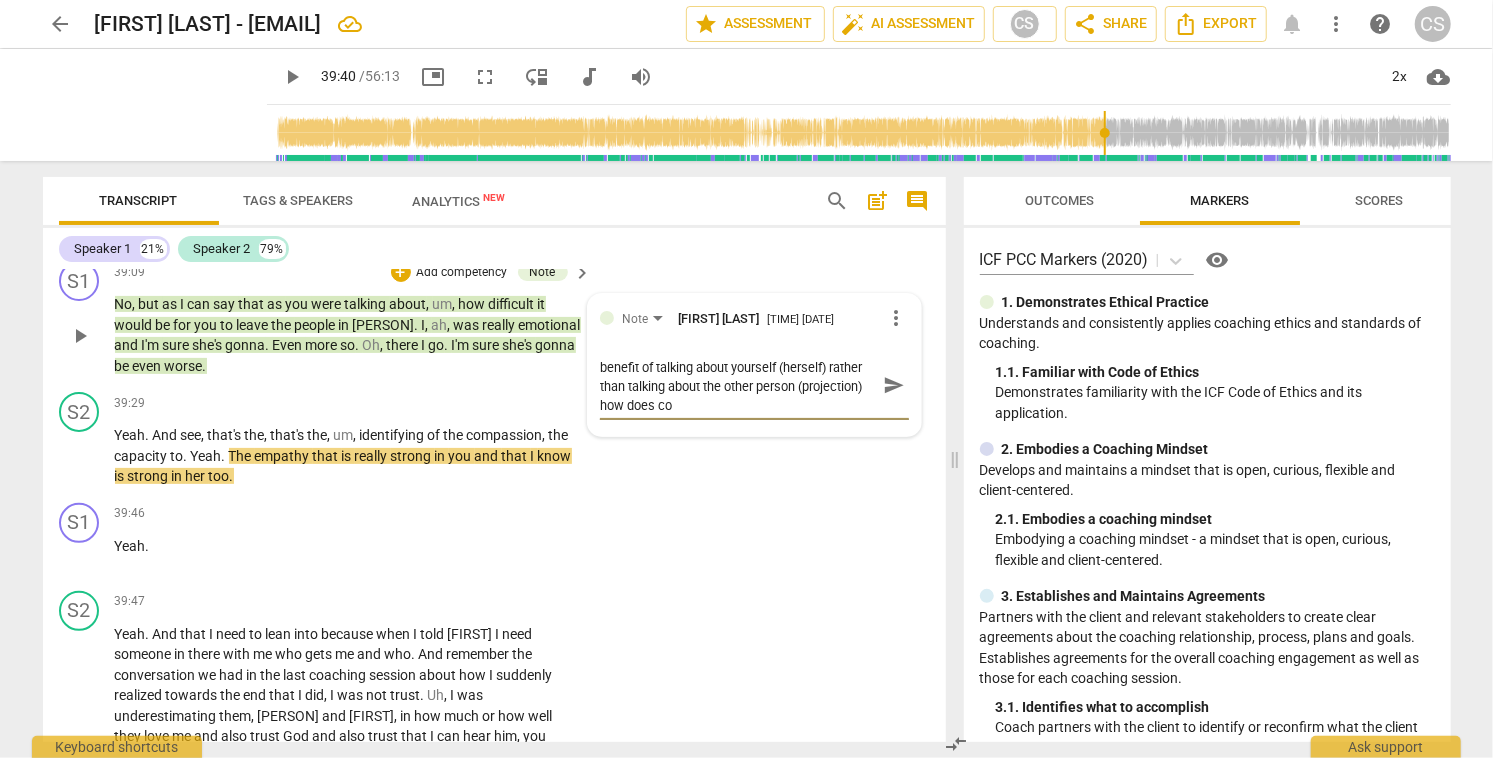 scroll, scrollTop: 0, scrollLeft: 0, axis: both 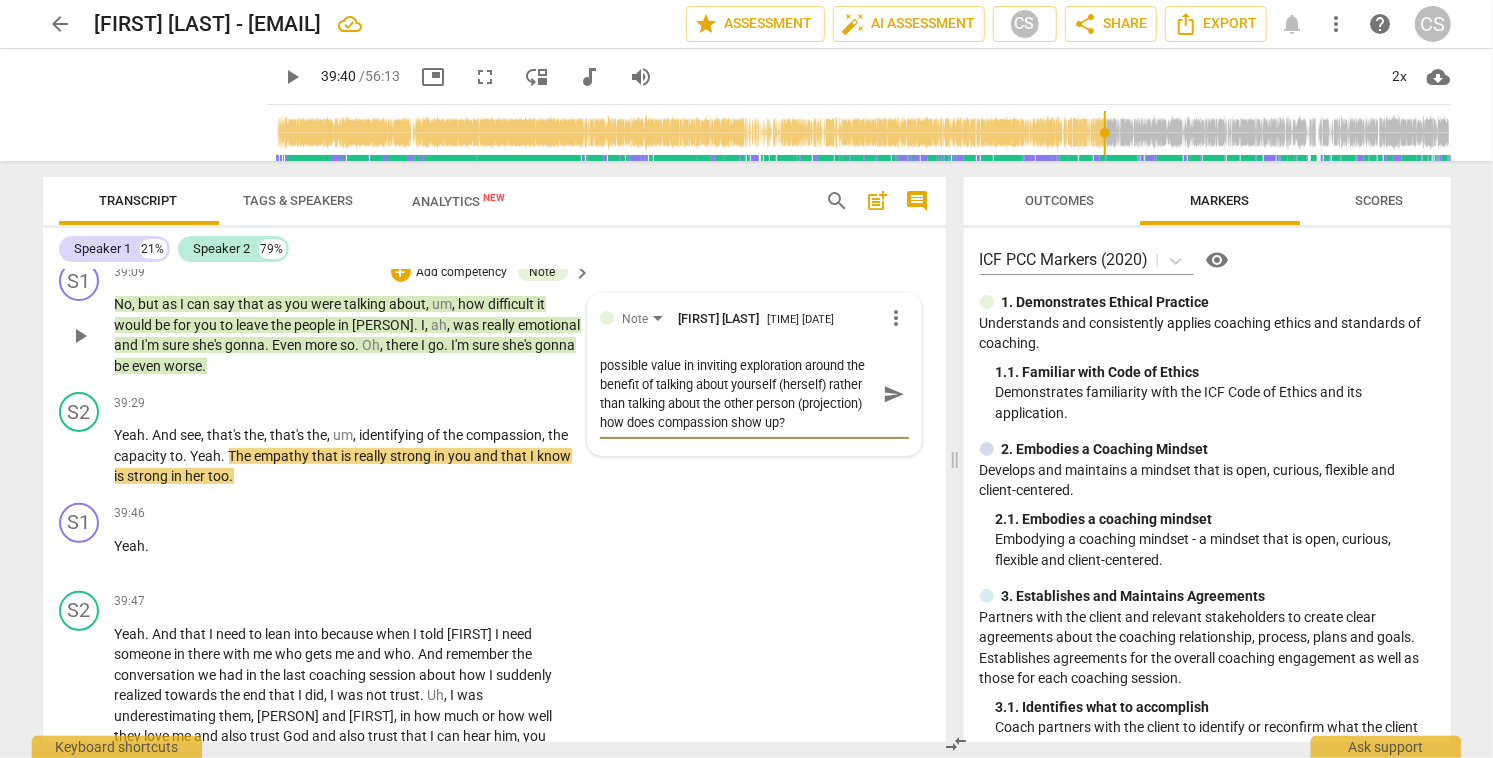 click on "send" at bounding box center (894, 394) 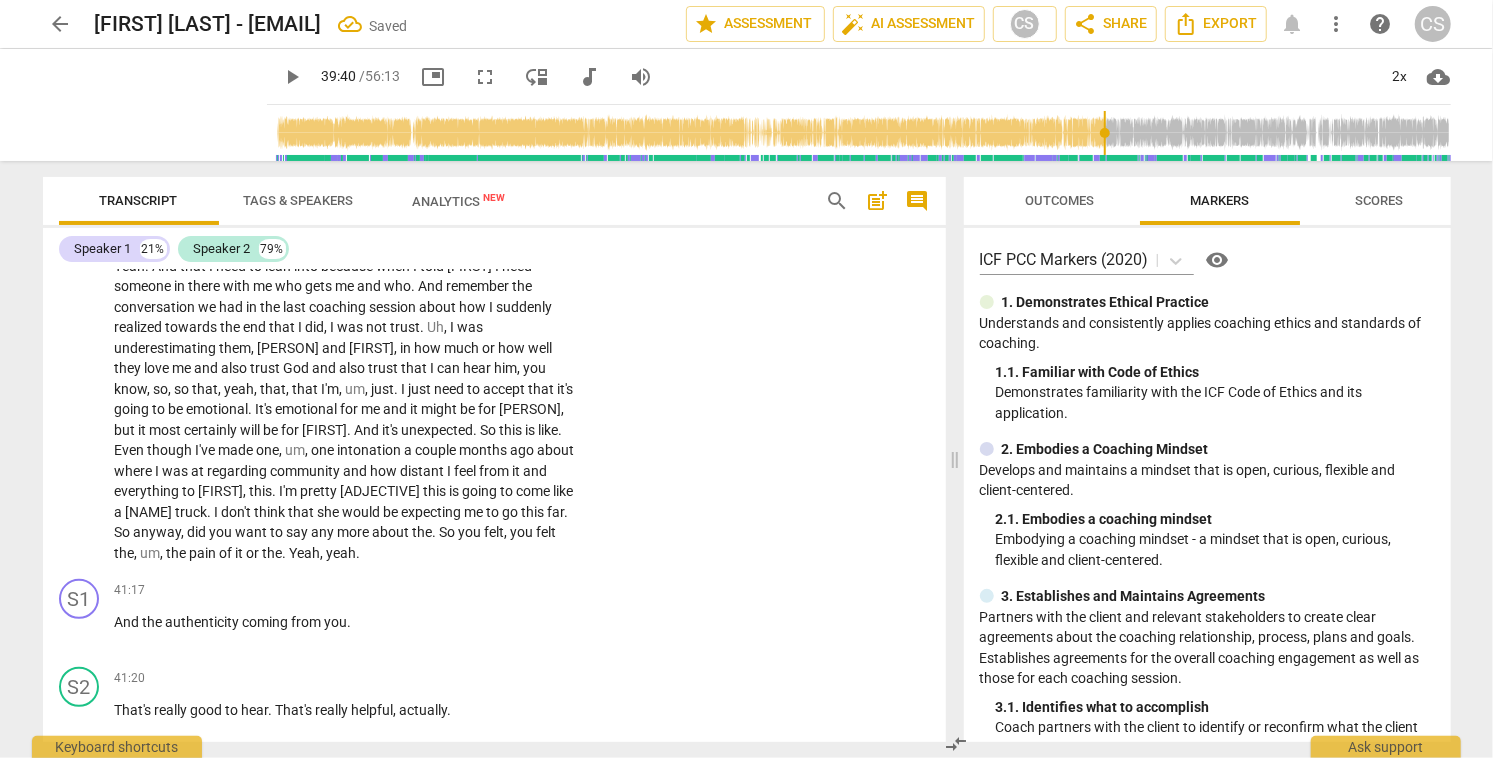 scroll, scrollTop: 18642, scrollLeft: 0, axis: vertical 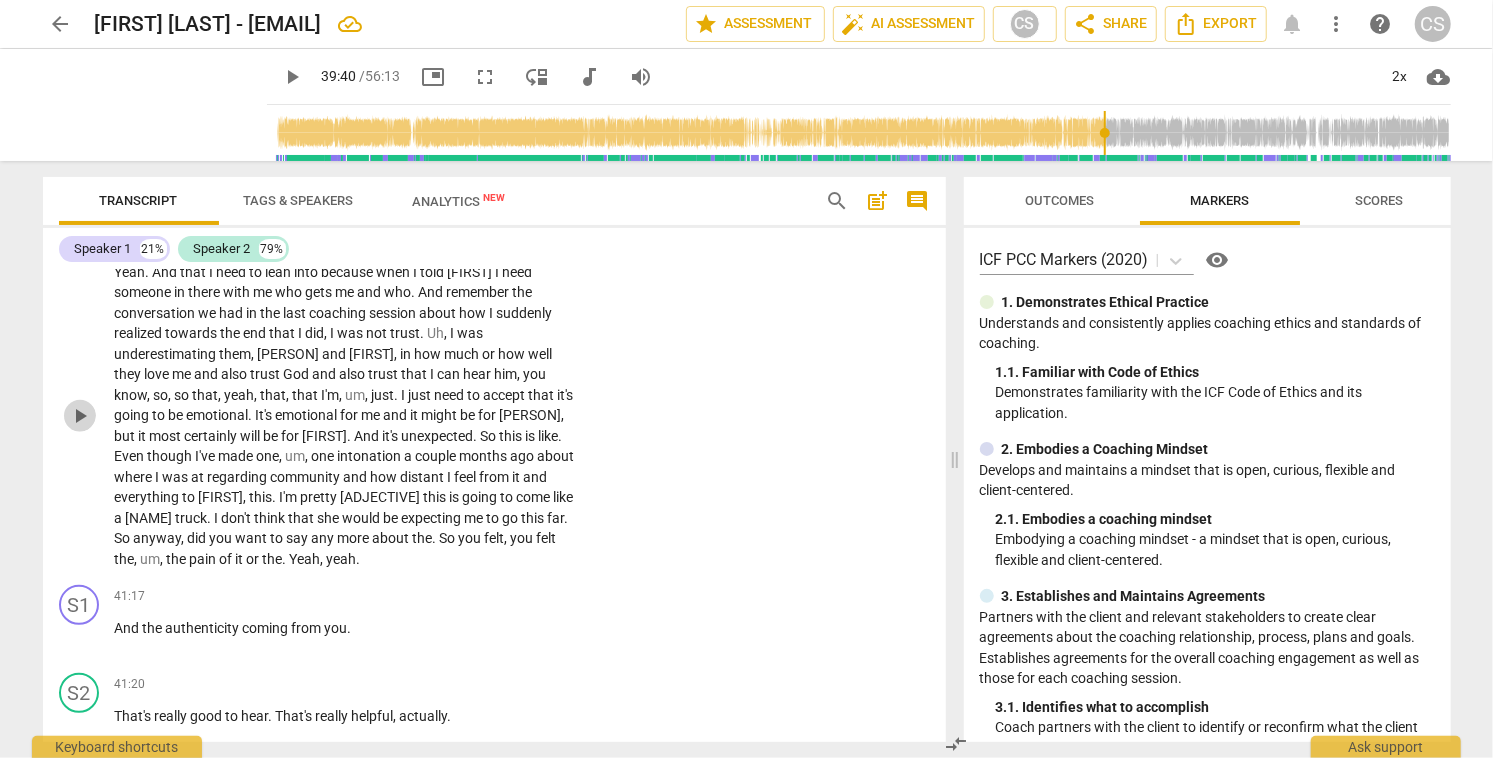 click on "play_arrow" at bounding box center [80, 416] 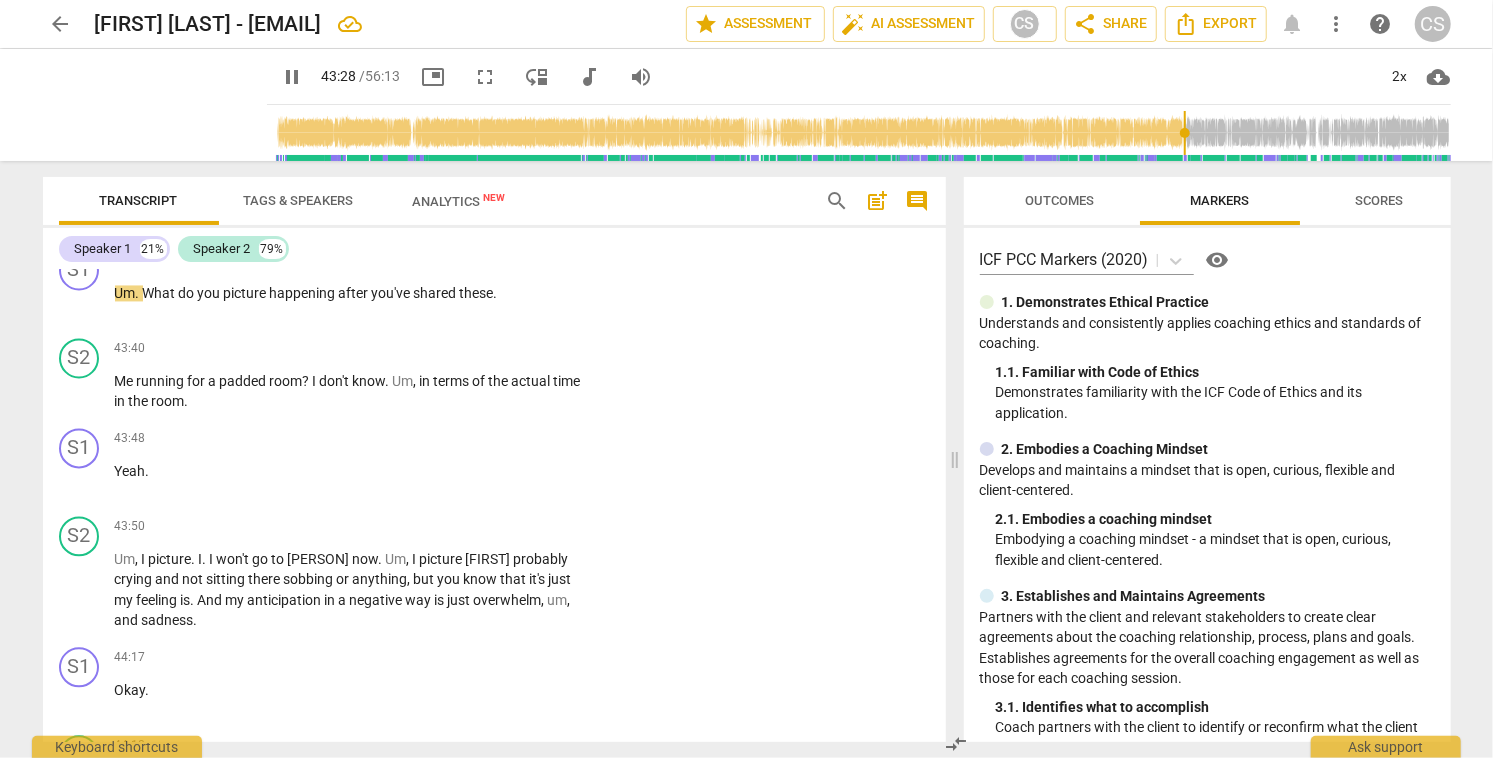 scroll, scrollTop: 20446, scrollLeft: 0, axis: vertical 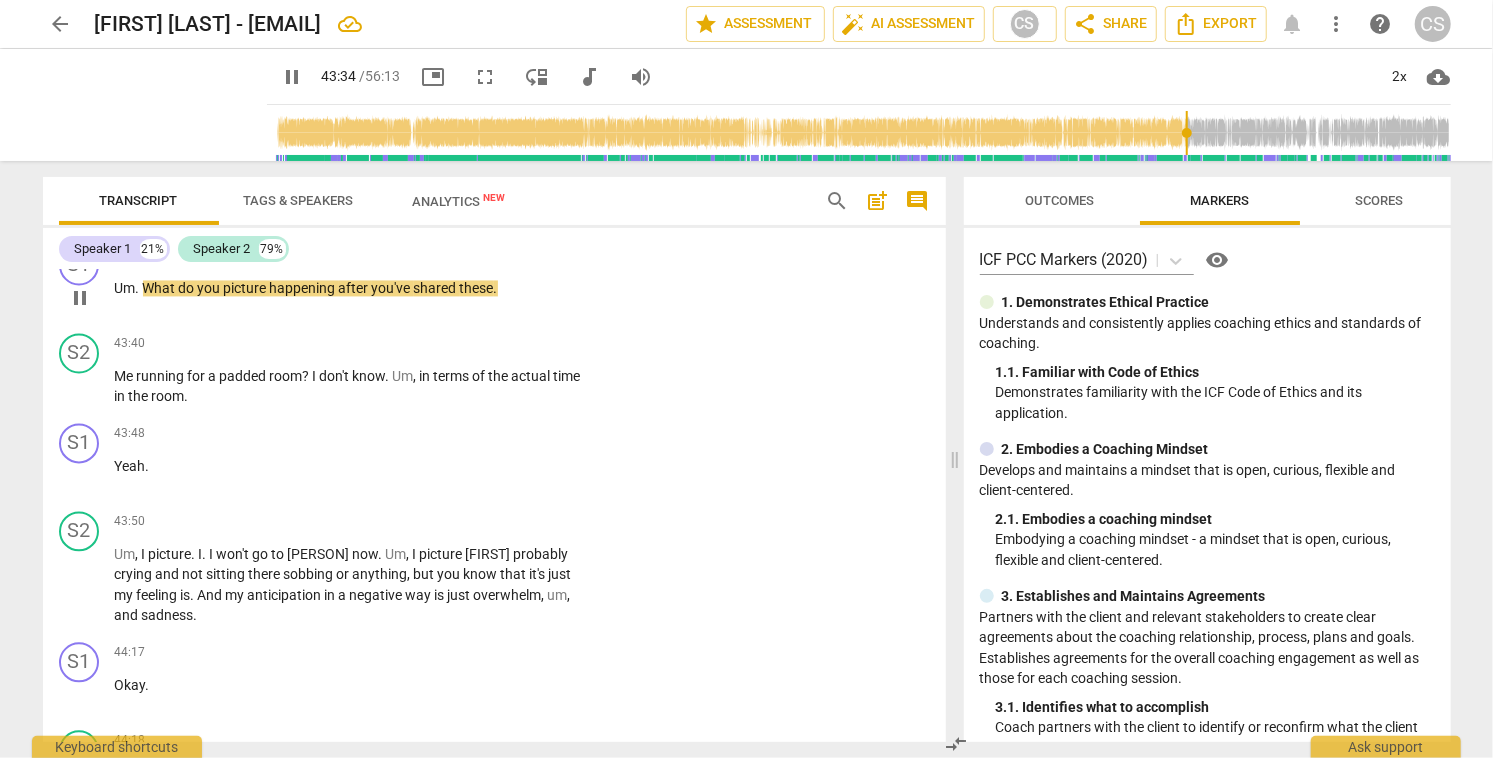 click on "+" at bounding box center [459, 256] 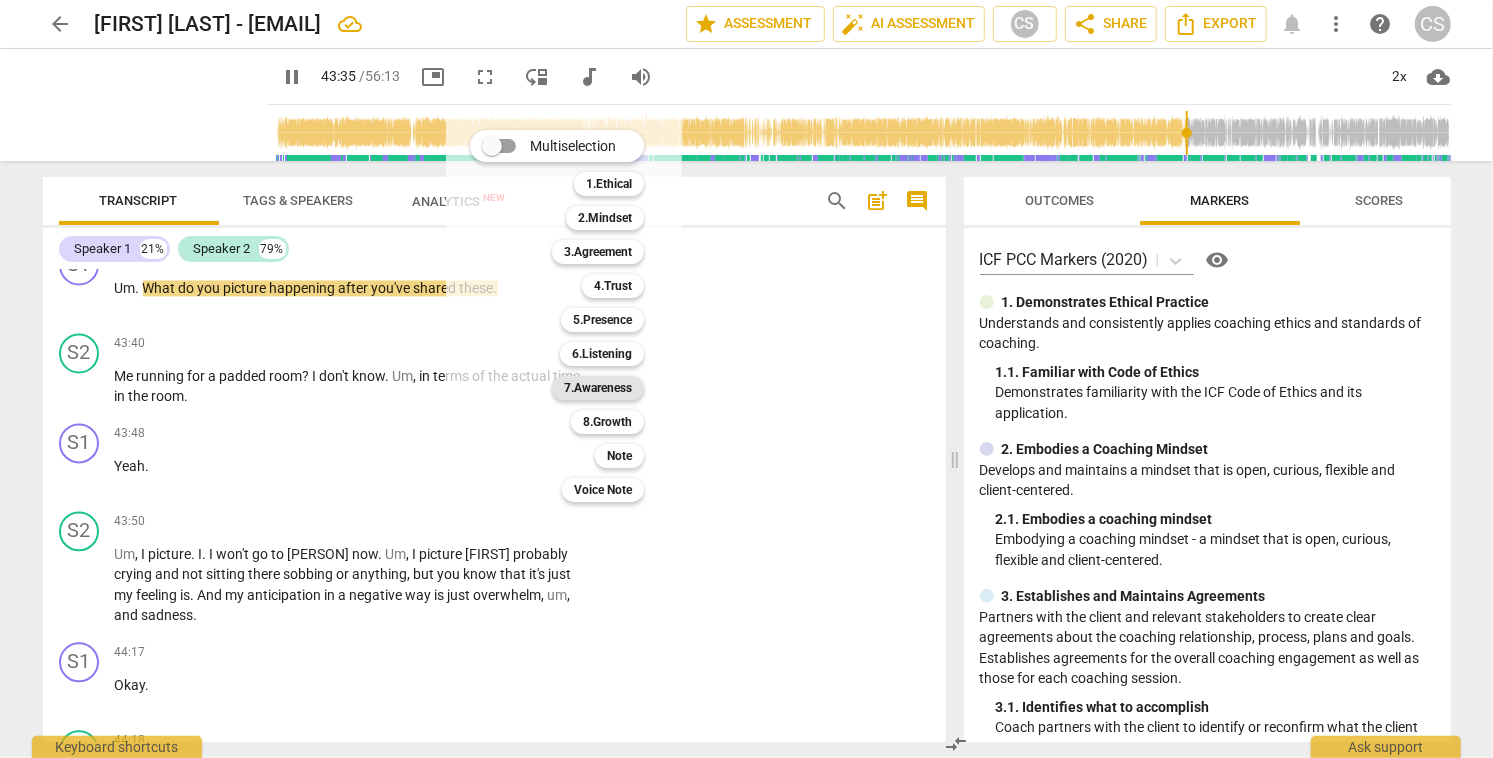 click on "7.Awareness" at bounding box center (598, 388) 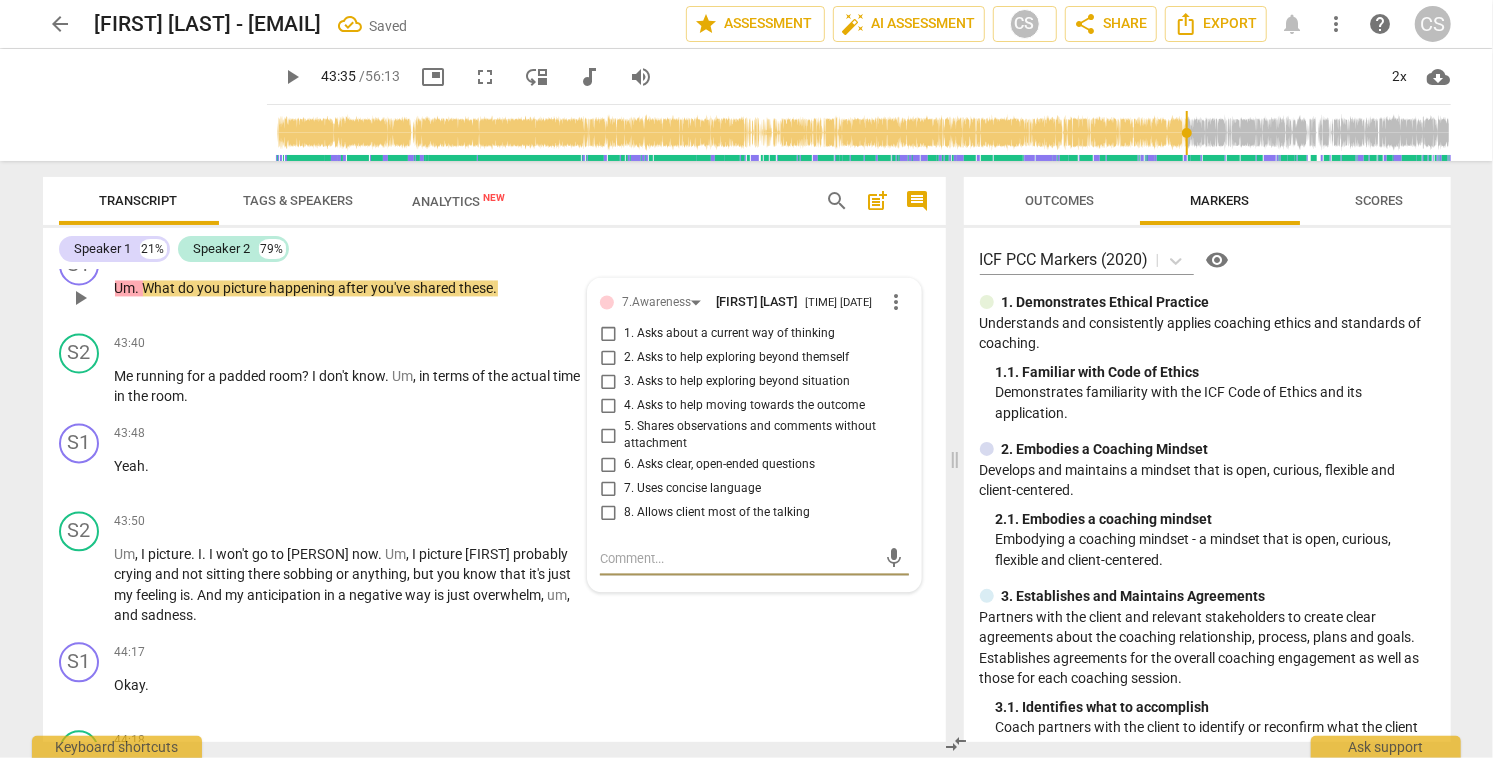click on "3. Asks to help exploring beyond situation" at bounding box center (608, 382) 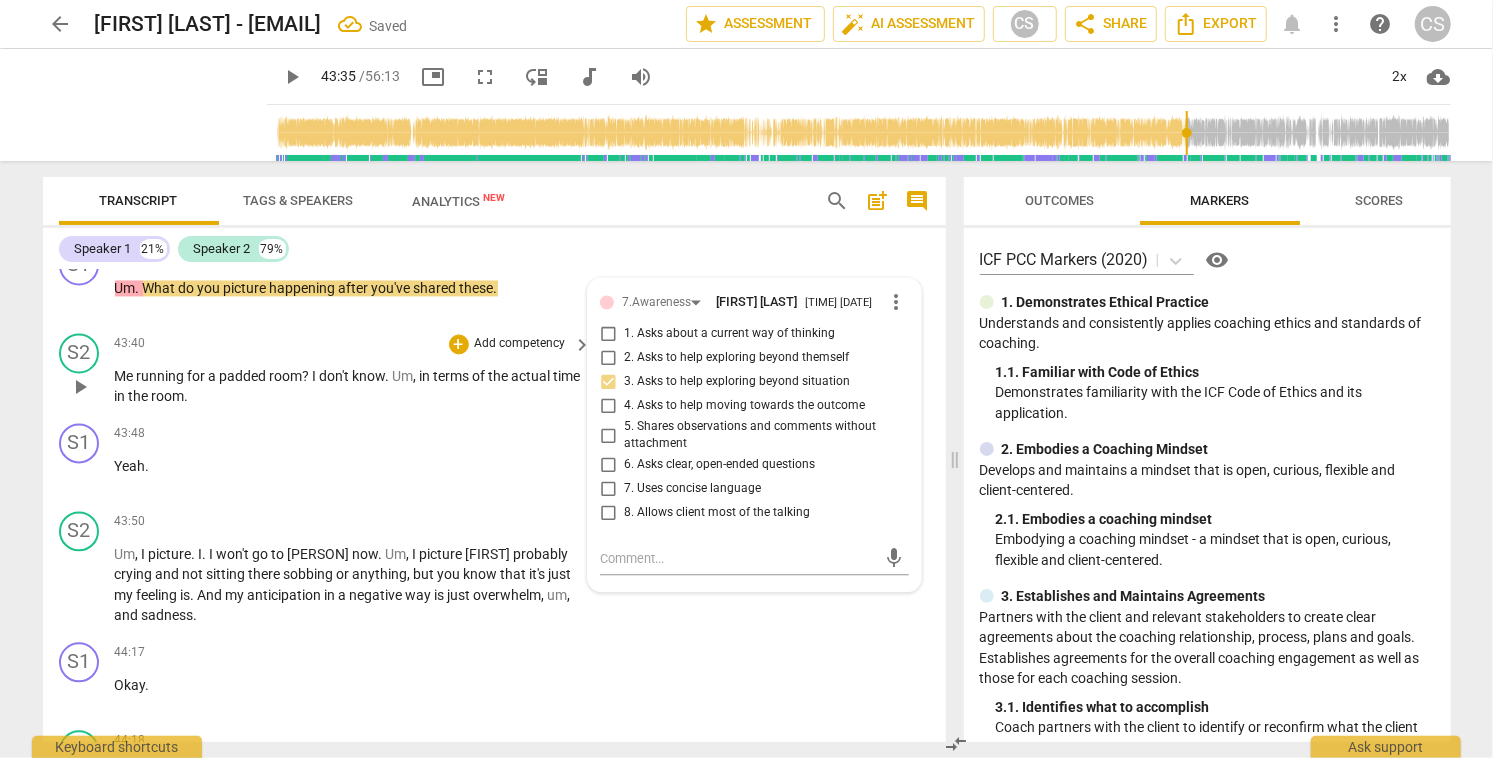 click on "play_arrow" at bounding box center (80, 387) 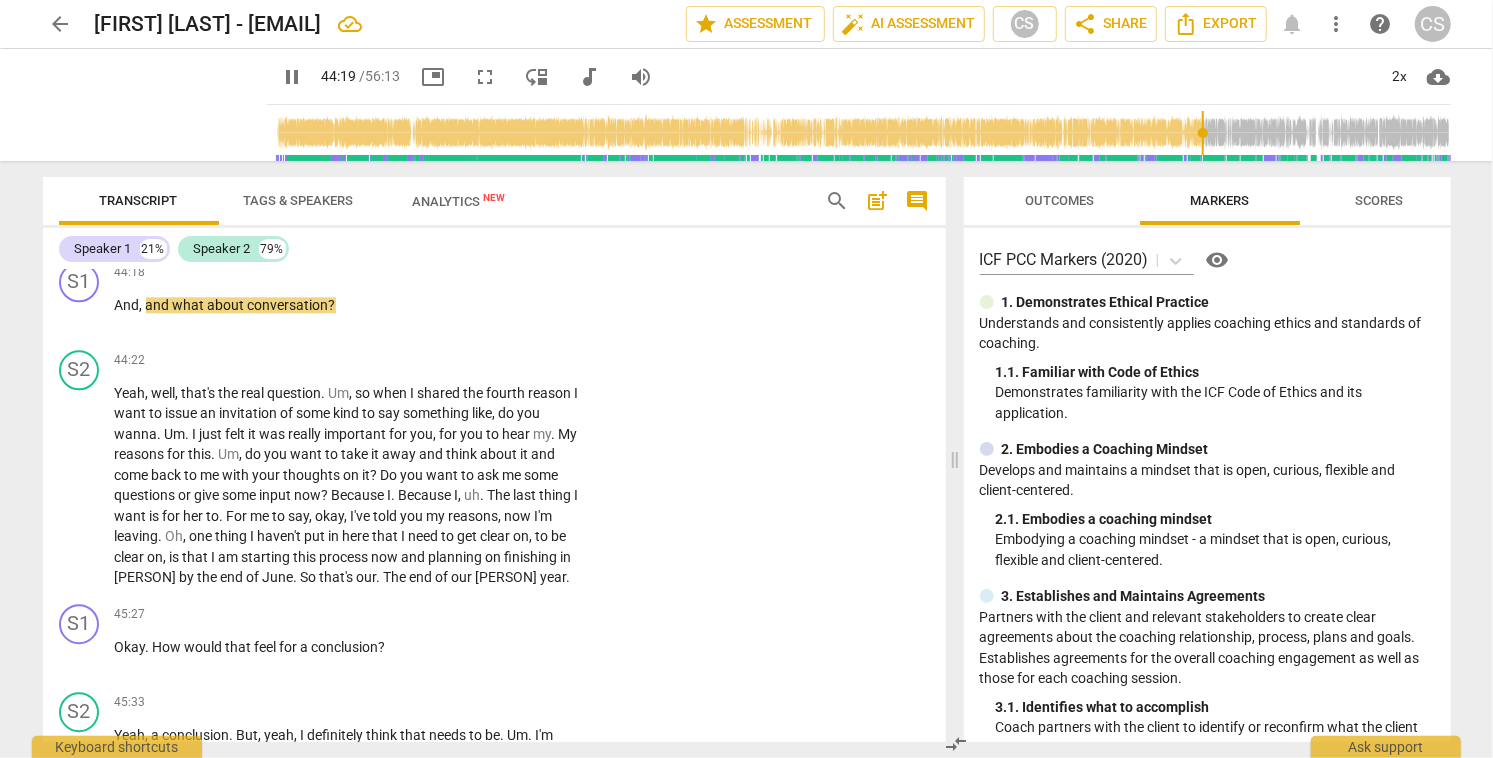 scroll, scrollTop: 21002, scrollLeft: 0, axis: vertical 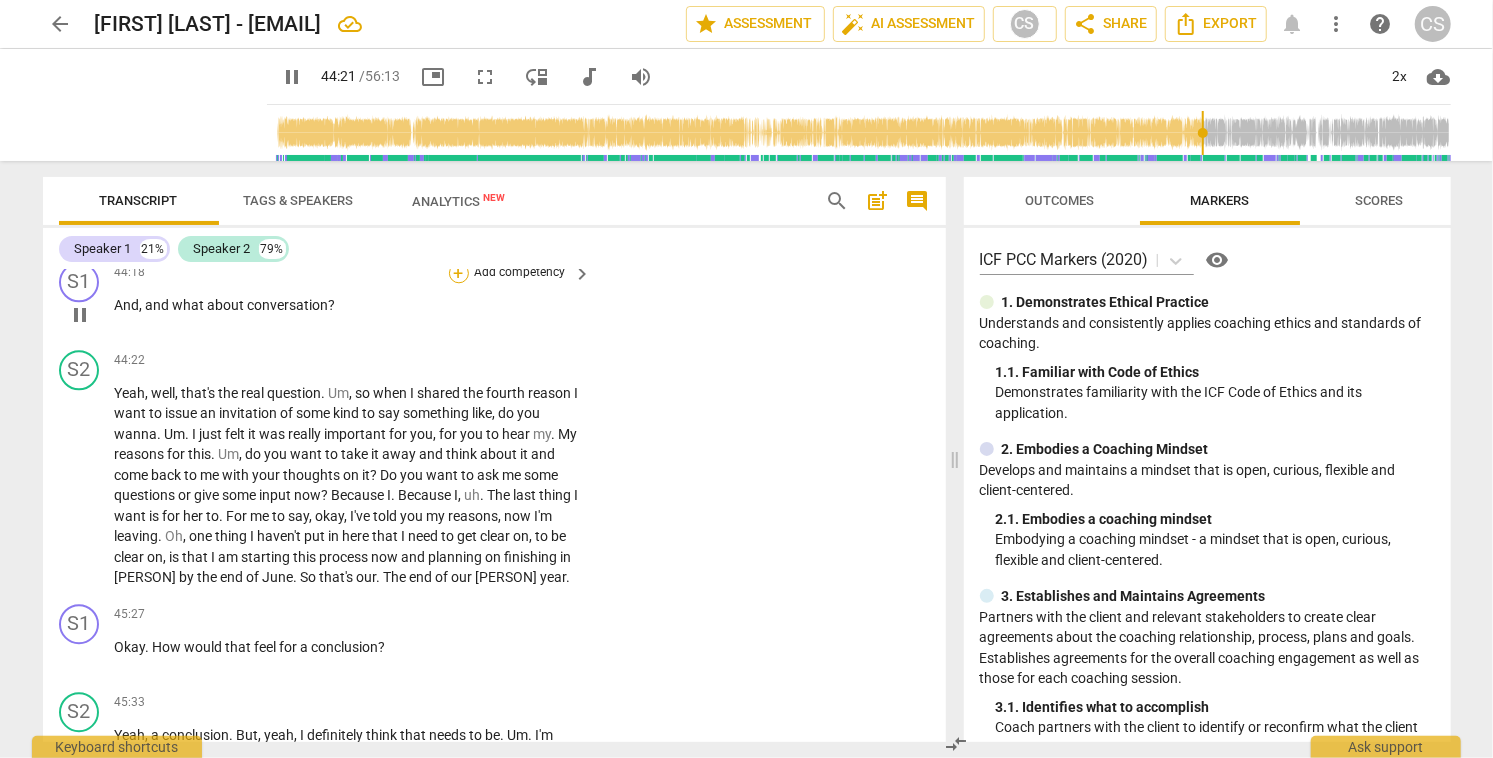click on "+" at bounding box center [459, 273] 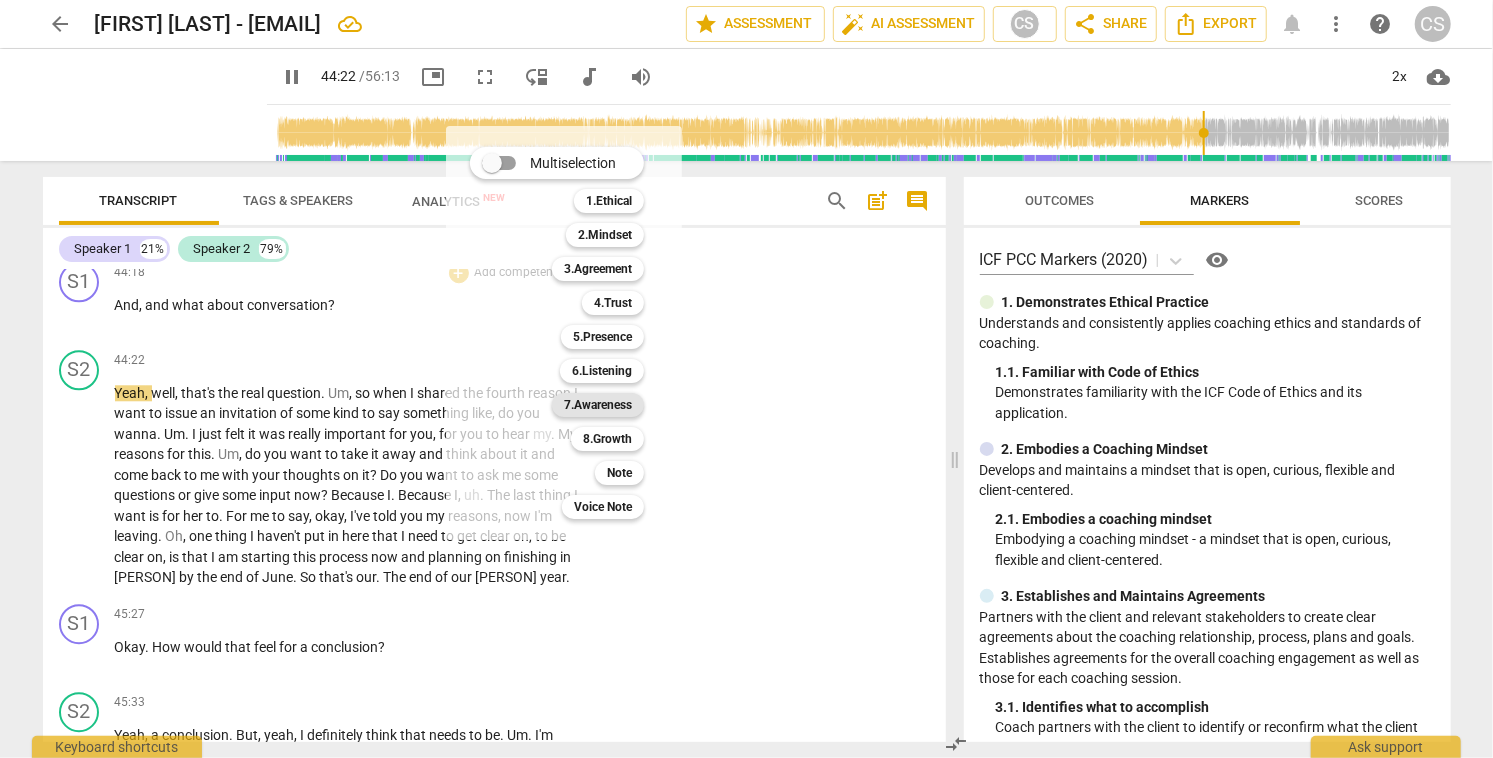 click on "7.Awareness" at bounding box center [598, 405] 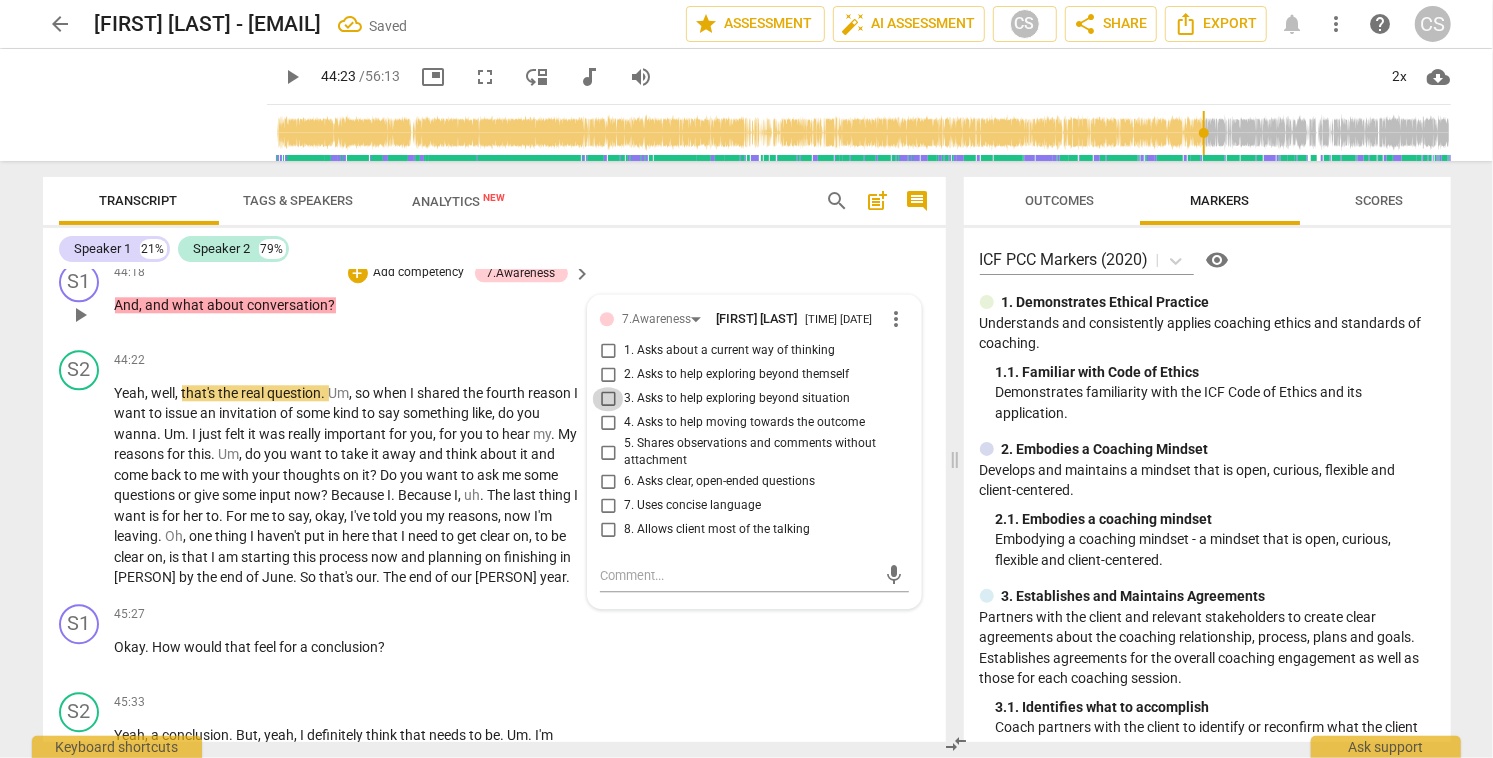 click on "3. Asks to help exploring beyond situation" at bounding box center [608, 399] 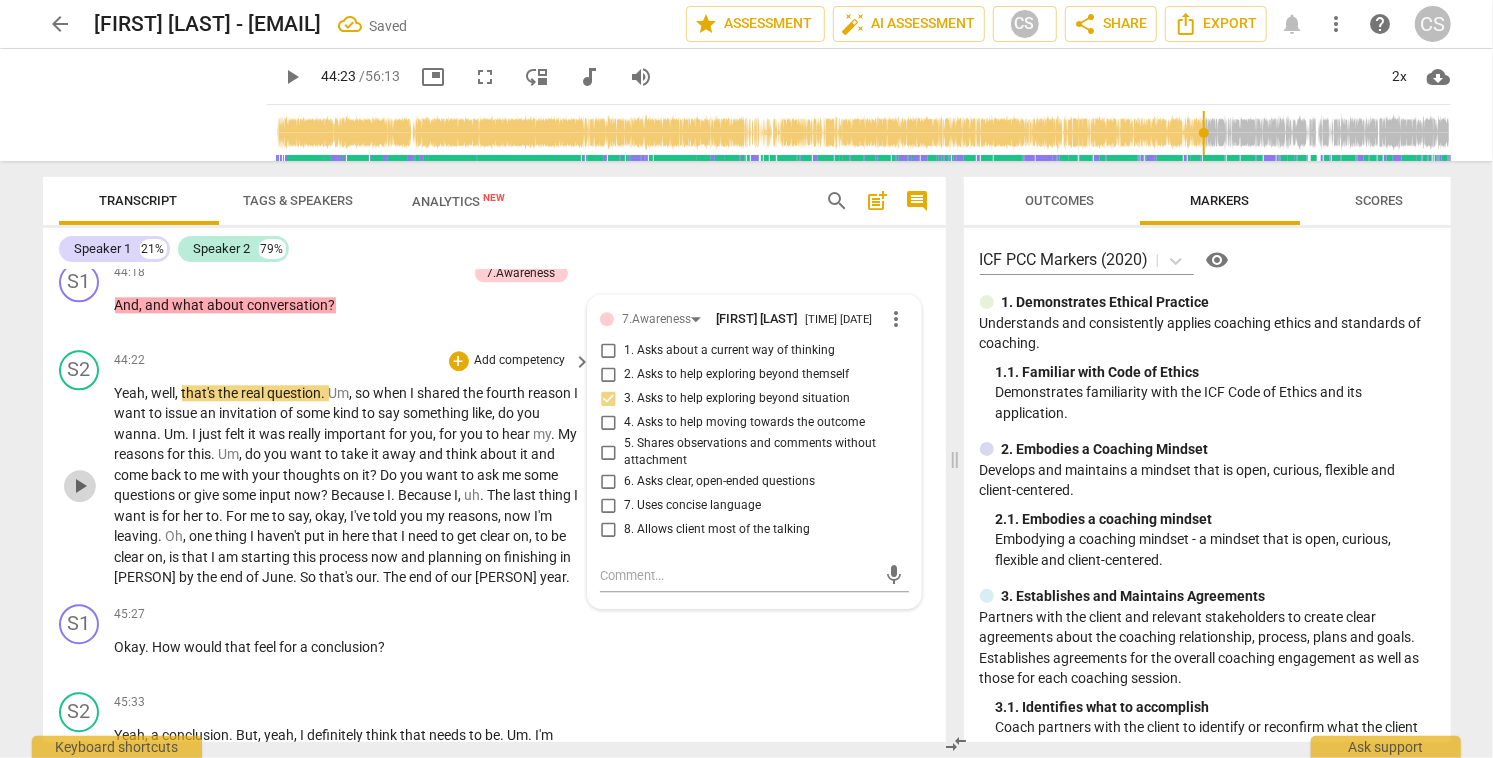 click on "play_arrow" at bounding box center [80, 486] 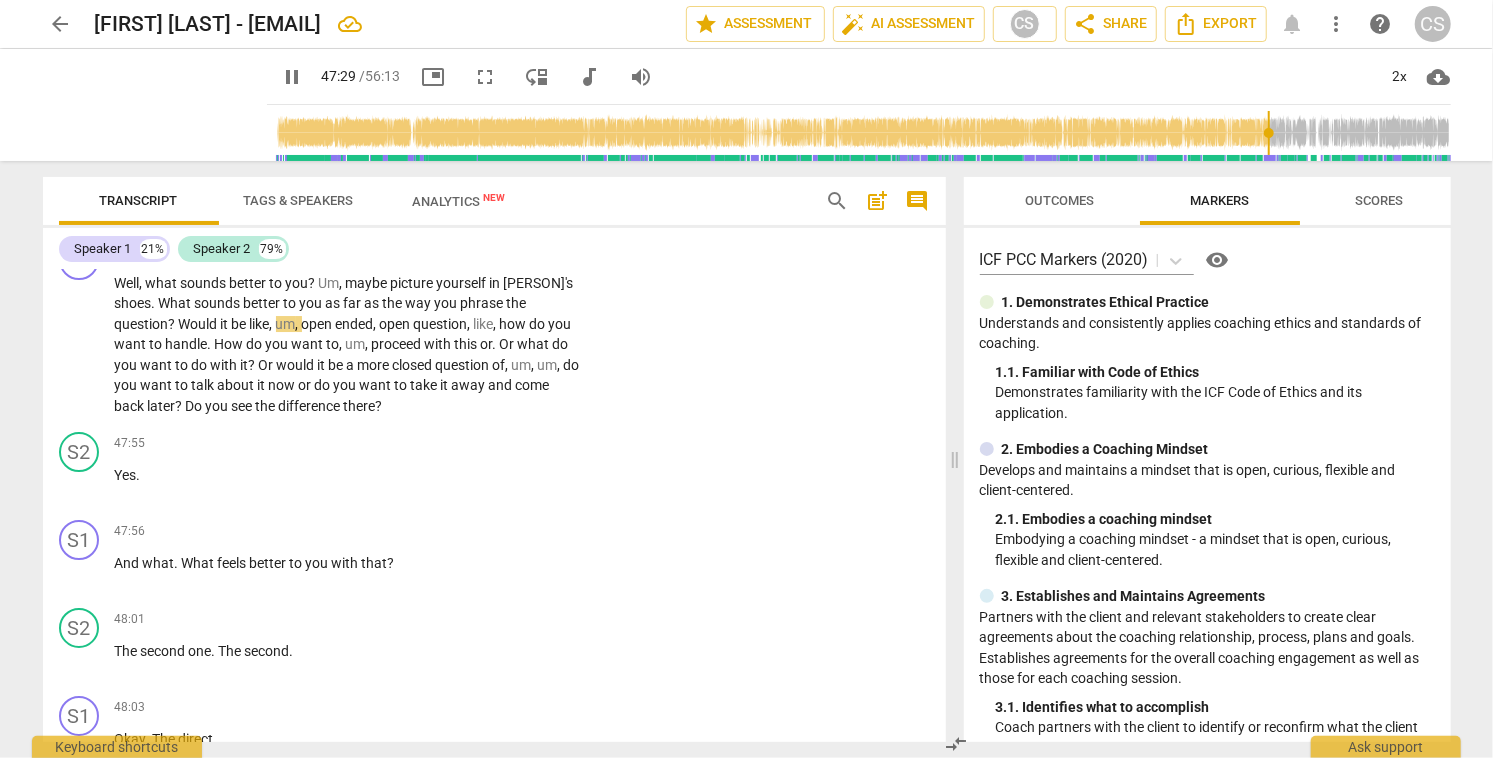 scroll, scrollTop: 22141, scrollLeft: 0, axis: vertical 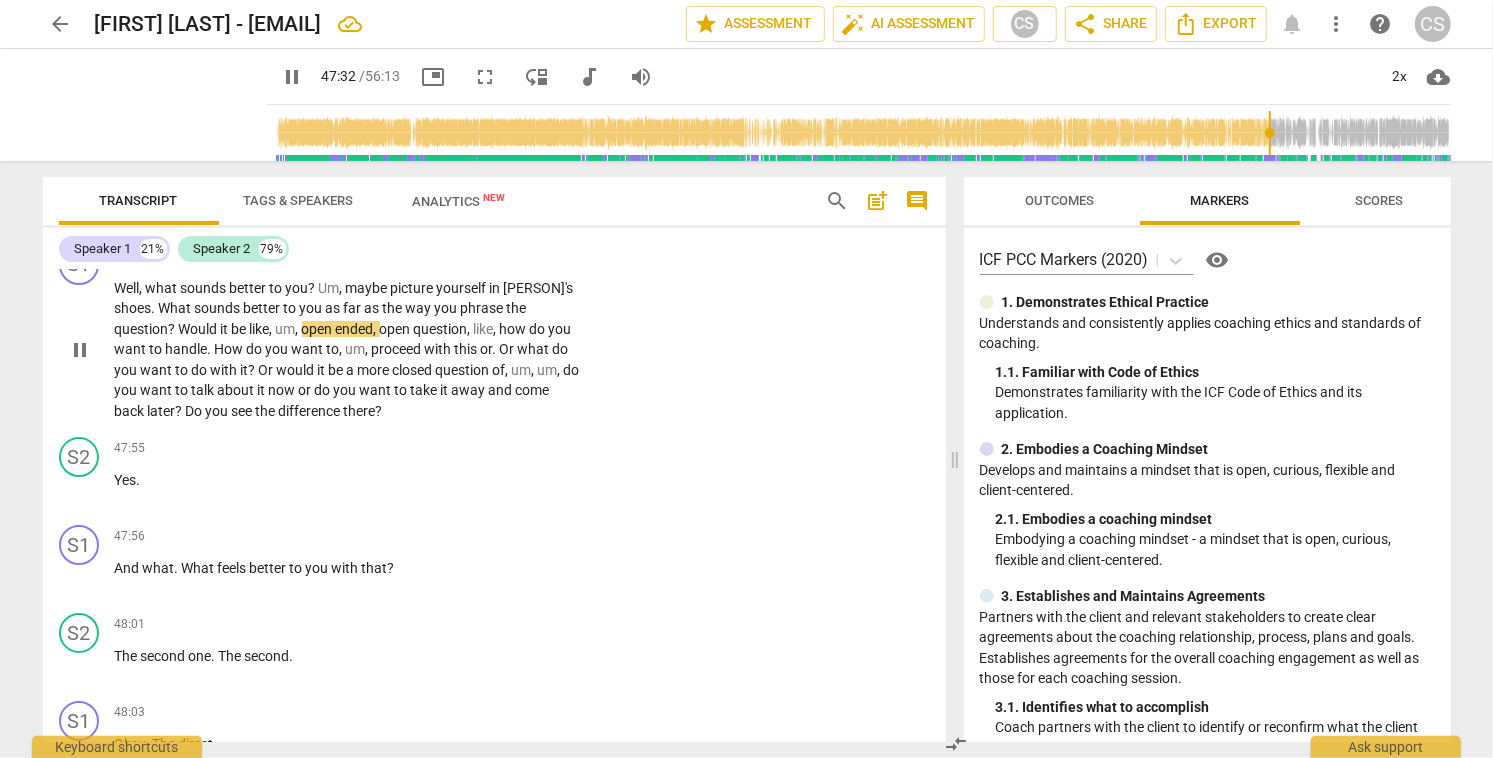 click on "+" at bounding box center [459, 256] 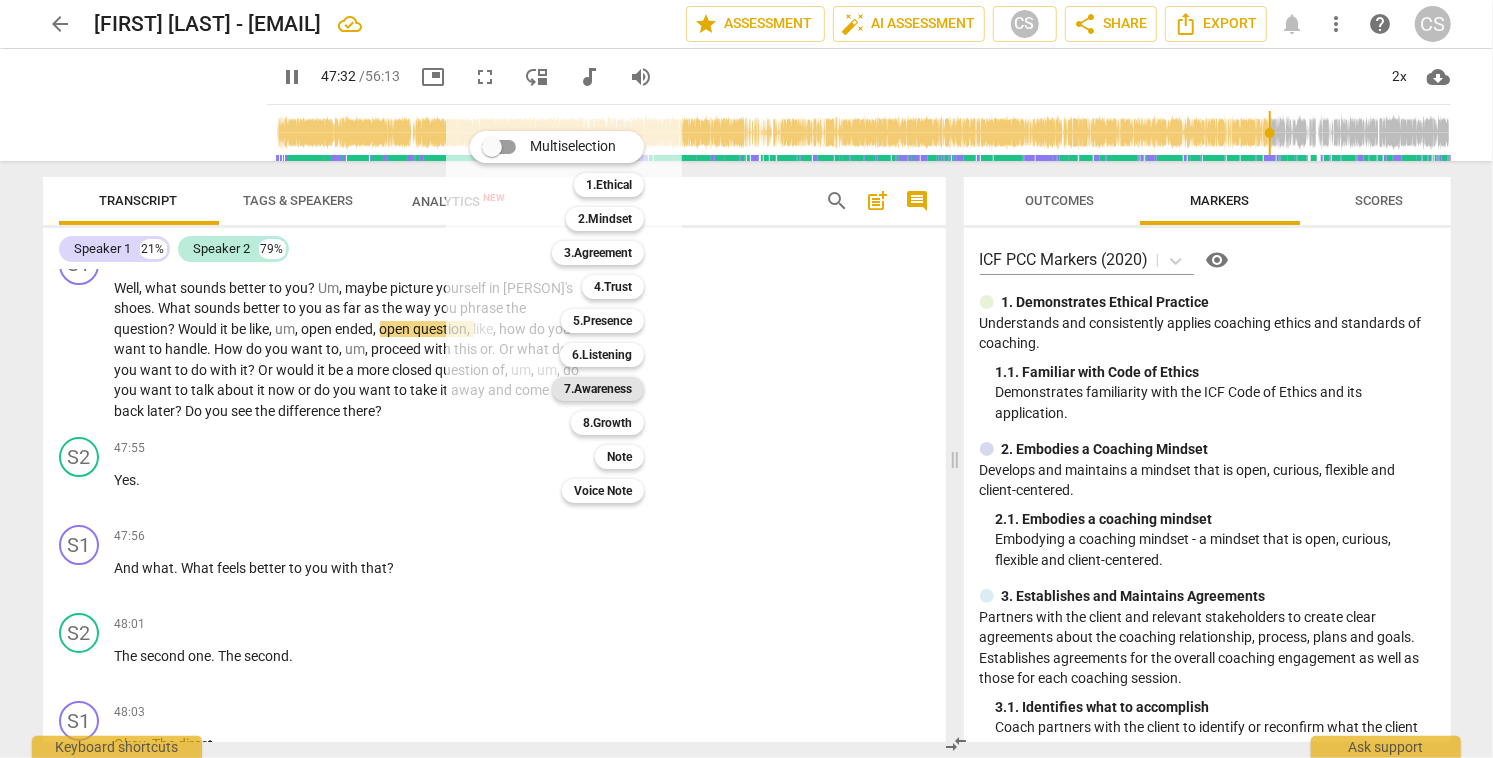 click on "7.Awareness" at bounding box center (598, 389) 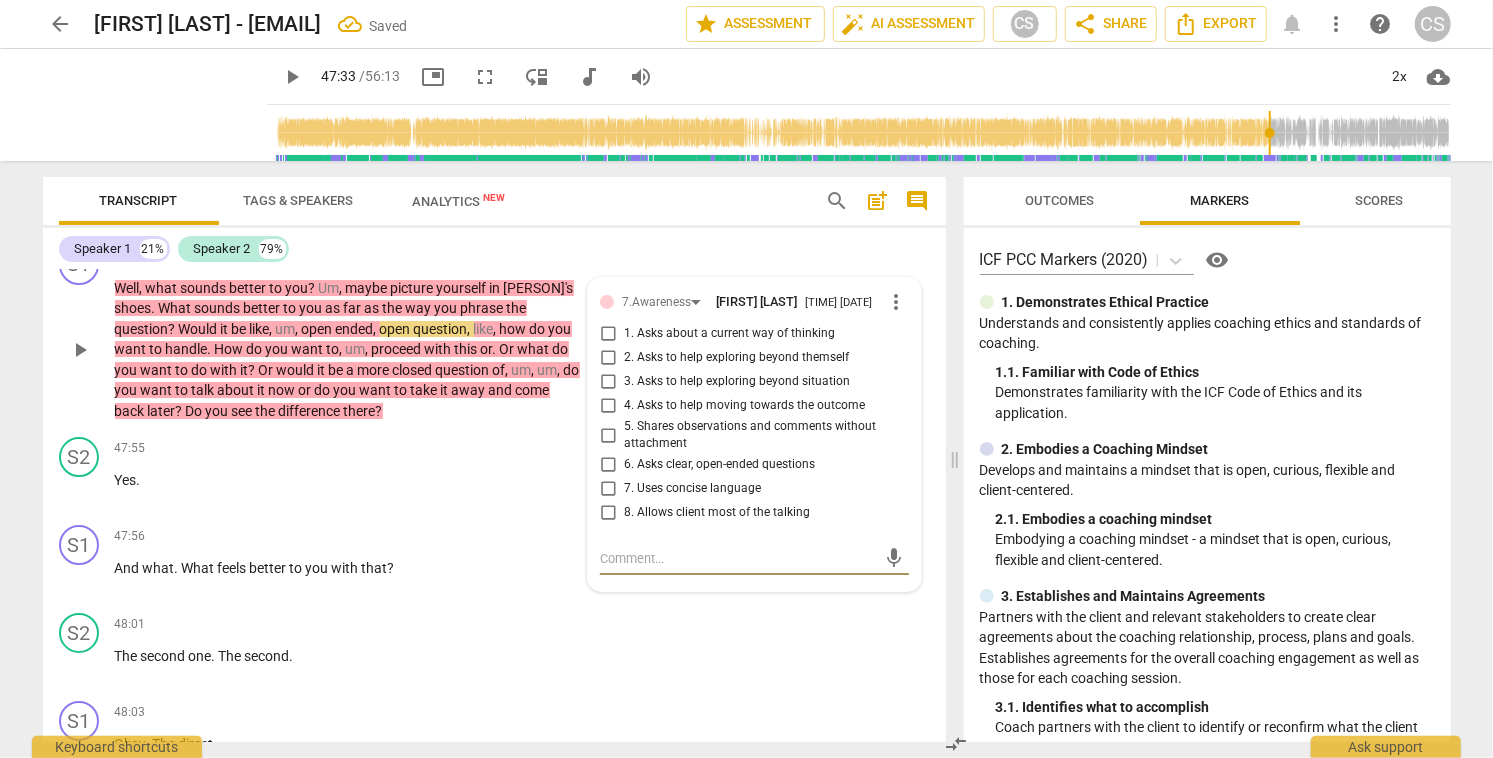 click on "6. Asks clear, open-ended questions" at bounding box center (608, 465) 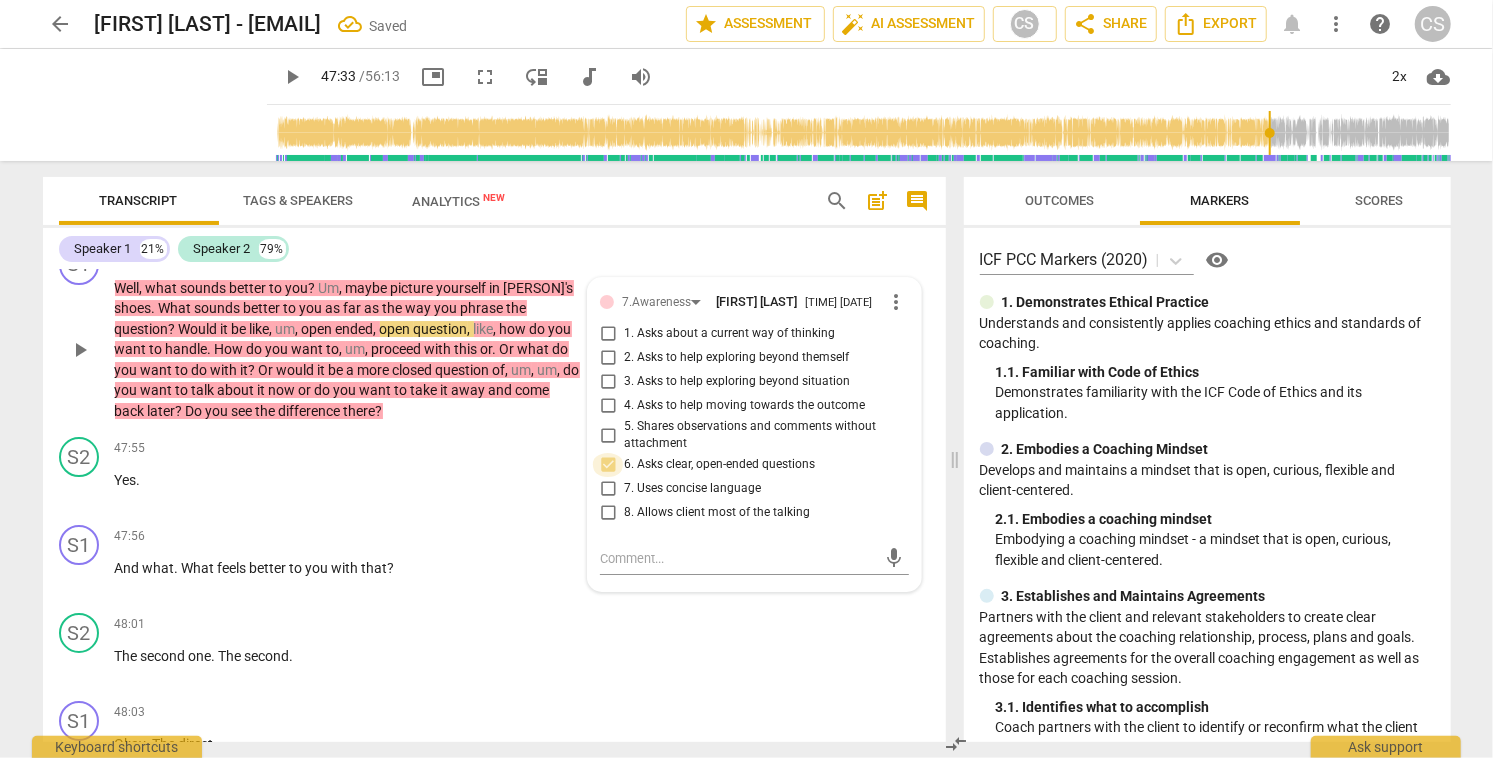 click on "6. Asks clear, open-ended questions" at bounding box center (608, 465) 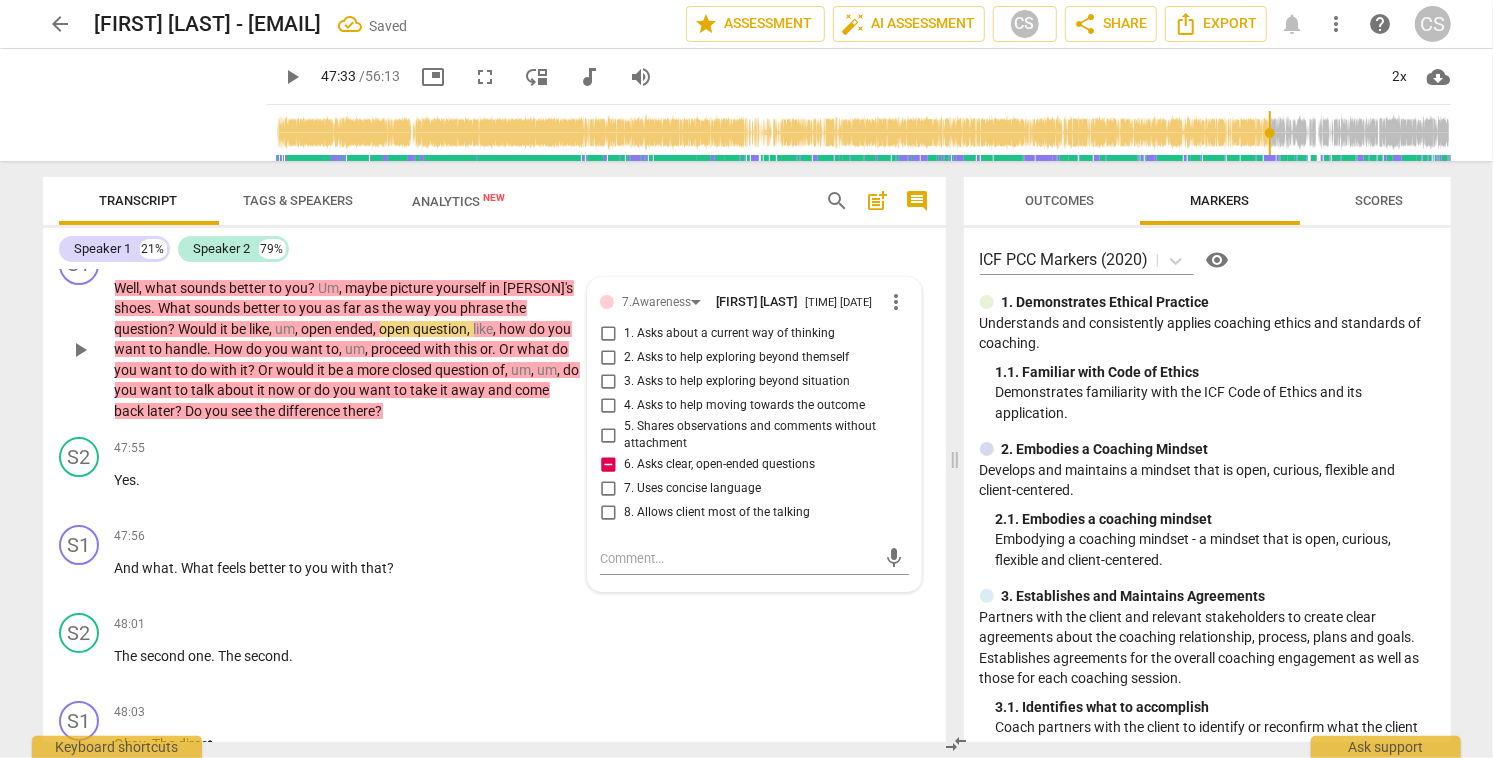click on "play_arrow" at bounding box center (80, 350) 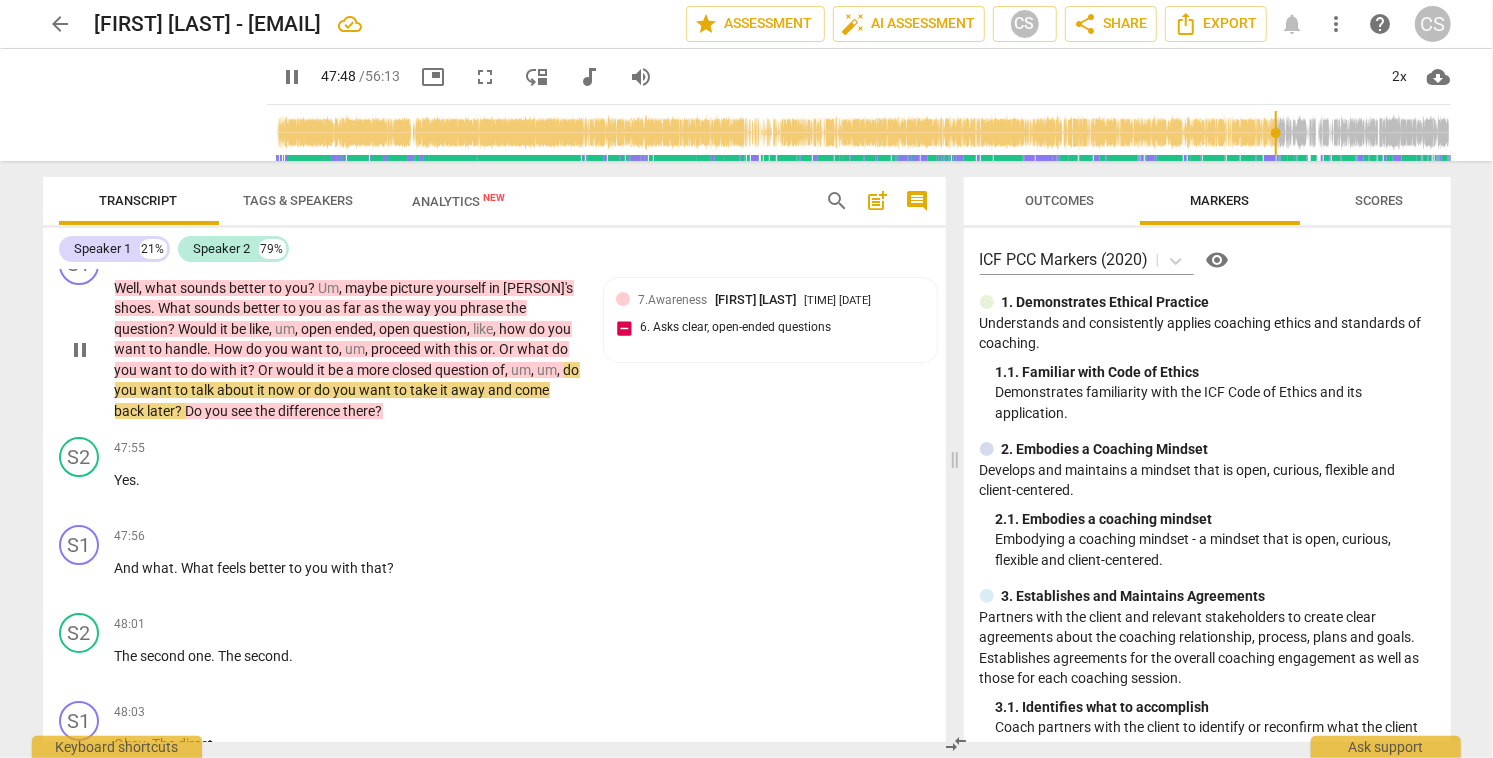 scroll, scrollTop: 22138, scrollLeft: 0, axis: vertical 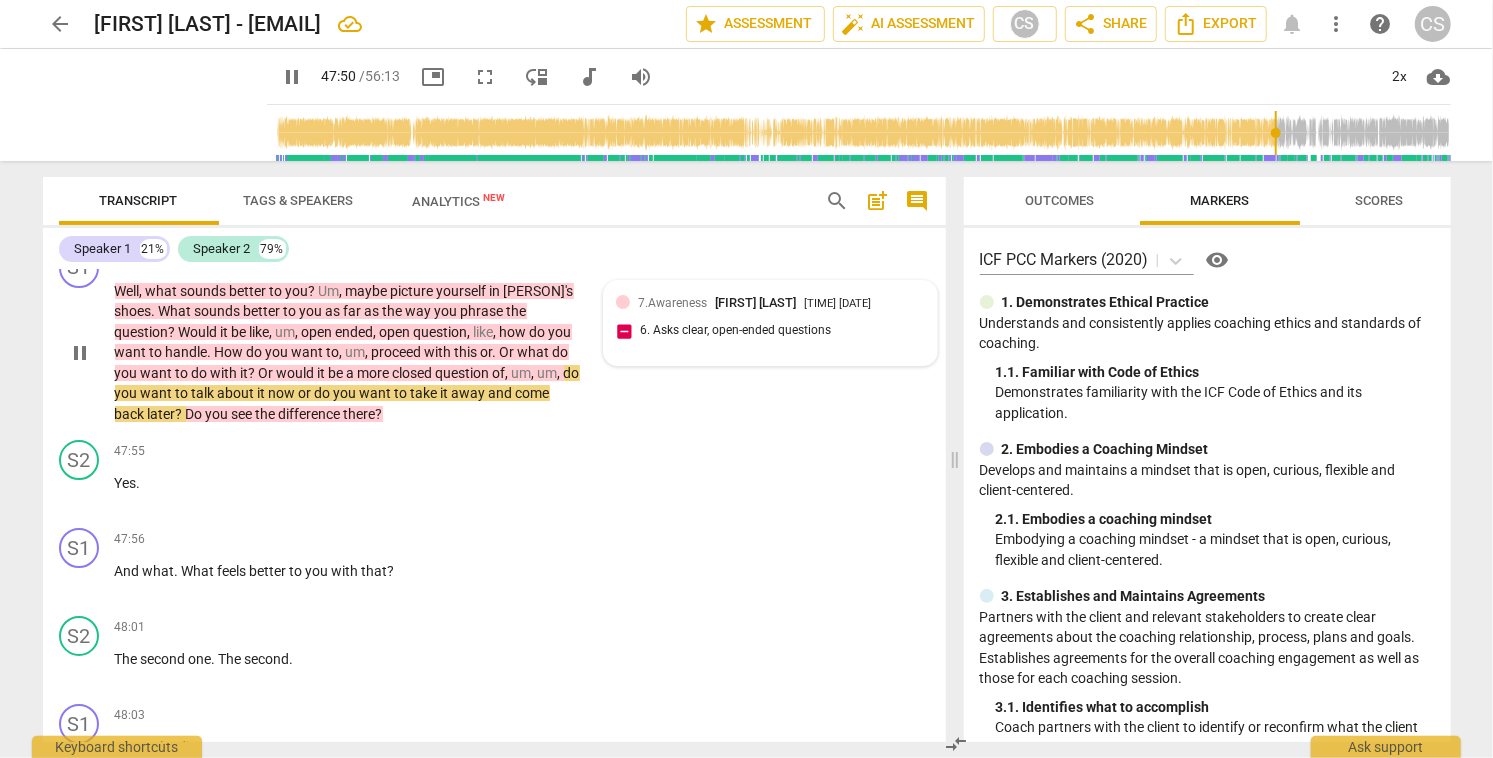 click on "7.Awareness [NAME] [LASTNAME] [TIME] 6. Asks clear, open-ended questions" at bounding box center (770, 323) 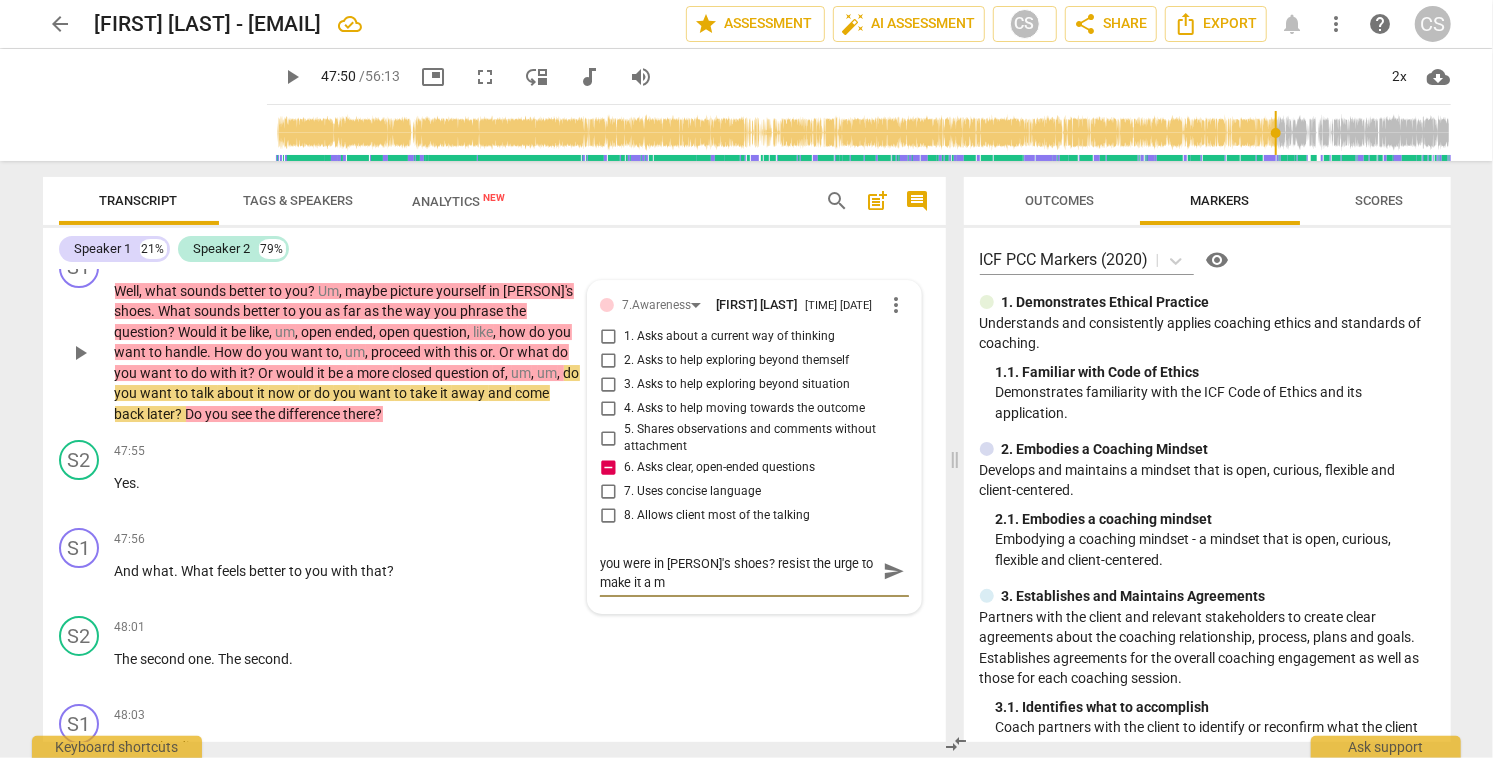 scroll, scrollTop: 0, scrollLeft: 0, axis: both 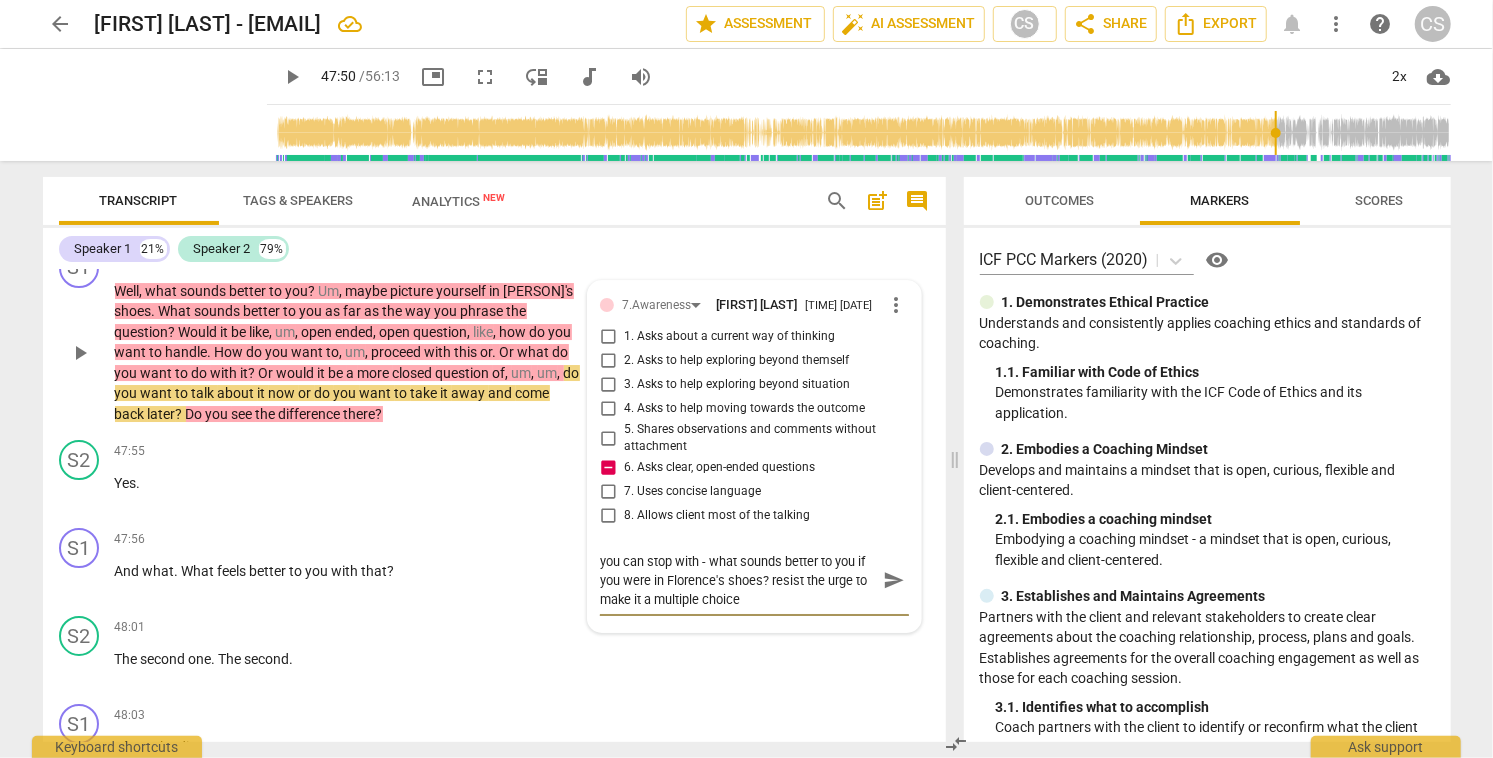 click on "send" at bounding box center [894, 580] 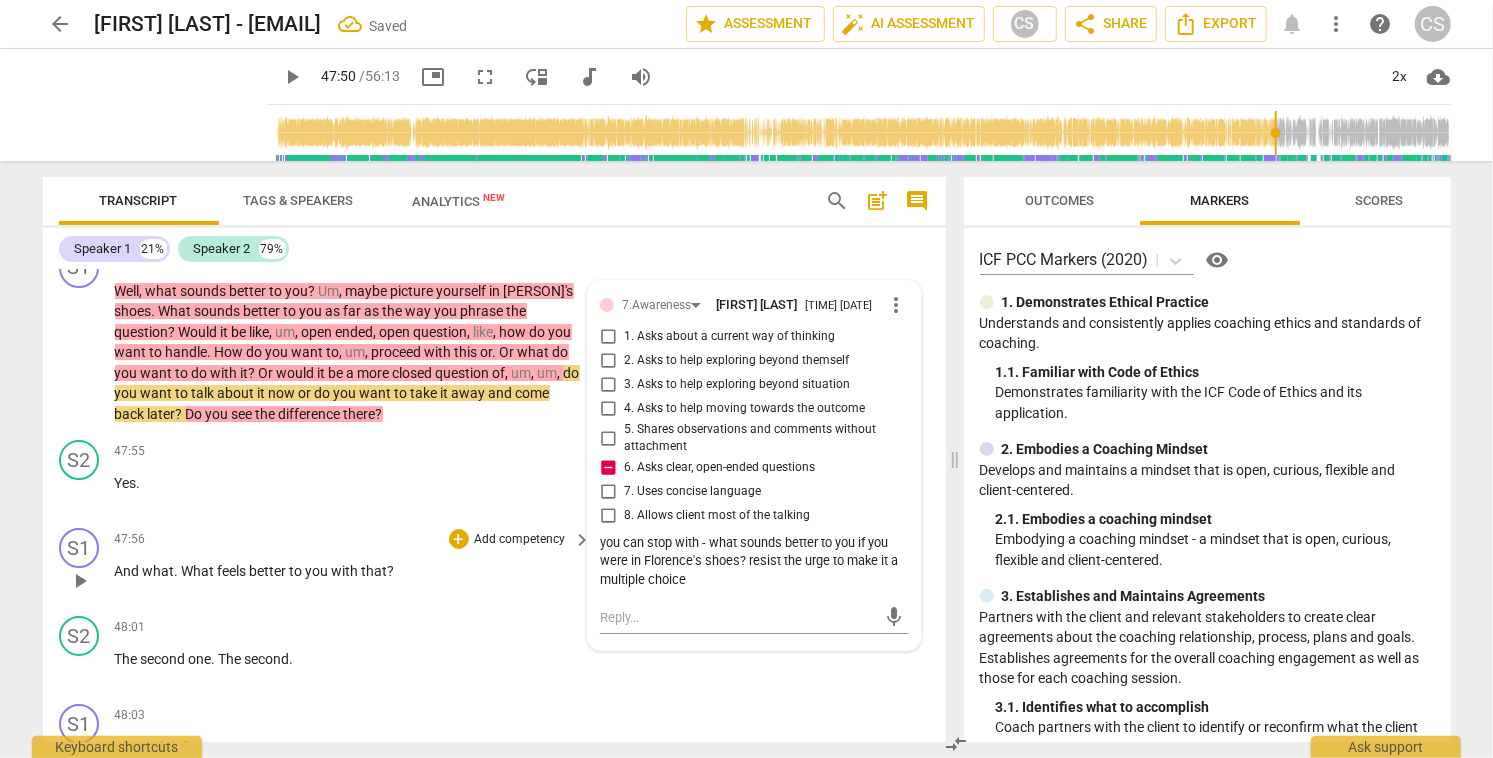 click on "play_arrow" at bounding box center [80, 581] 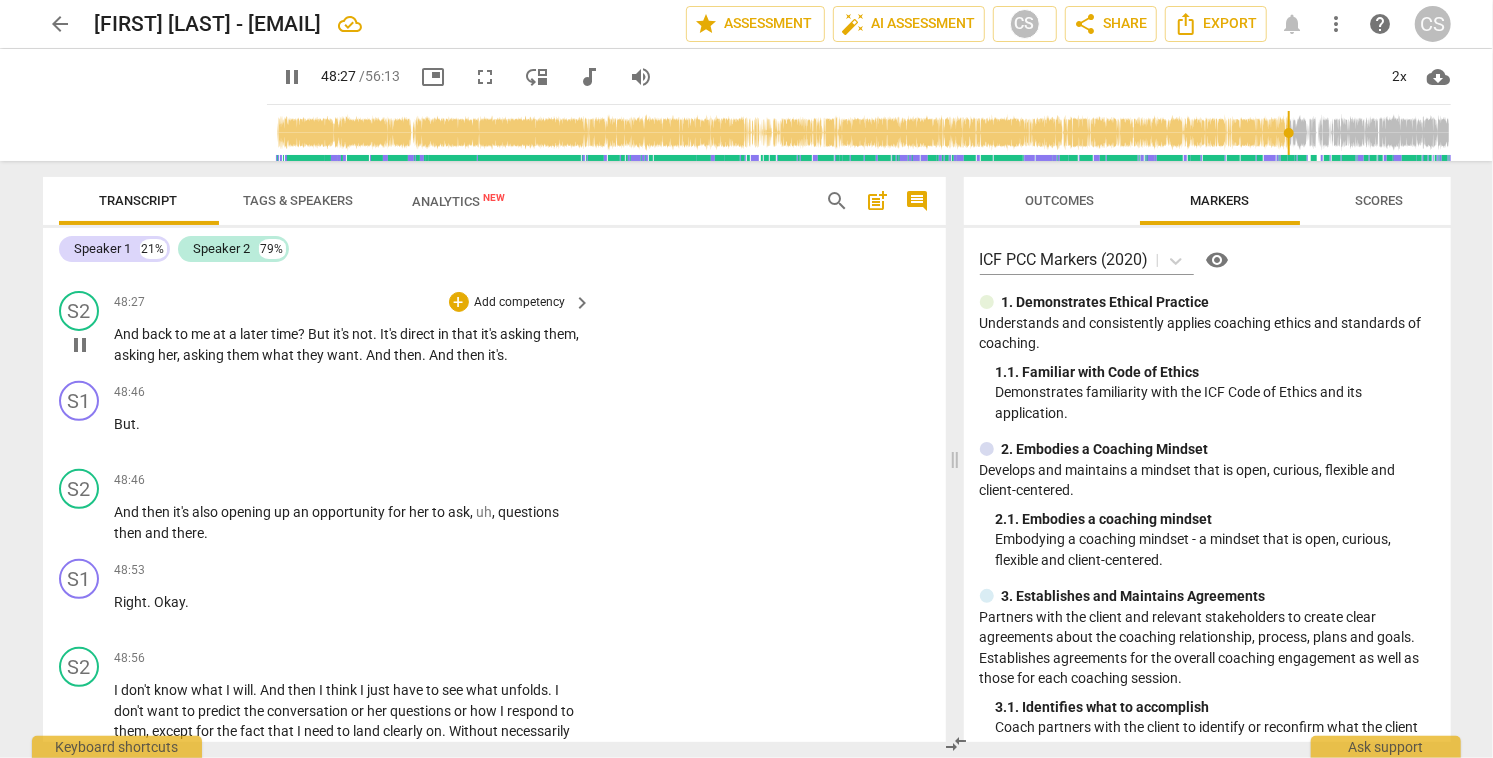 scroll, scrollTop: 22859, scrollLeft: 0, axis: vertical 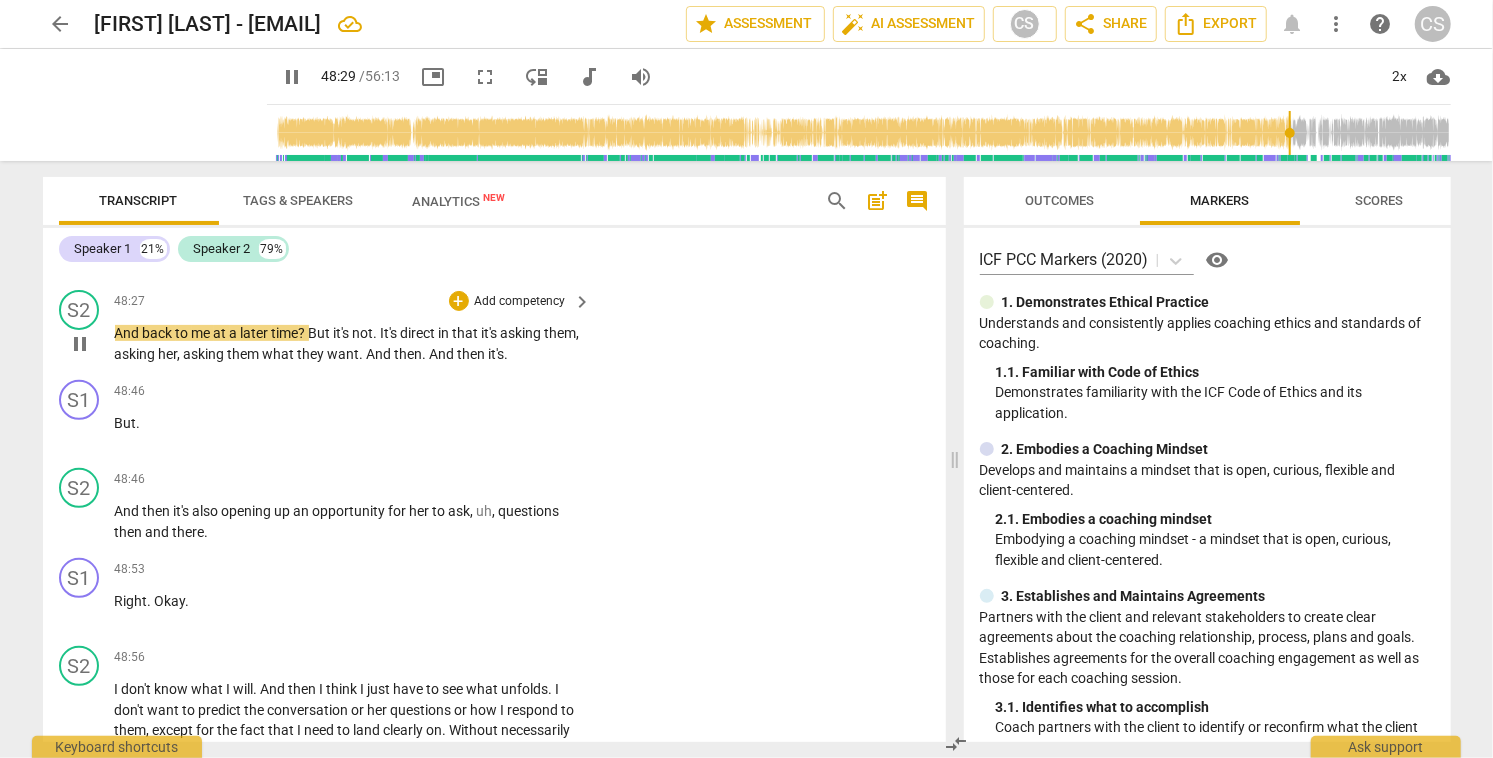 click on "pause" at bounding box center (80, 344) 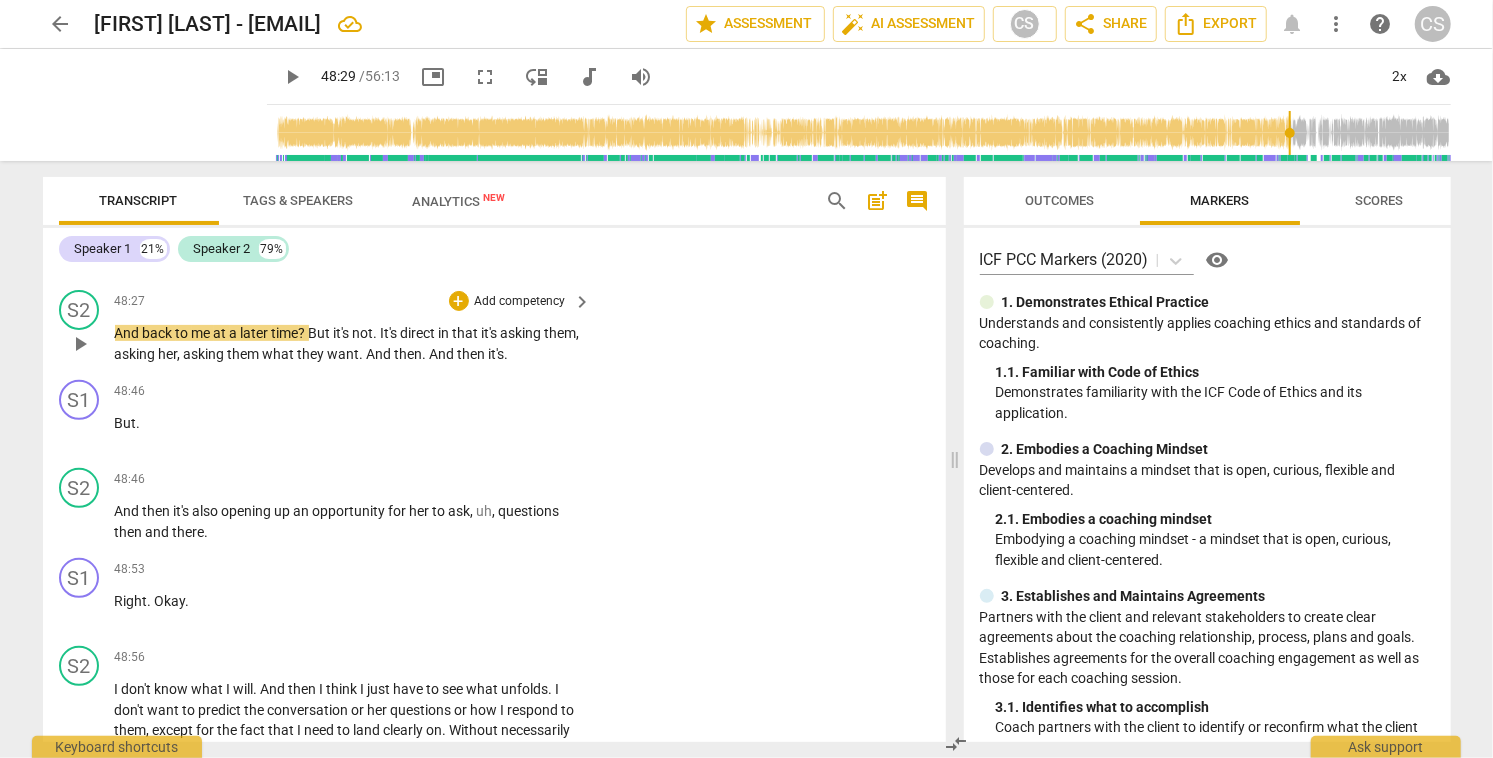 click on "play_arrow" at bounding box center [80, 344] 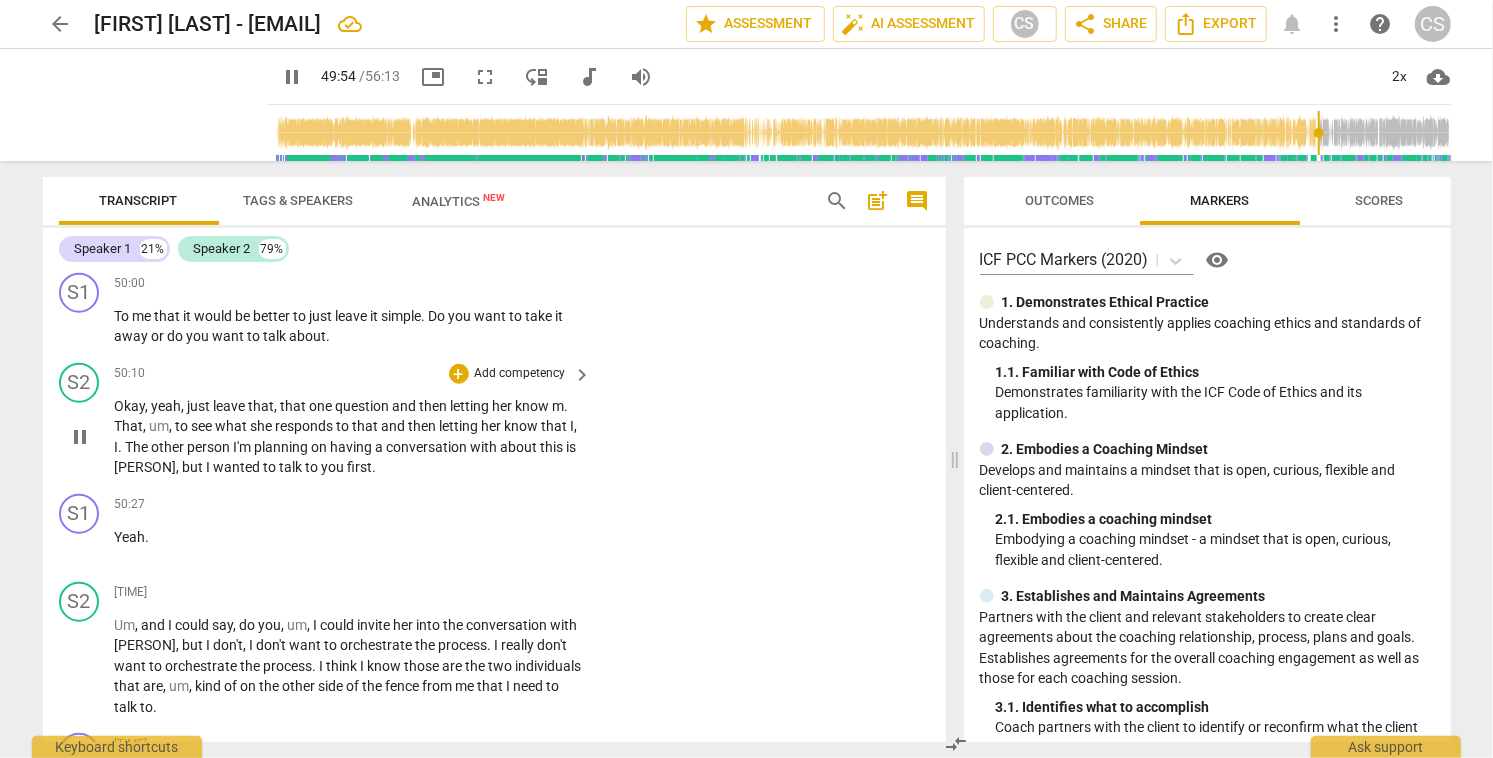 scroll, scrollTop: 23597, scrollLeft: 0, axis: vertical 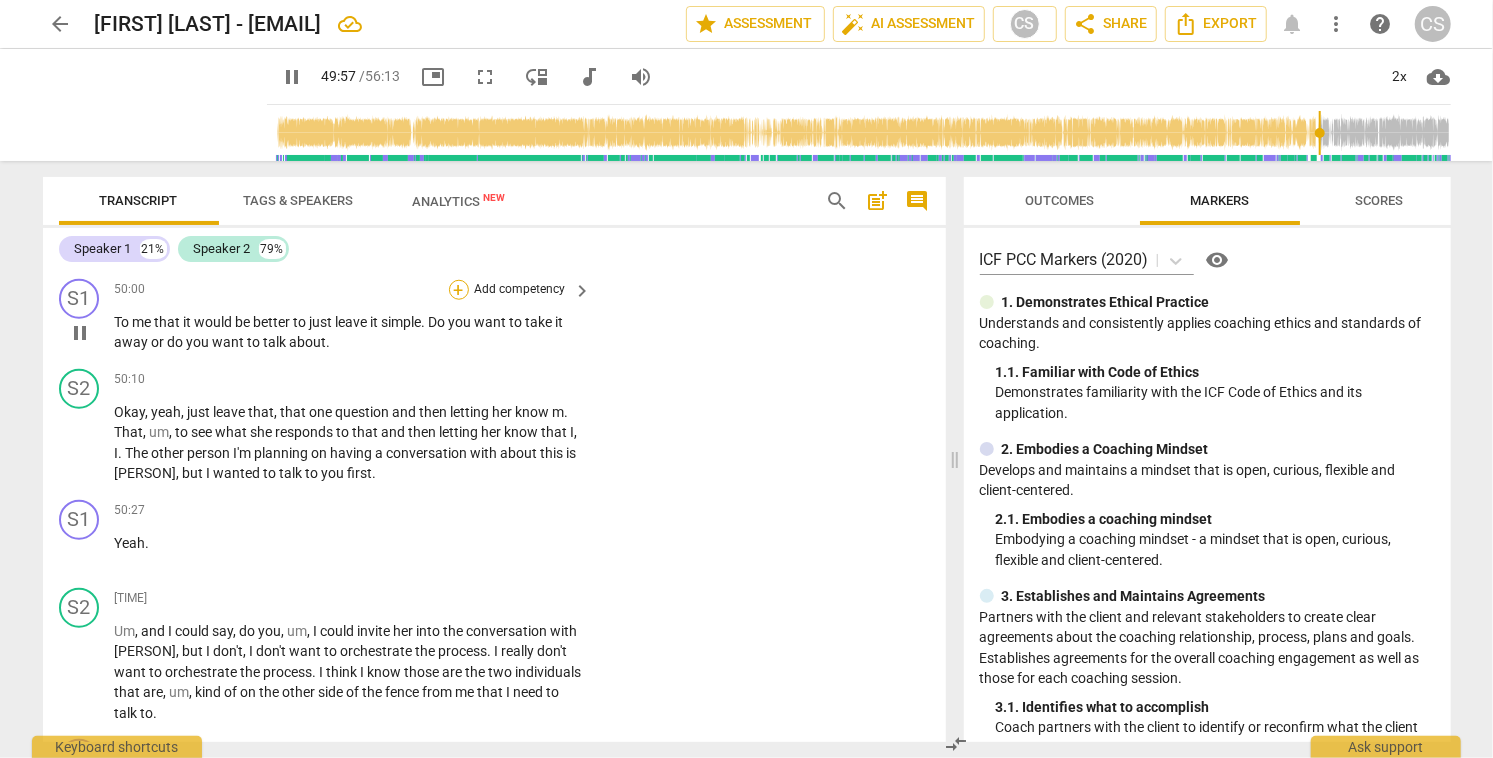 click on "+" at bounding box center [459, 290] 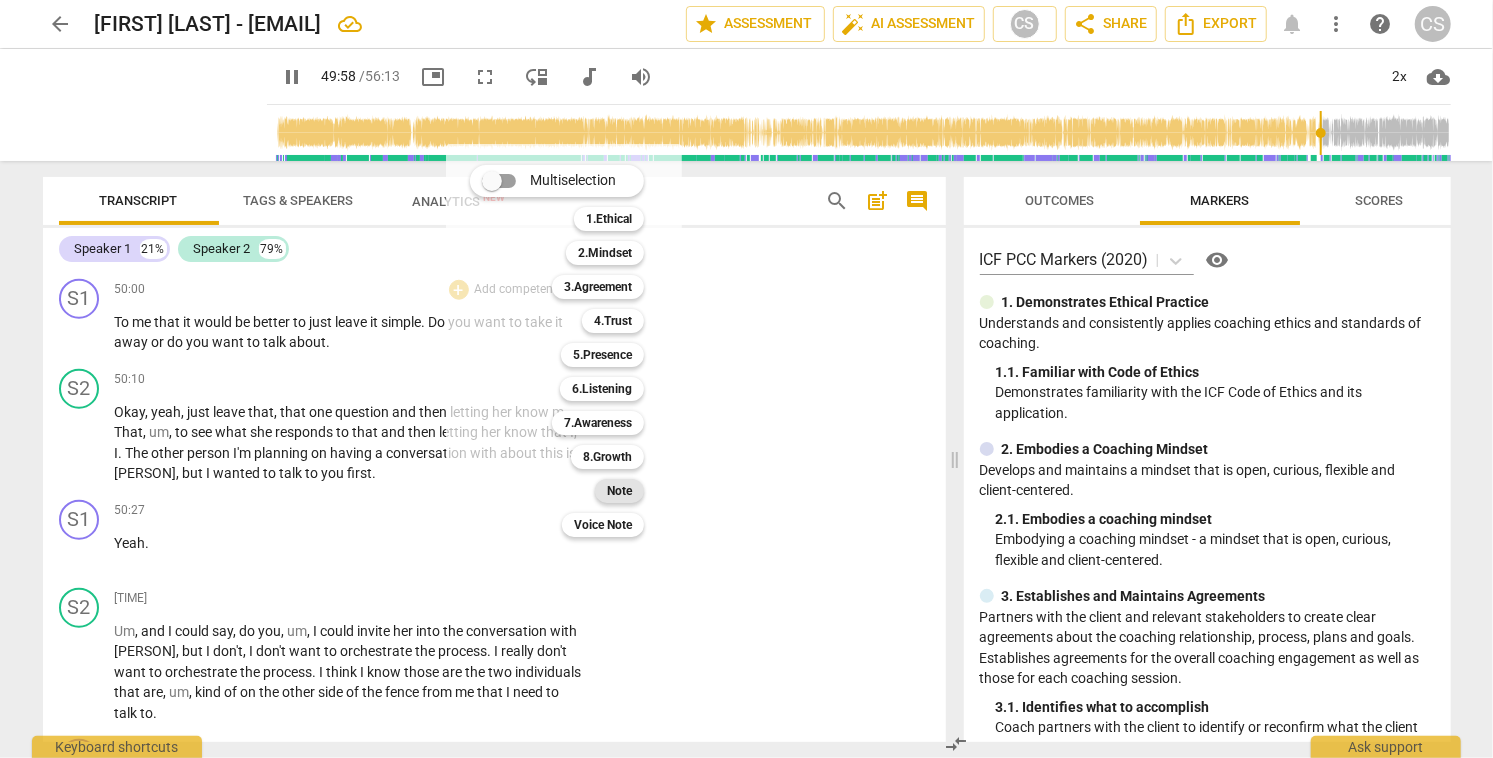 click on "Note" at bounding box center [619, 491] 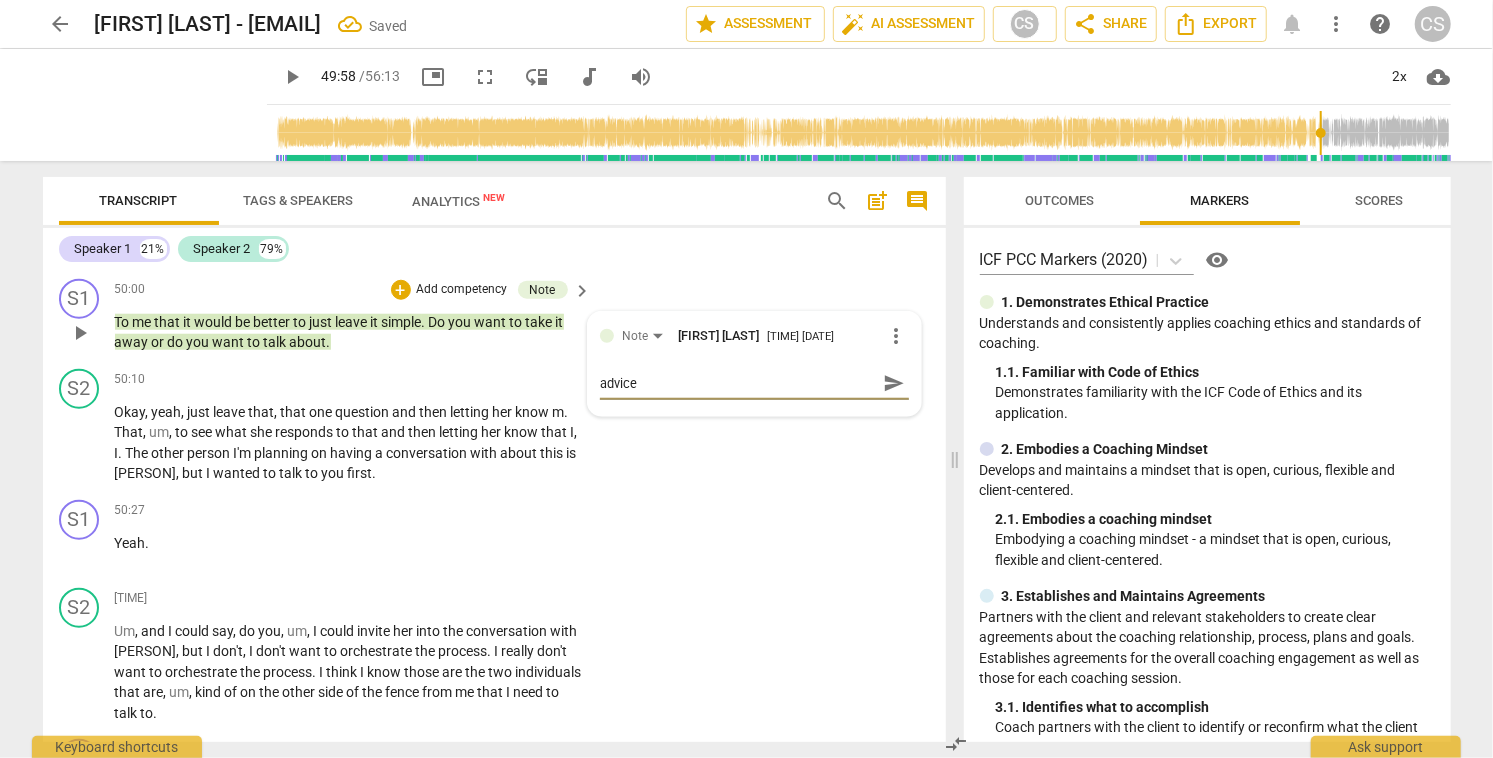 click on "send" at bounding box center (894, 383) 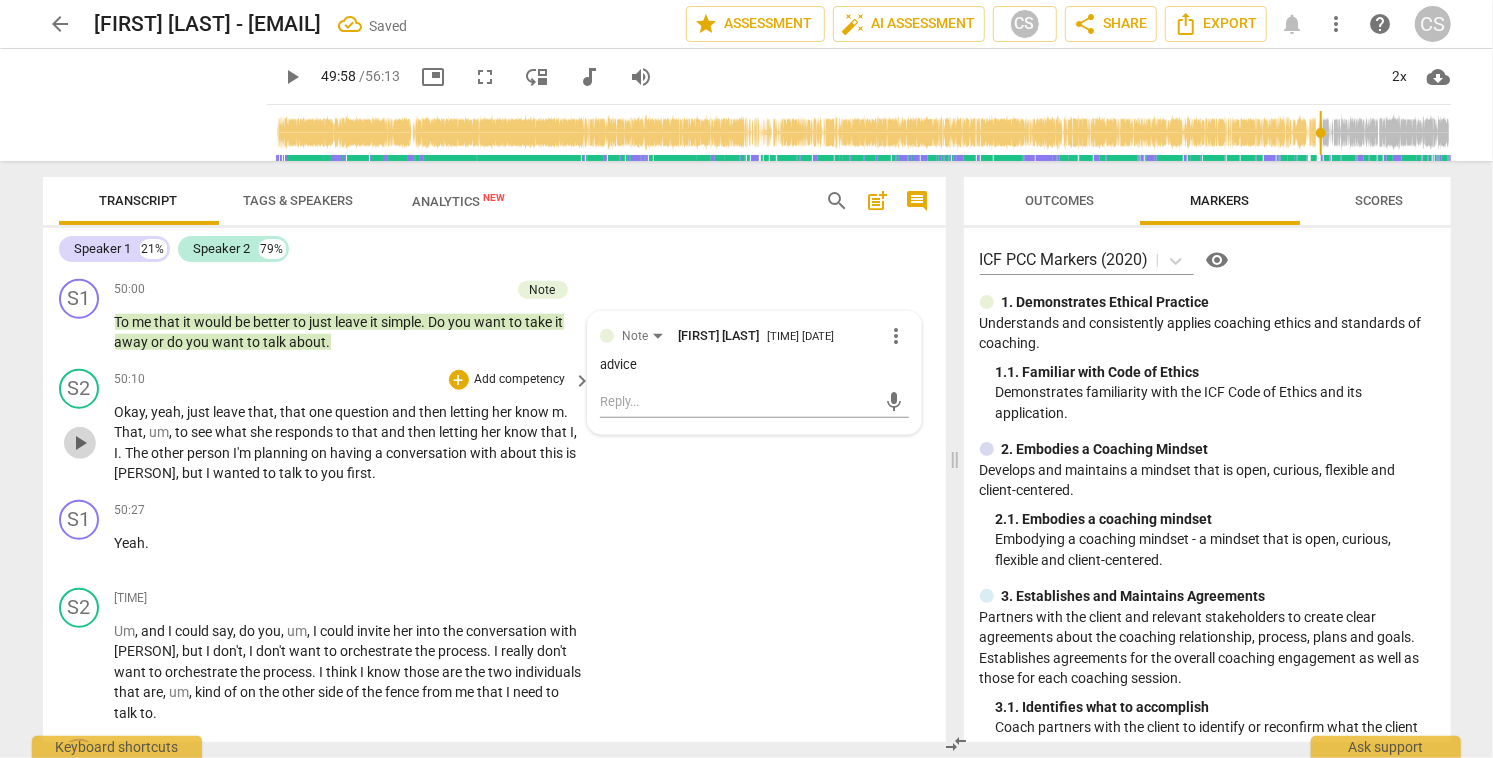 click on "play_arrow" at bounding box center (80, 443) 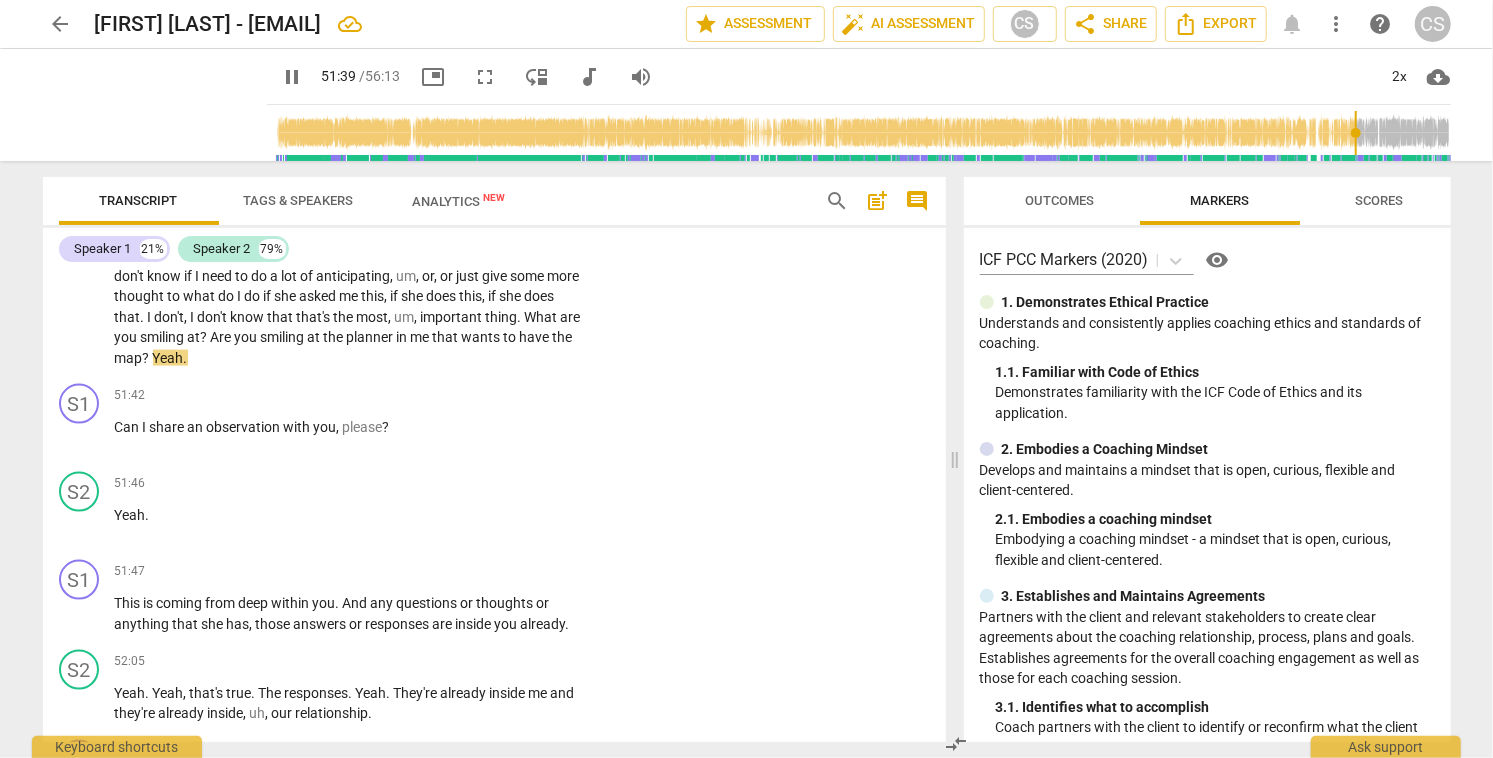 scroll, scrollTop: 24212, scrollLeft: 0, axis: vertical 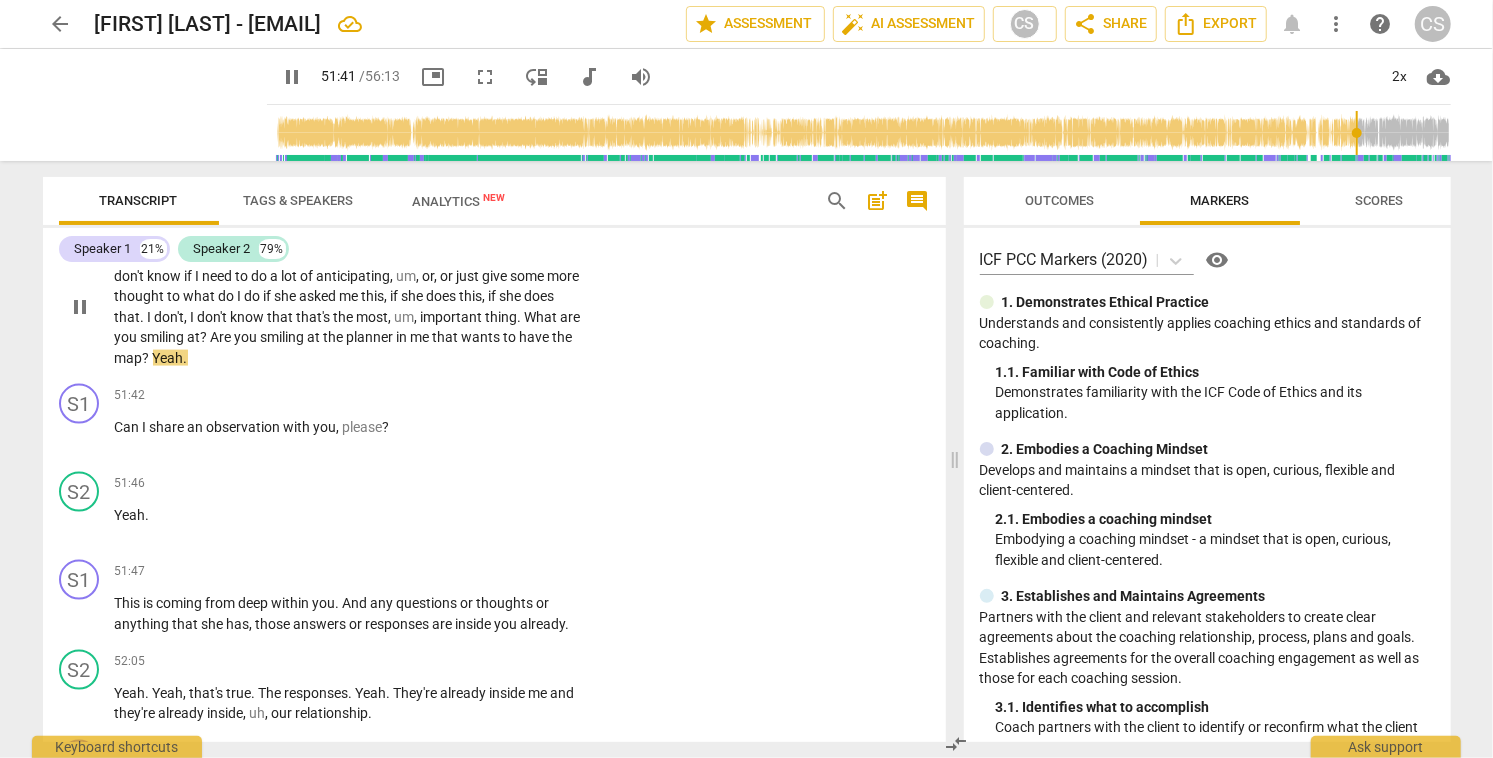 click on "+" at bounding box center (459, 223) 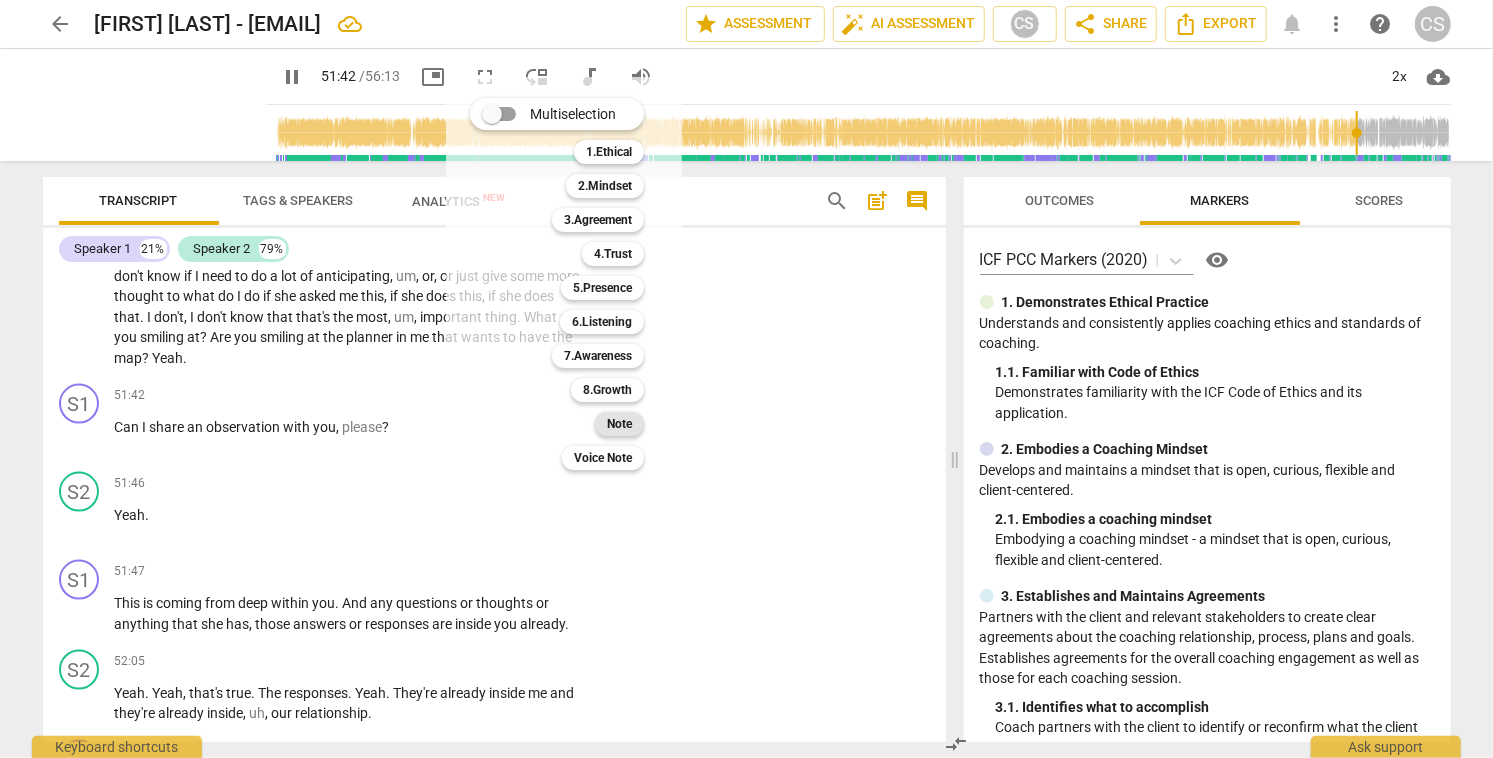 click on "Note" at bounding box center [619, 424] 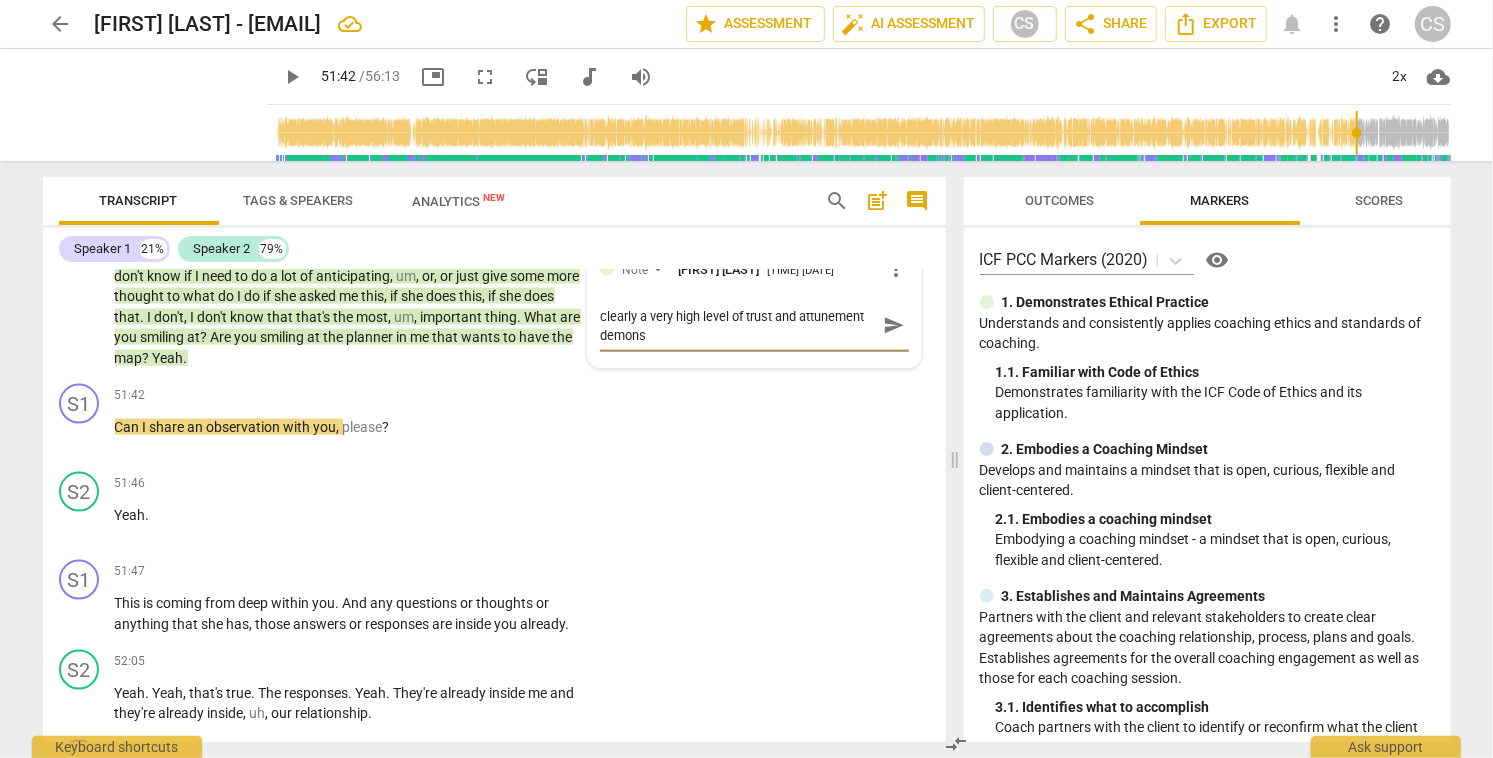 scroll, scrollTop: 0, scrollLeft: 0, axis: both 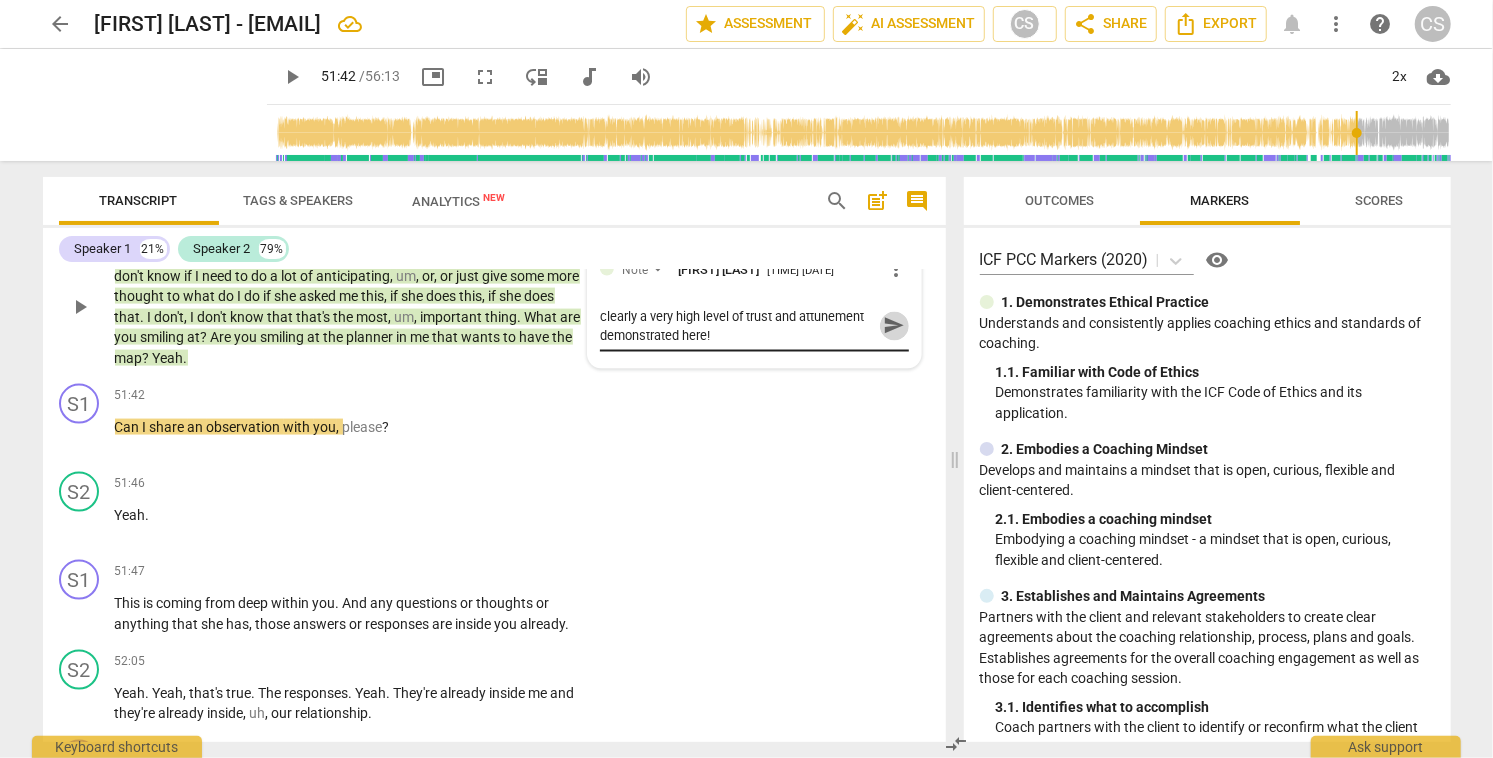click on "send" at bounding box center (894, 326) 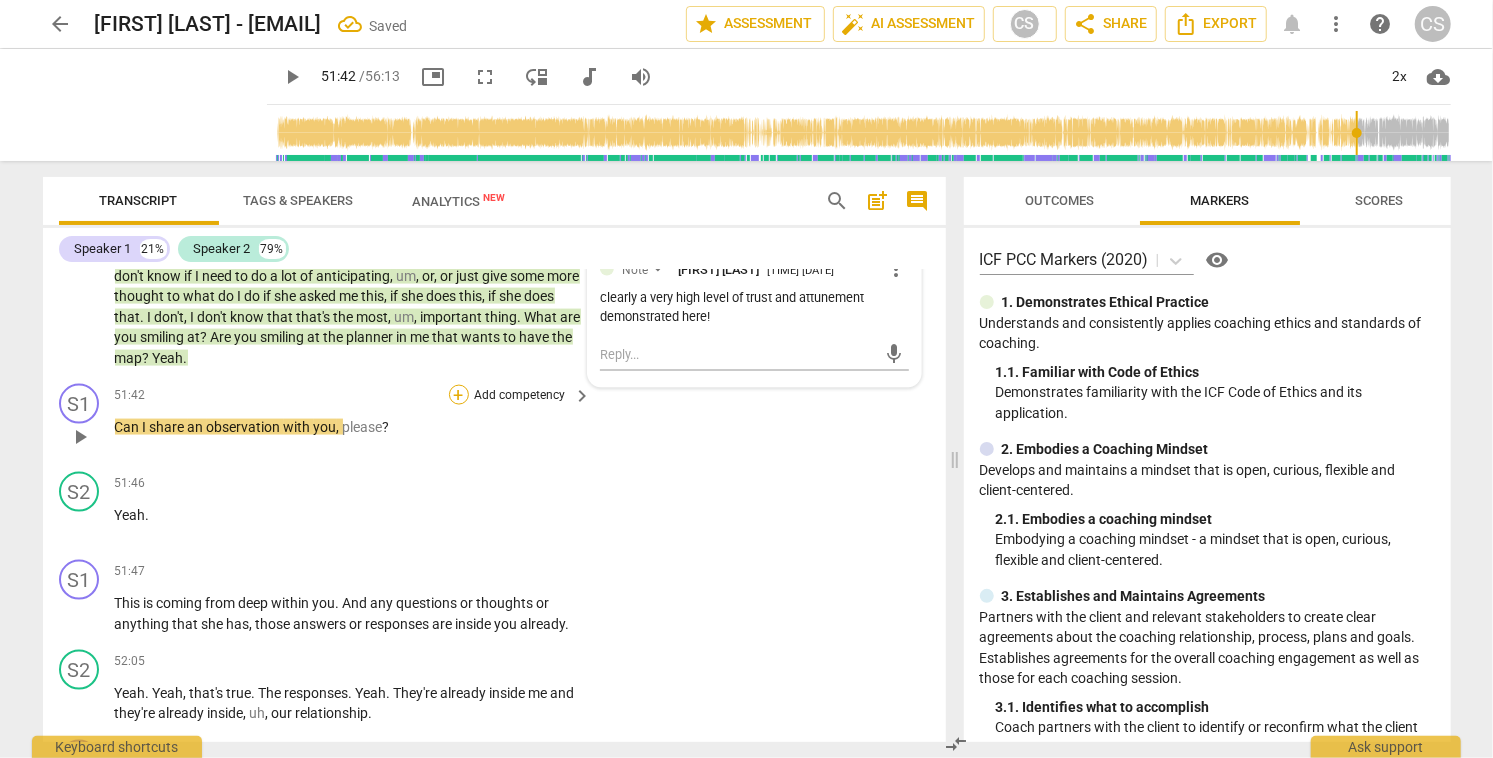 click on "+" at bounding box center (459, 395) 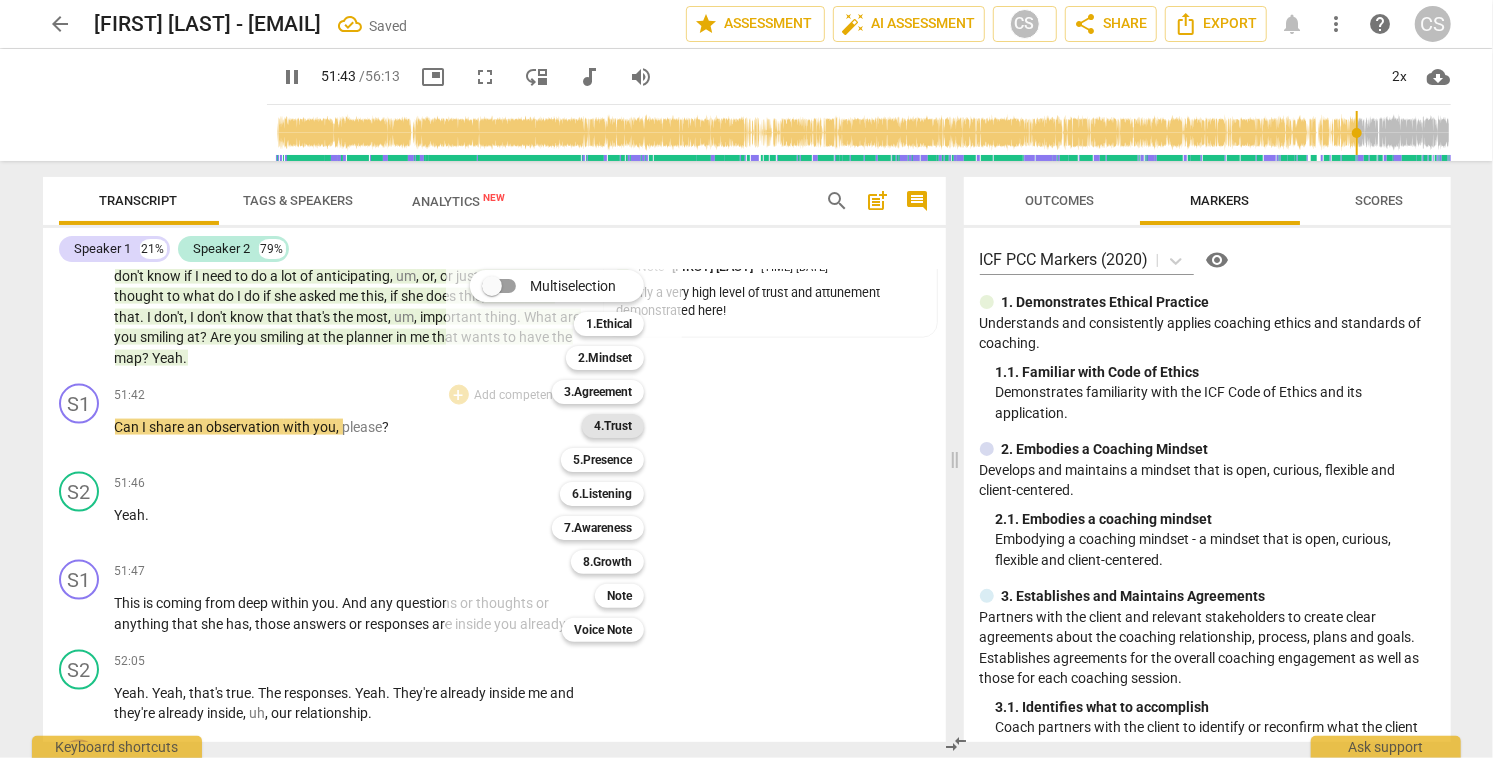 click on "4.Trust" at bounding box center (613, 426) 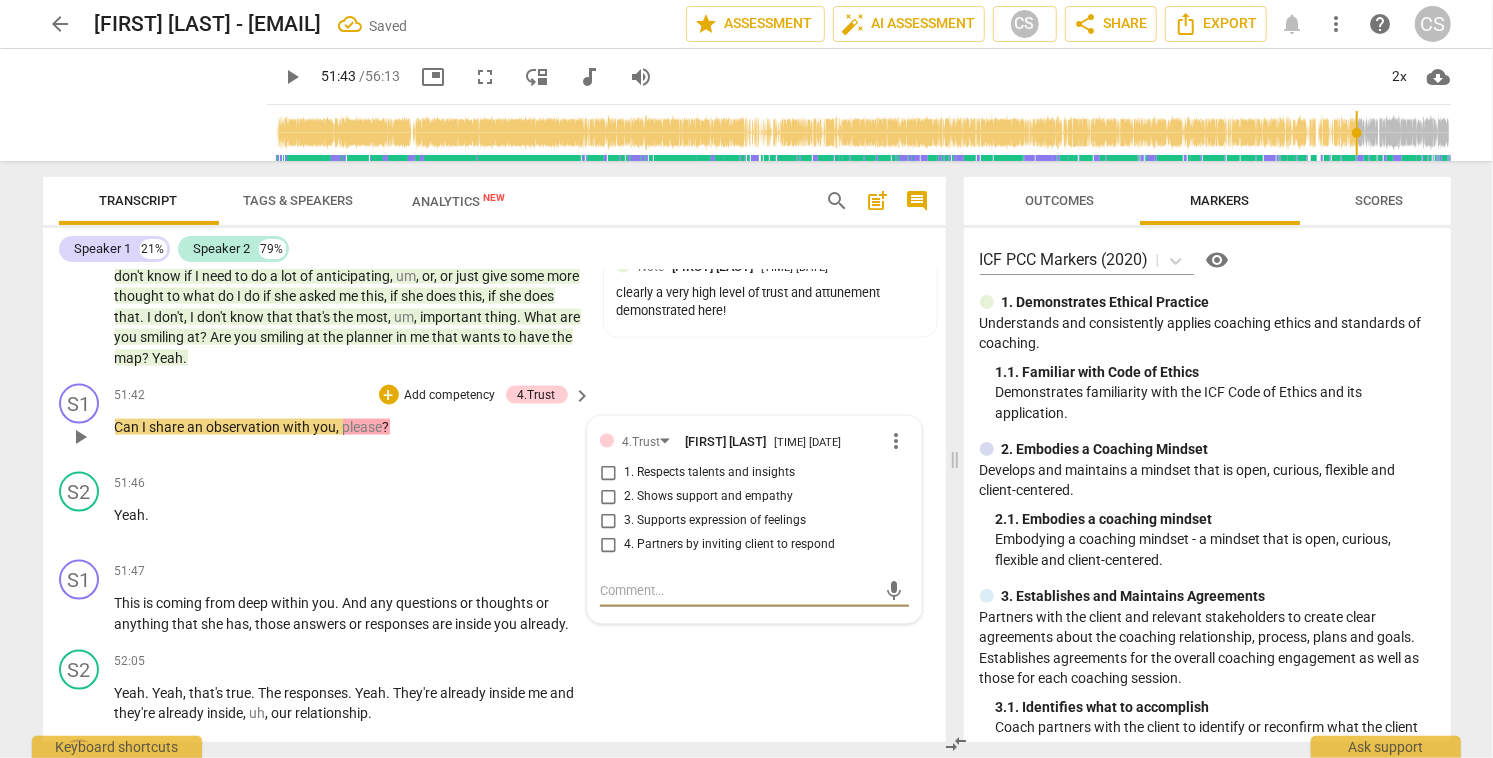 click on "4. Partners by inviting client to respond" at bounding box center [608, 545] 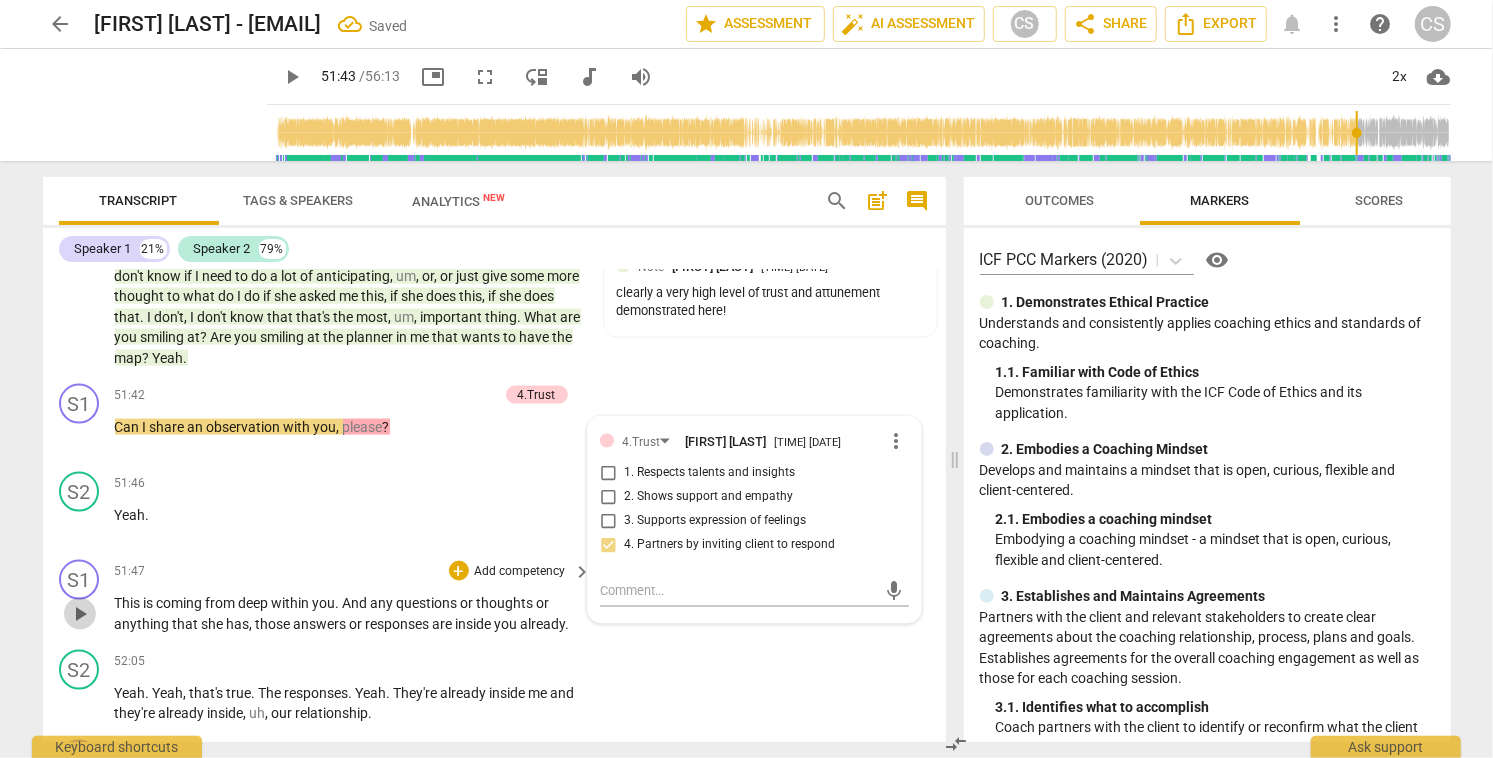 click on "play_arrow" at bounding box center [80, 614] 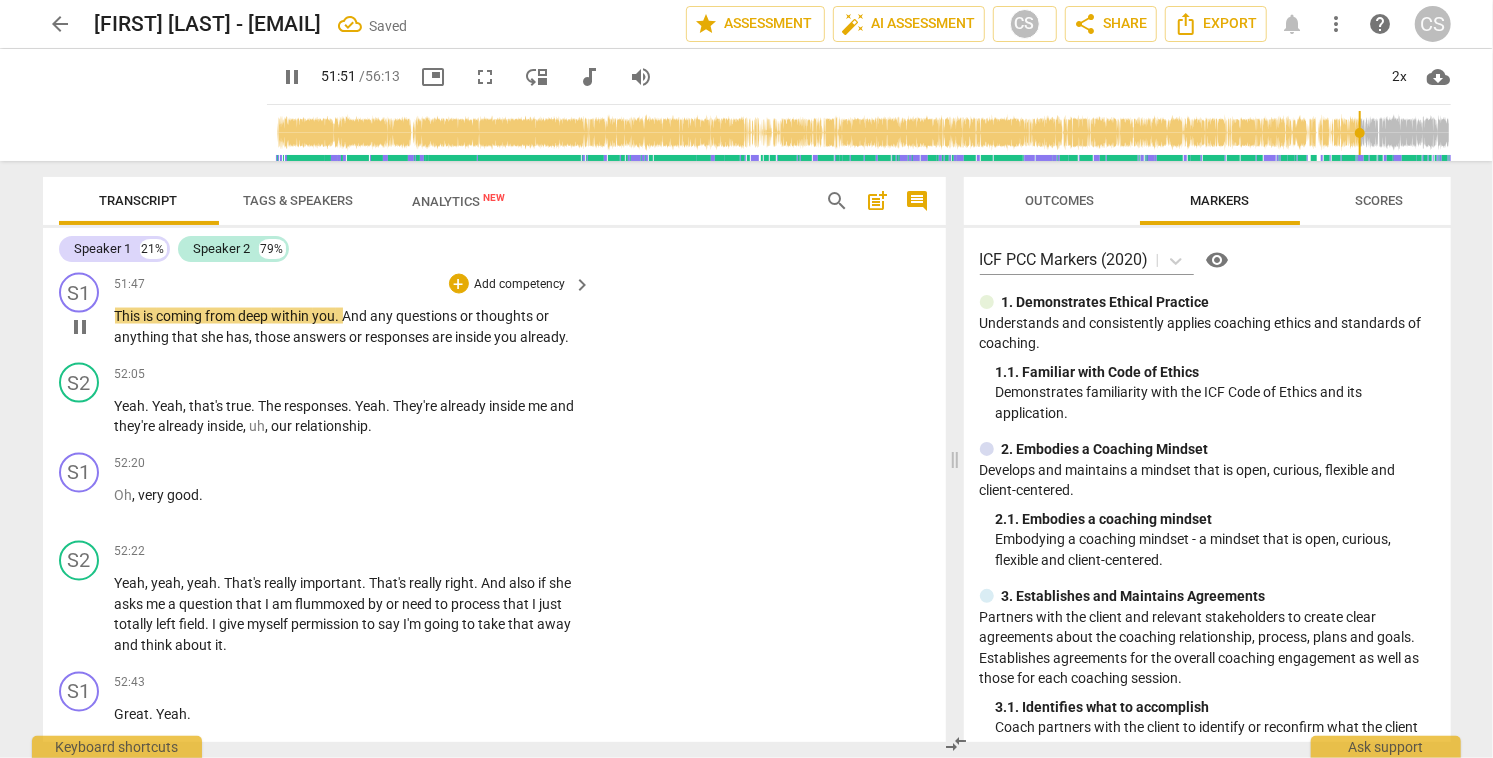 scroll, scrollTop: 24503, scrollLeft: 0, axis: vertical 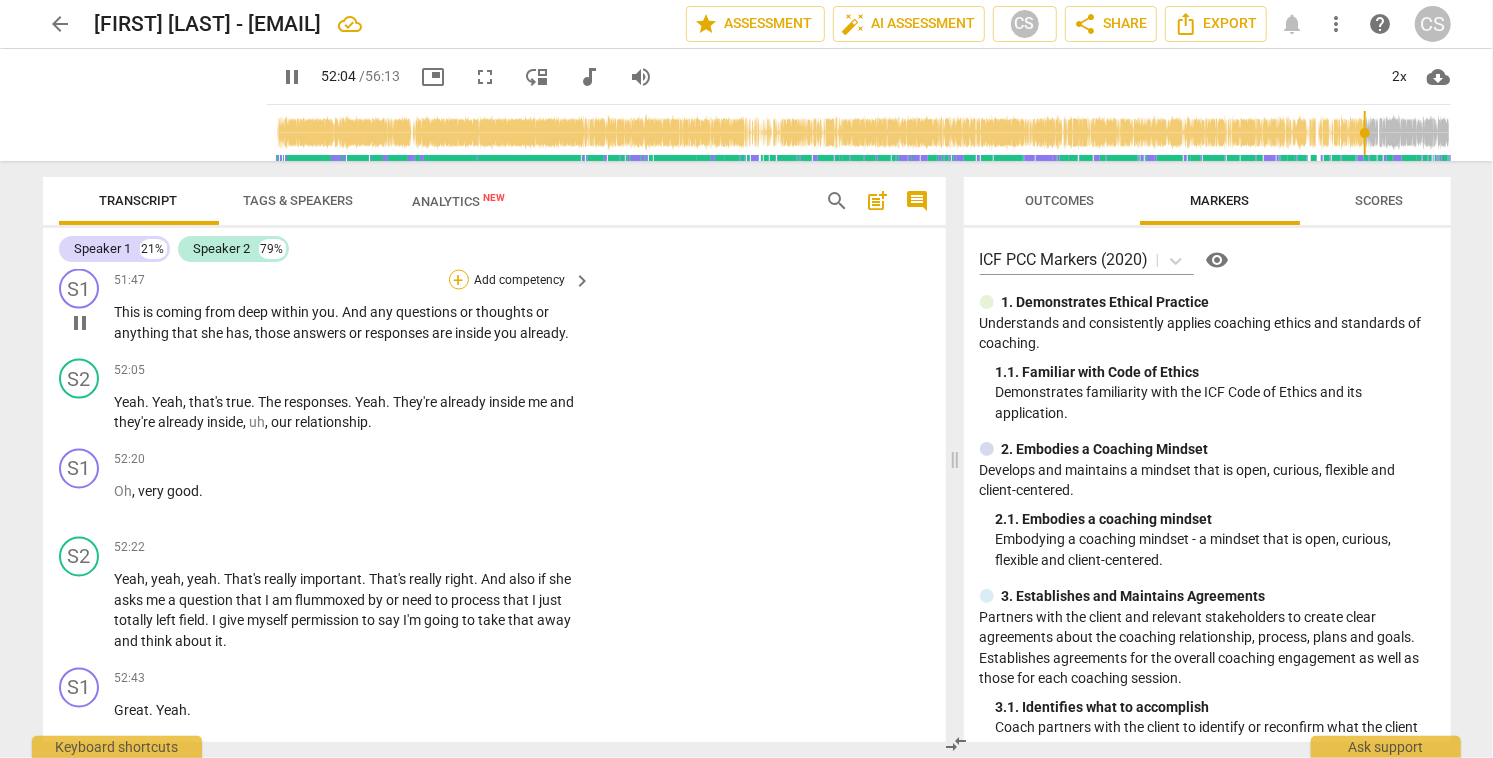 click on "+" at bounding box center [459, 280] 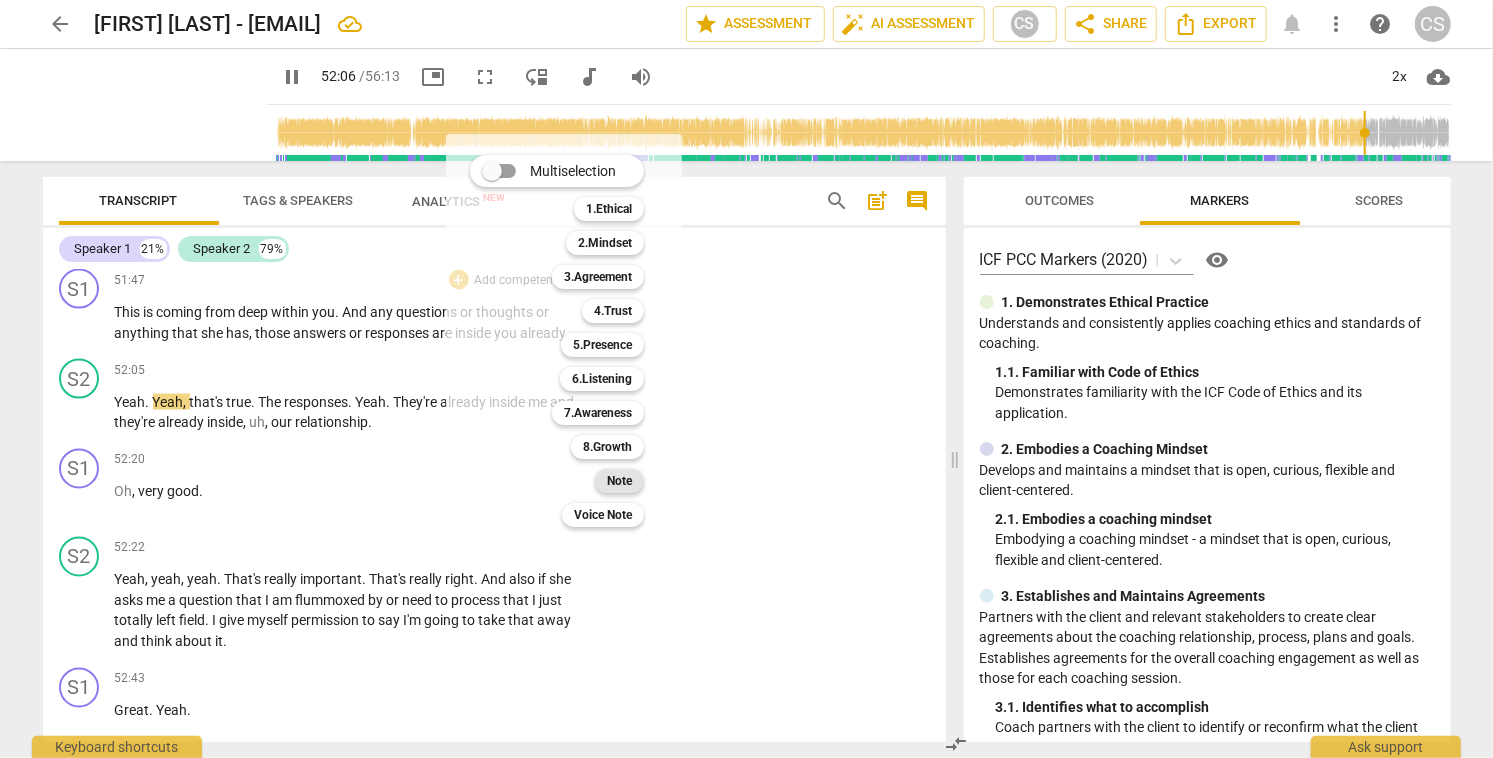 click on "Note" at bounding box center [619, 481] 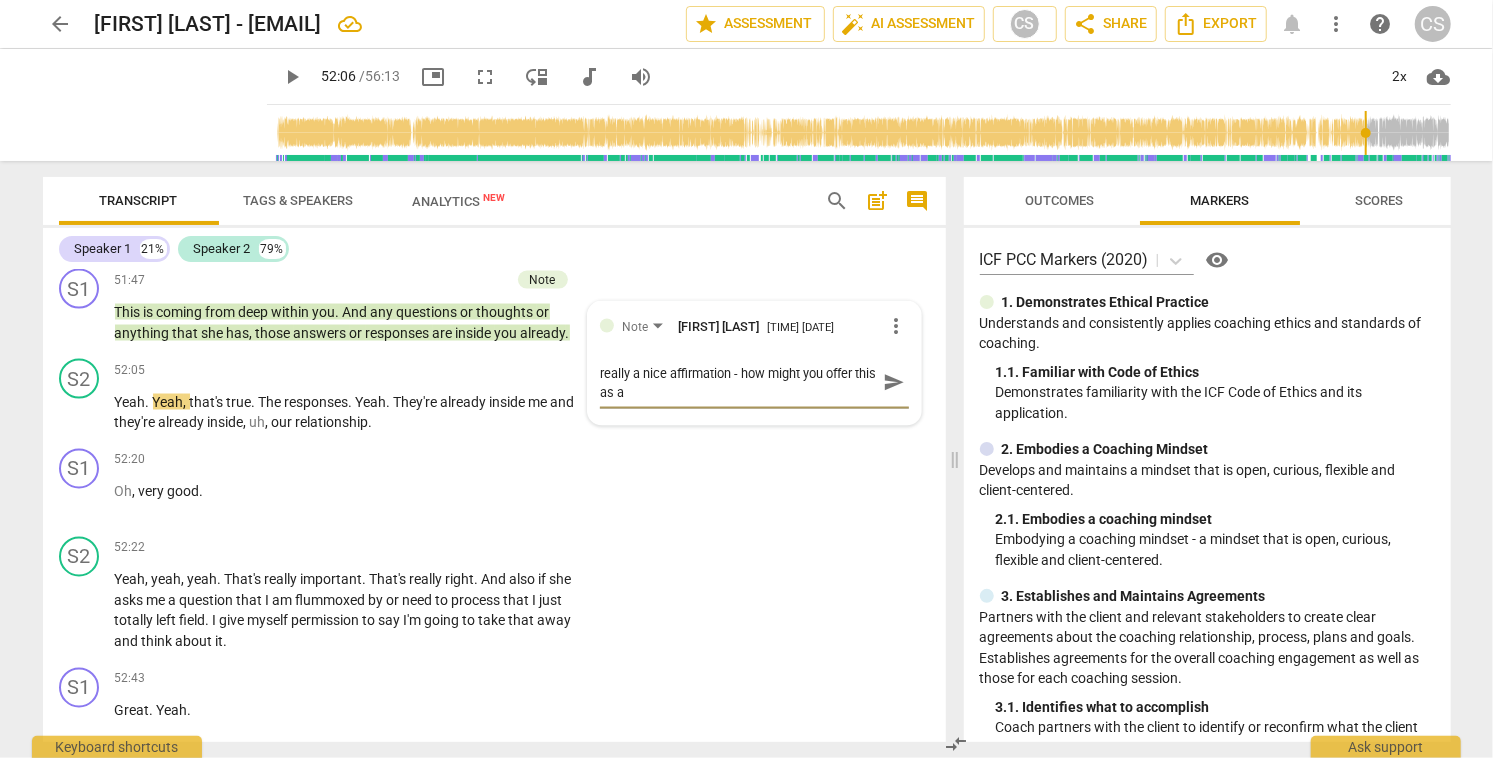 scroll, scrollTop: 0, scrollLeft: 0, axis: both 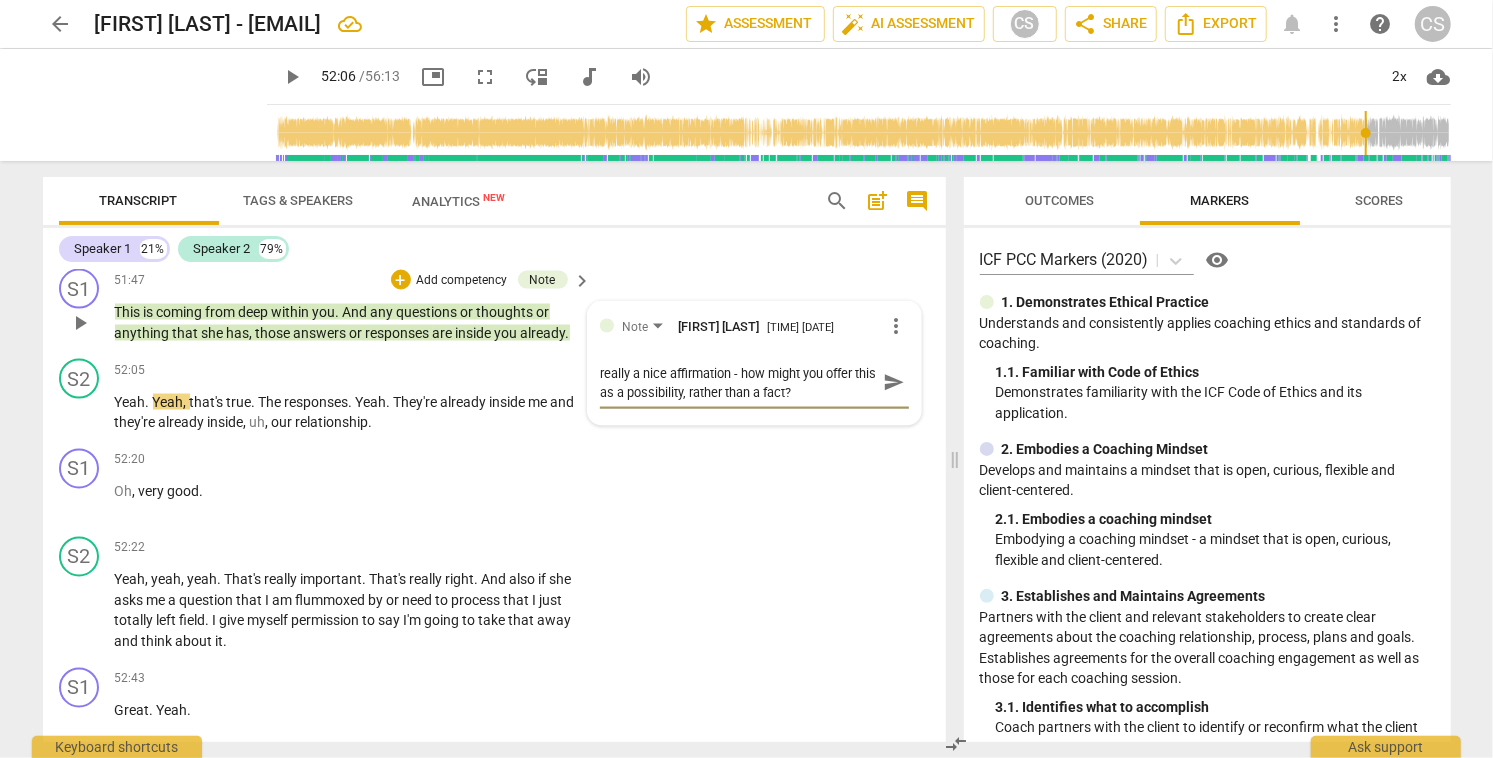 click on "send" at bounding box center (894, 383) 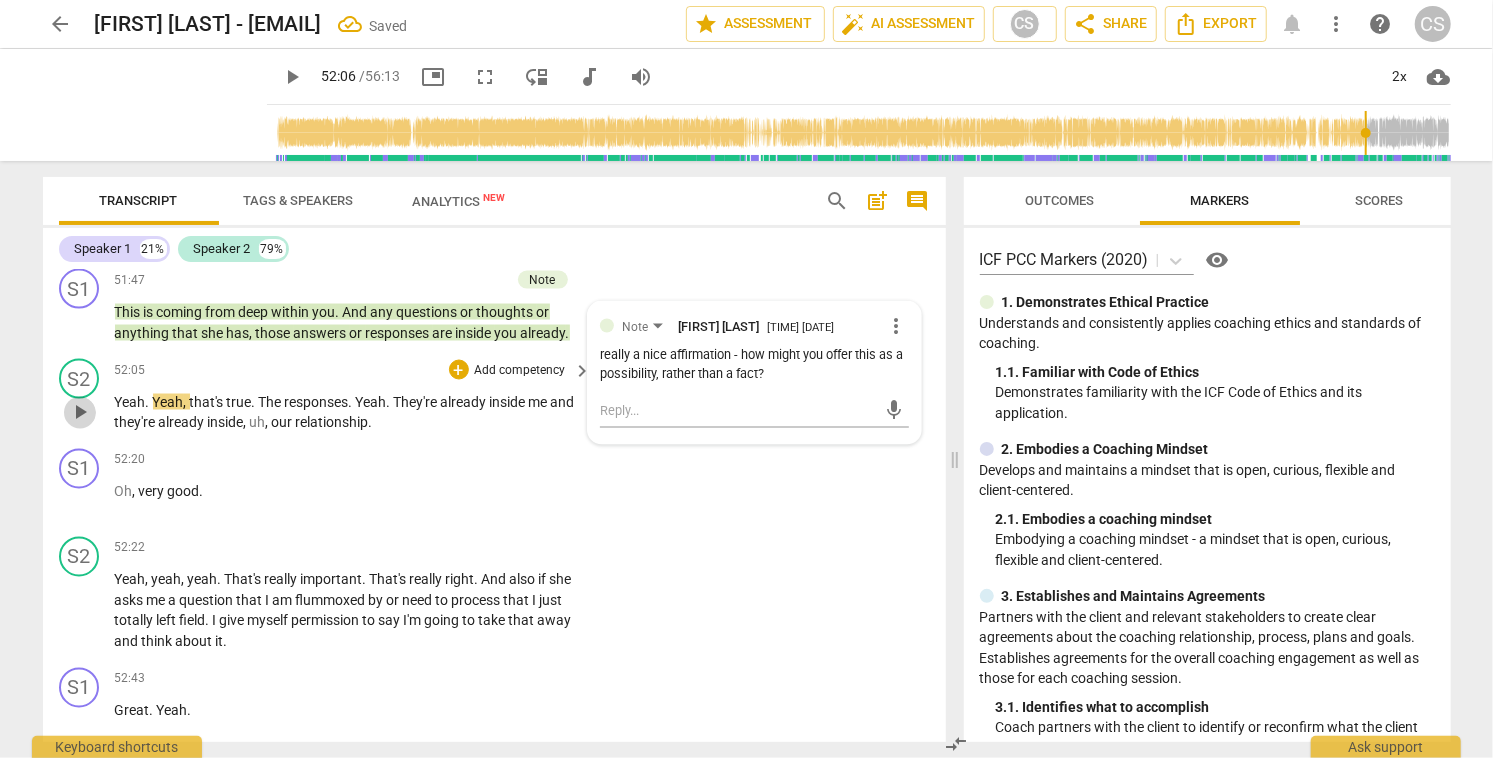 click on "play_arrow" at bounding box center [80, 413] 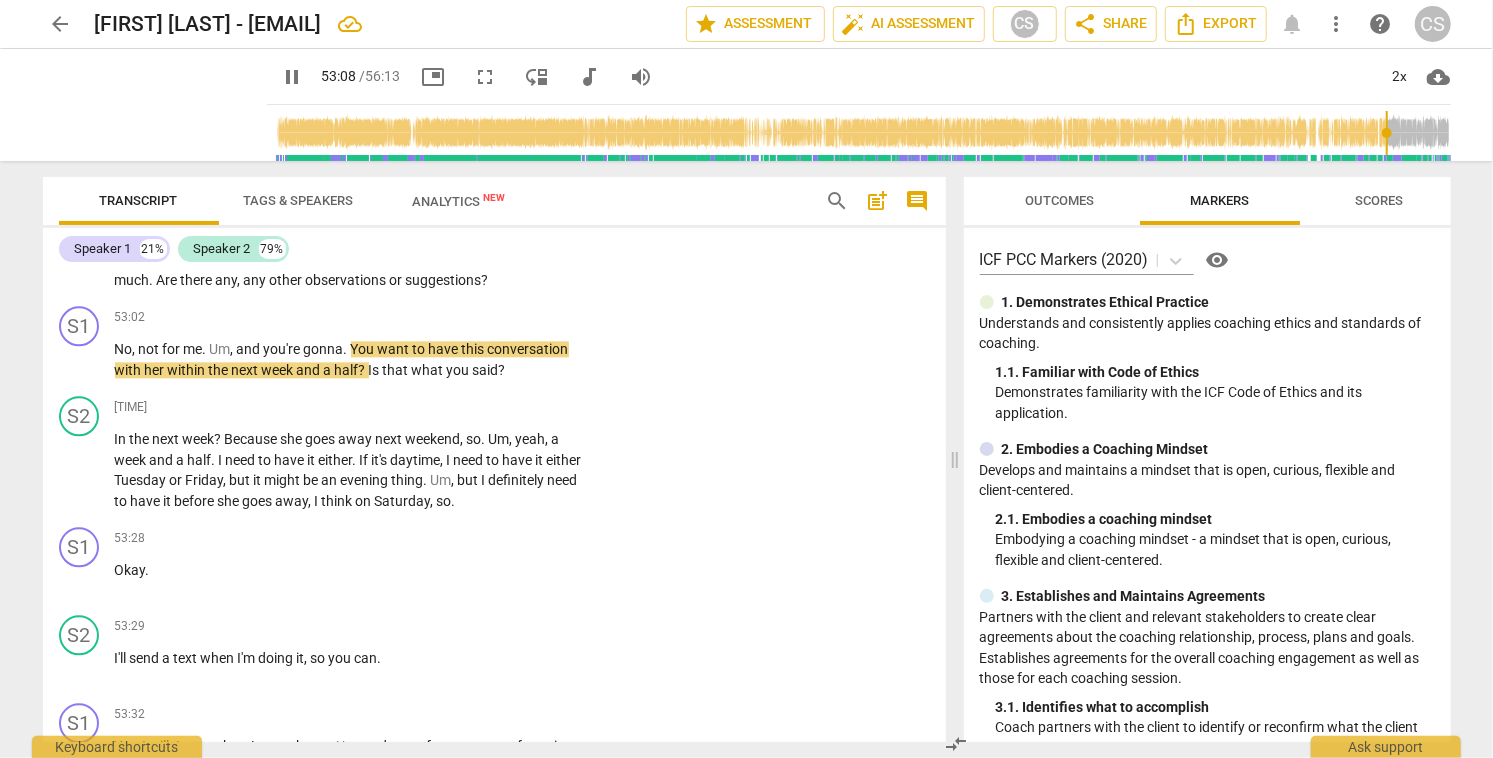 scroll, scrollTop: 25215, scrollLeft: 0, axis: vertical 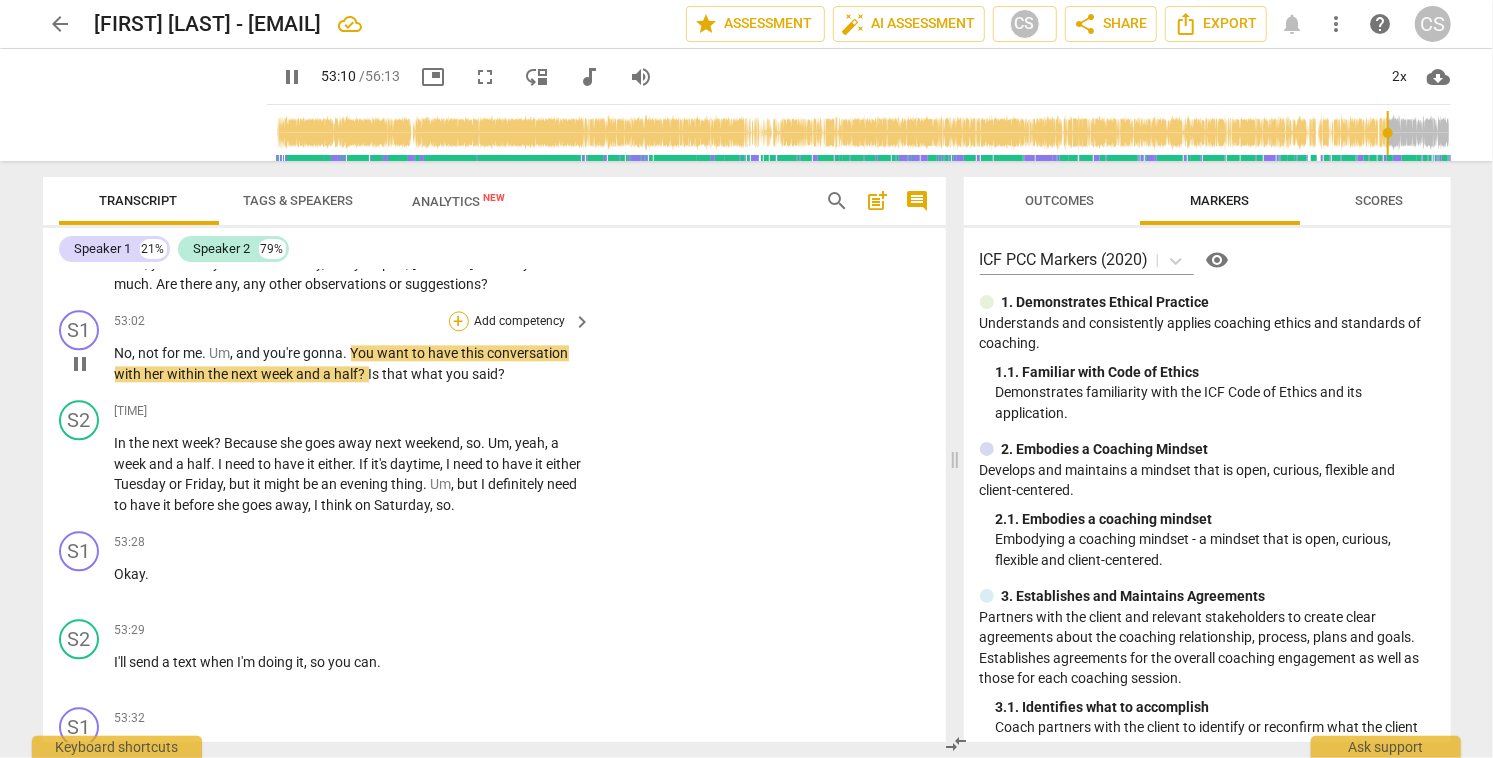 click on "+" at bounding box center (459, 321) 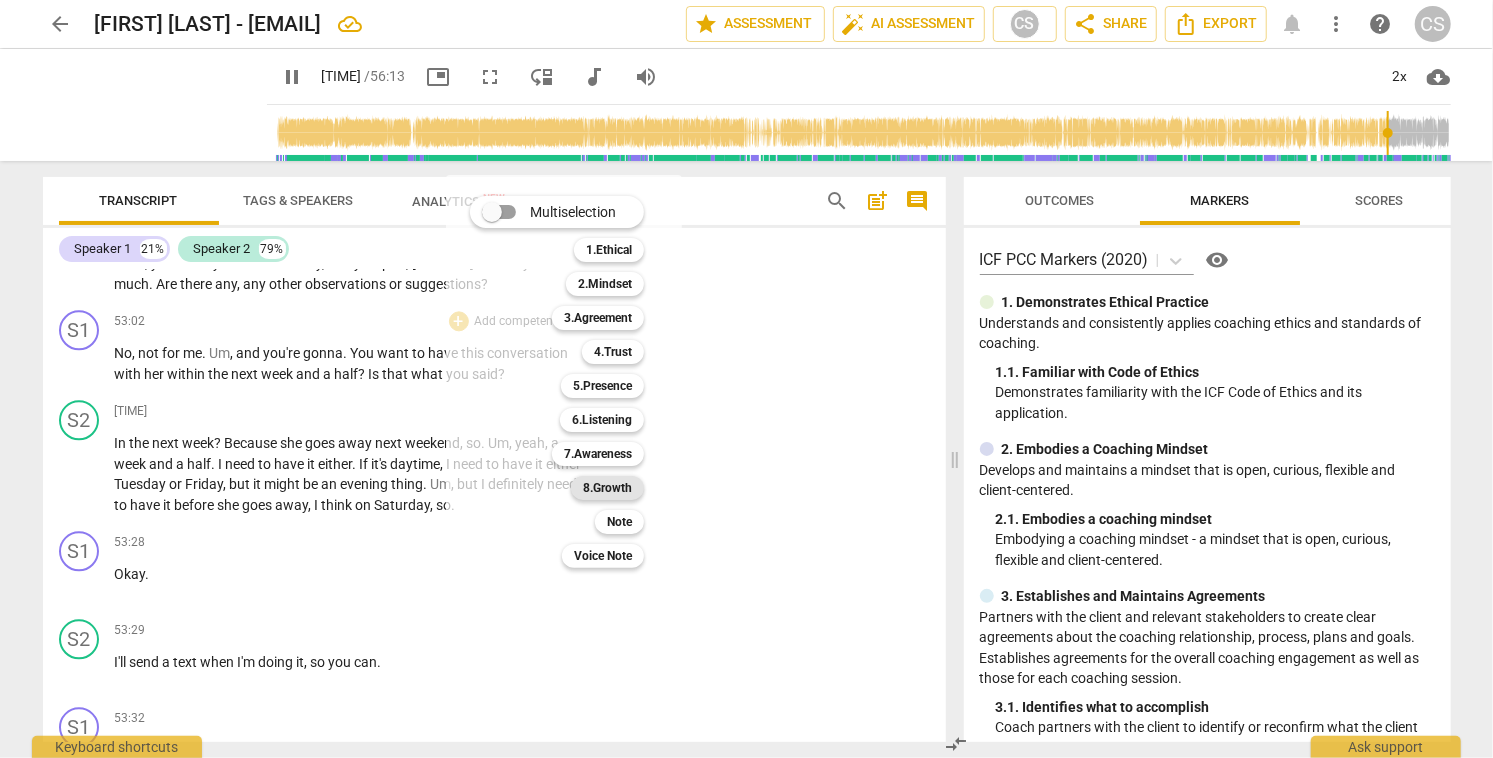 click on "8.Growth" at bounding box center (607, 488) 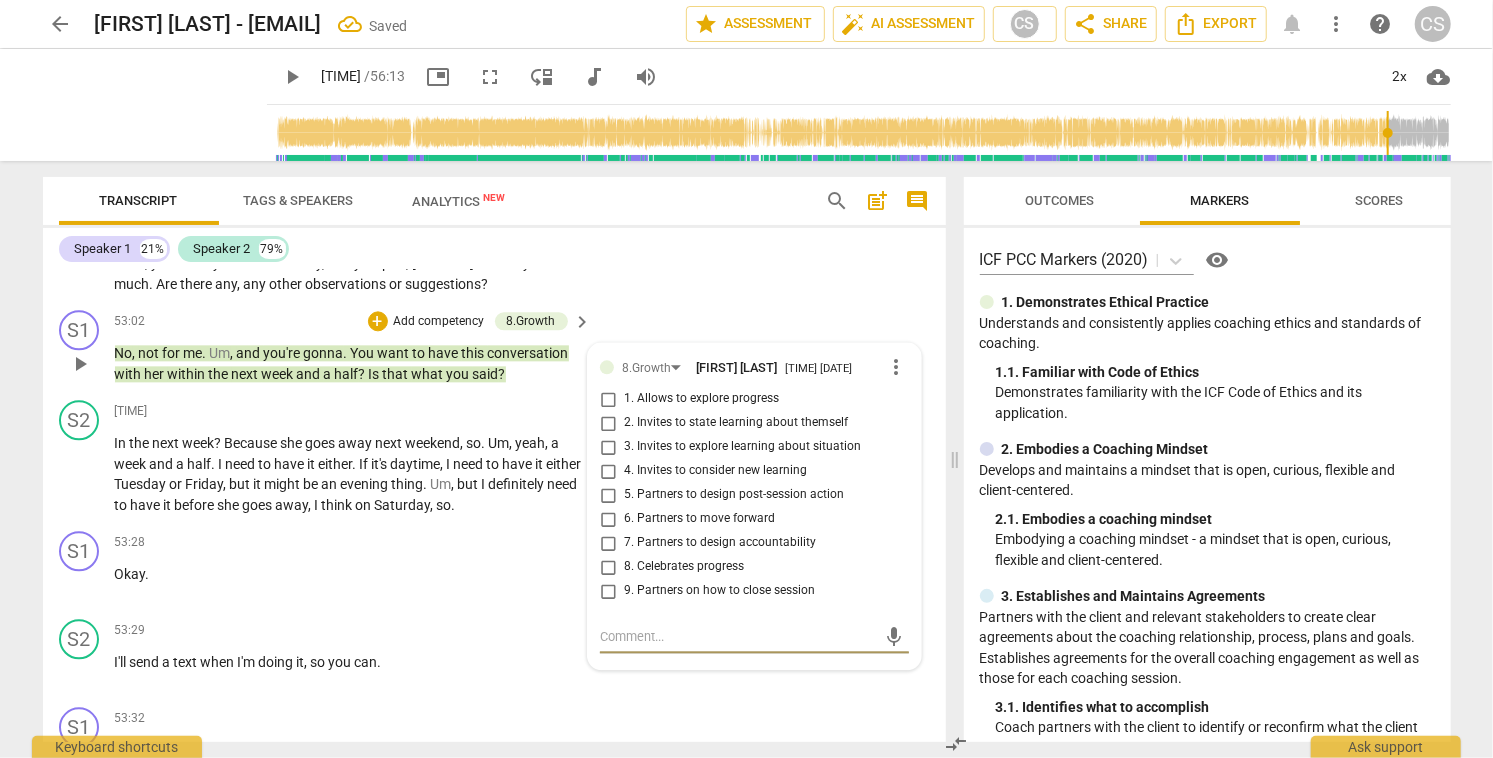click on "5. Partners to design post-session action" at bounding box center (608, 495) 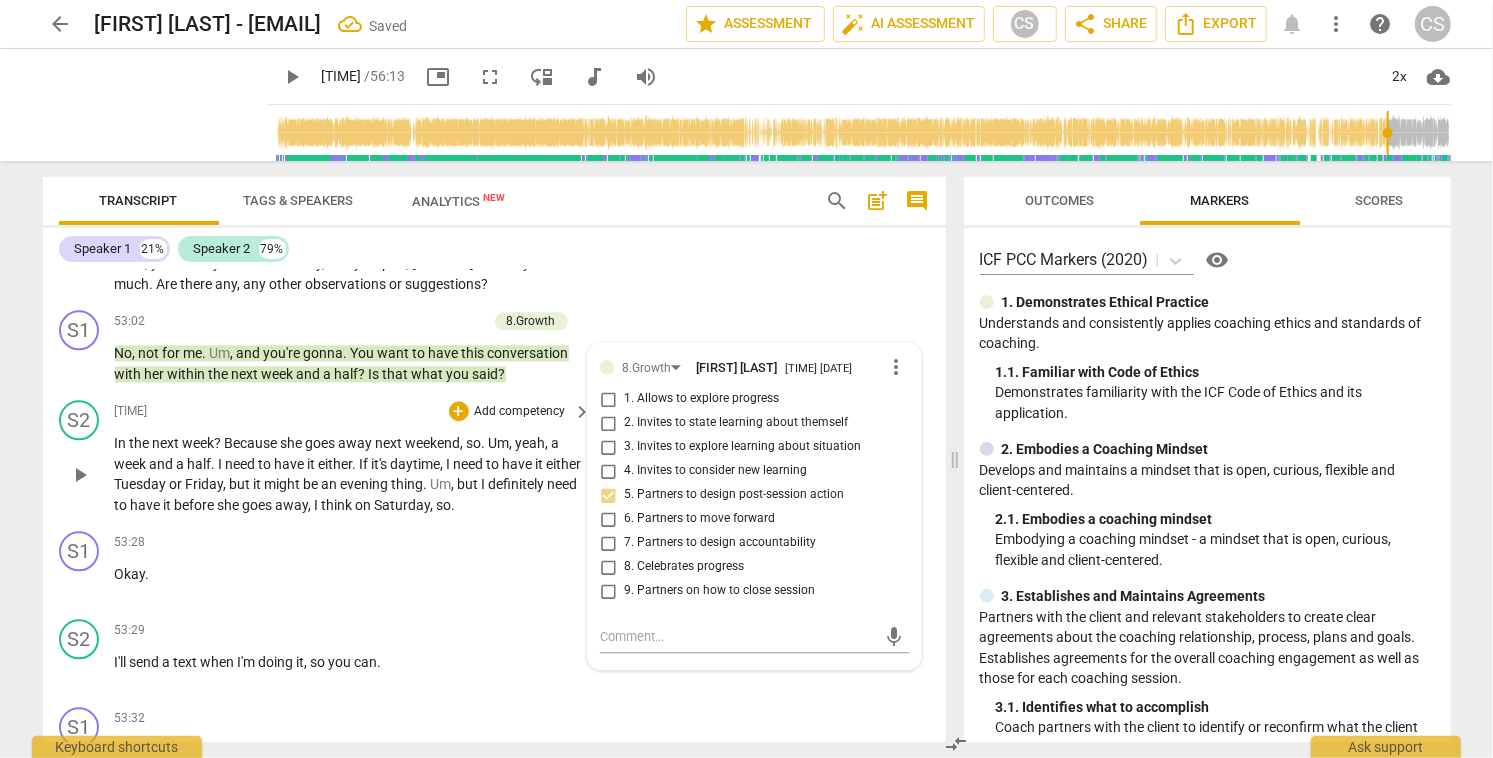click on "play_arrow" at bounding box center [80, 475] 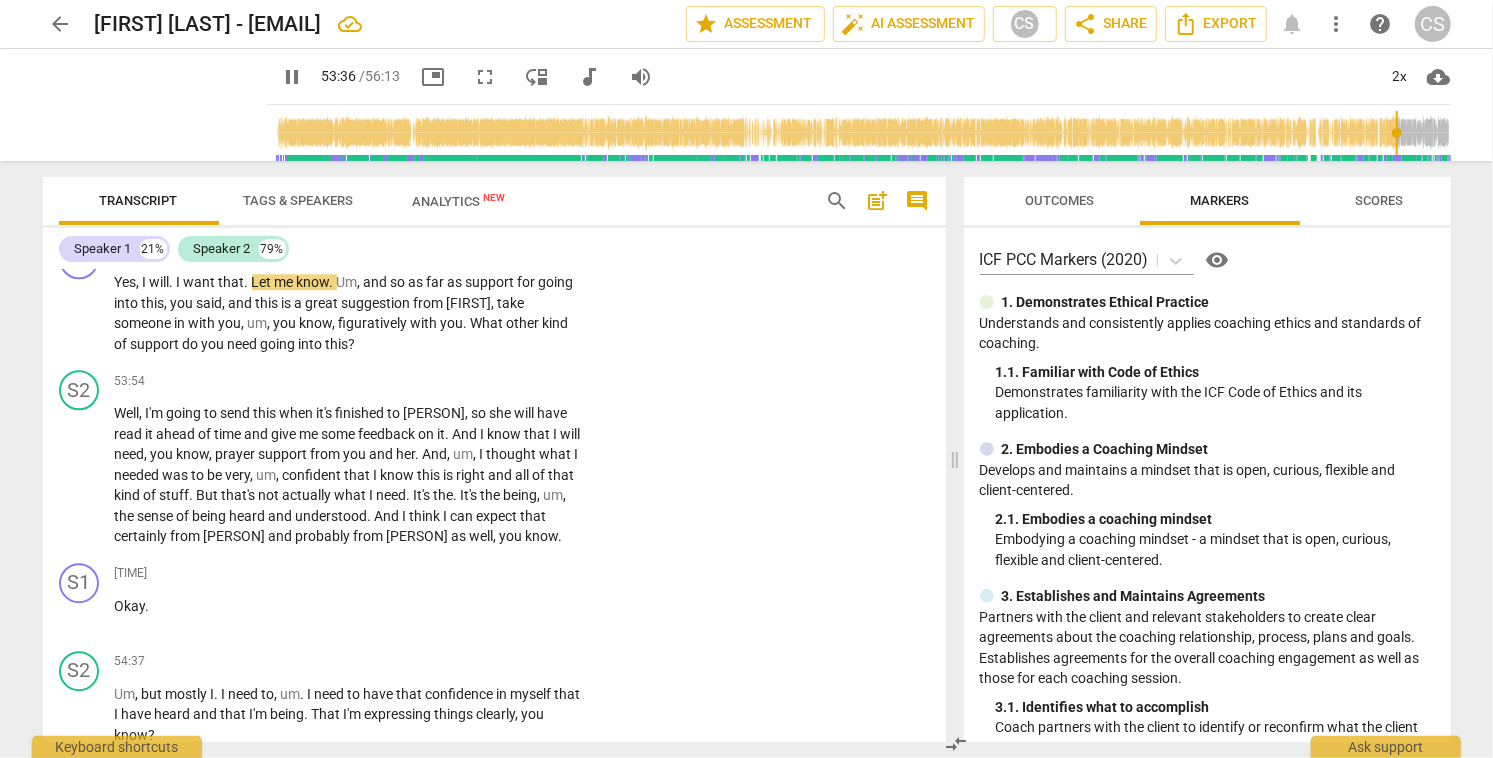 scroll, scrollTop: 25691, scrollLeft: 0, axis: vertical 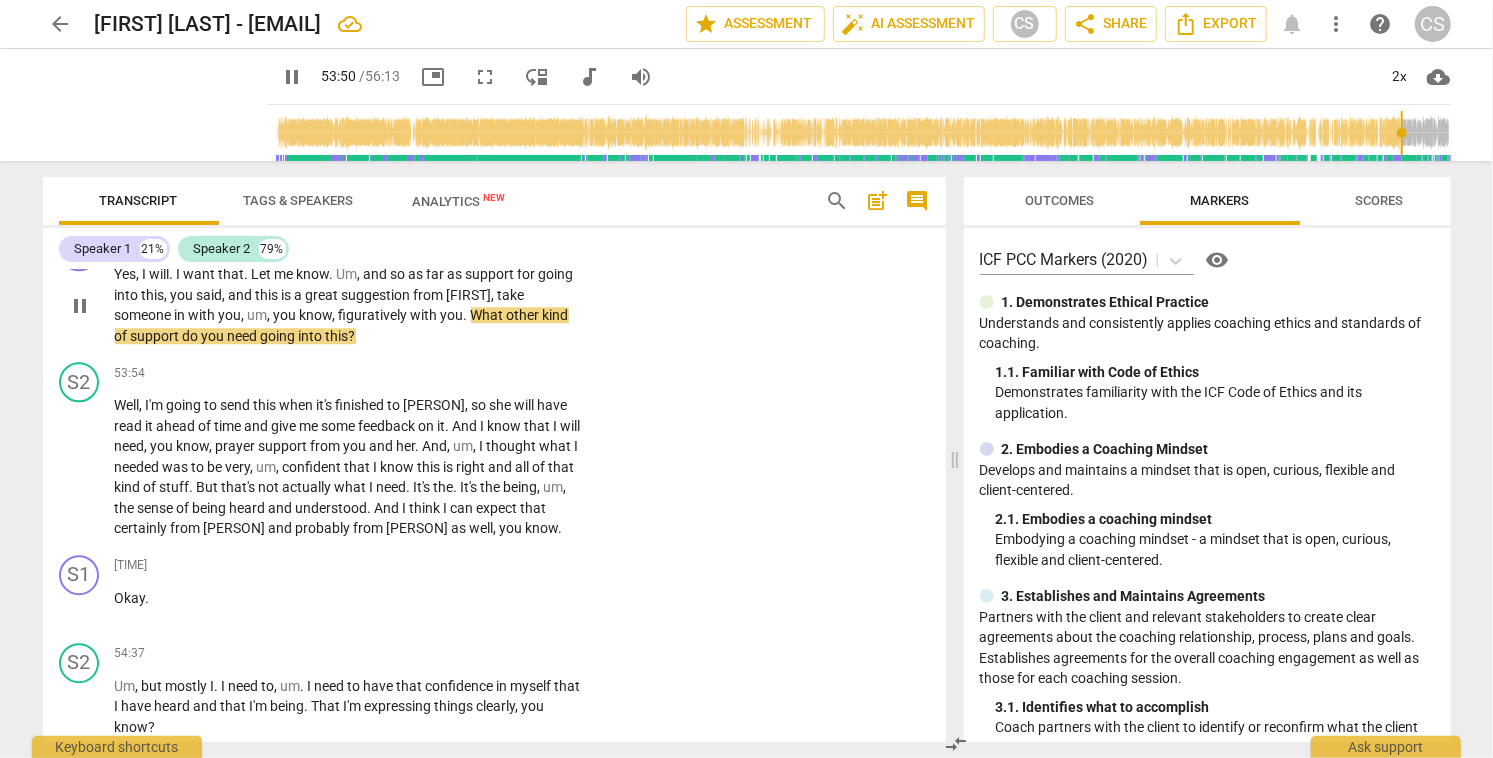 click on "+" at bounding box center (459, 242) 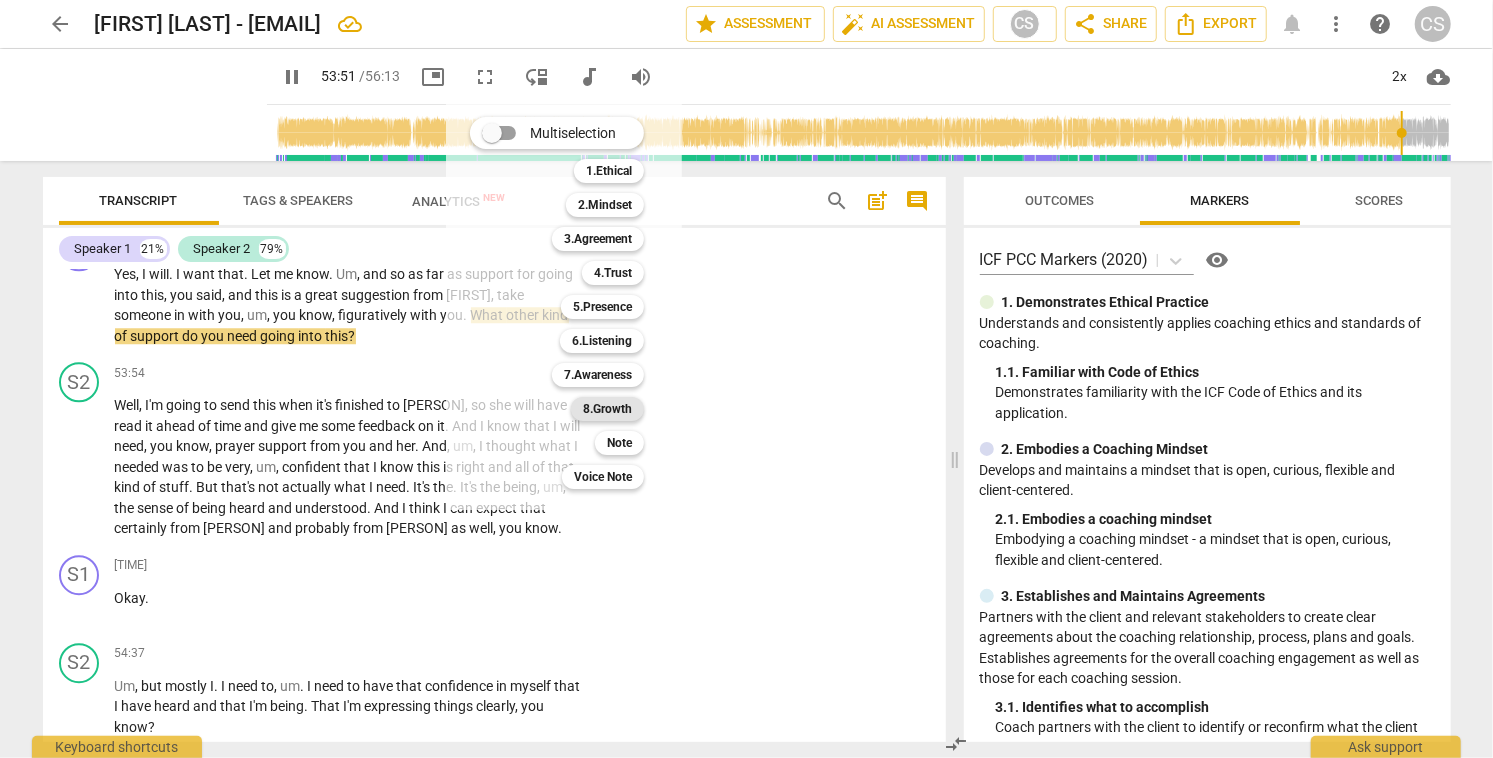 click on "8.Growth" at bounding box center (607, 409) 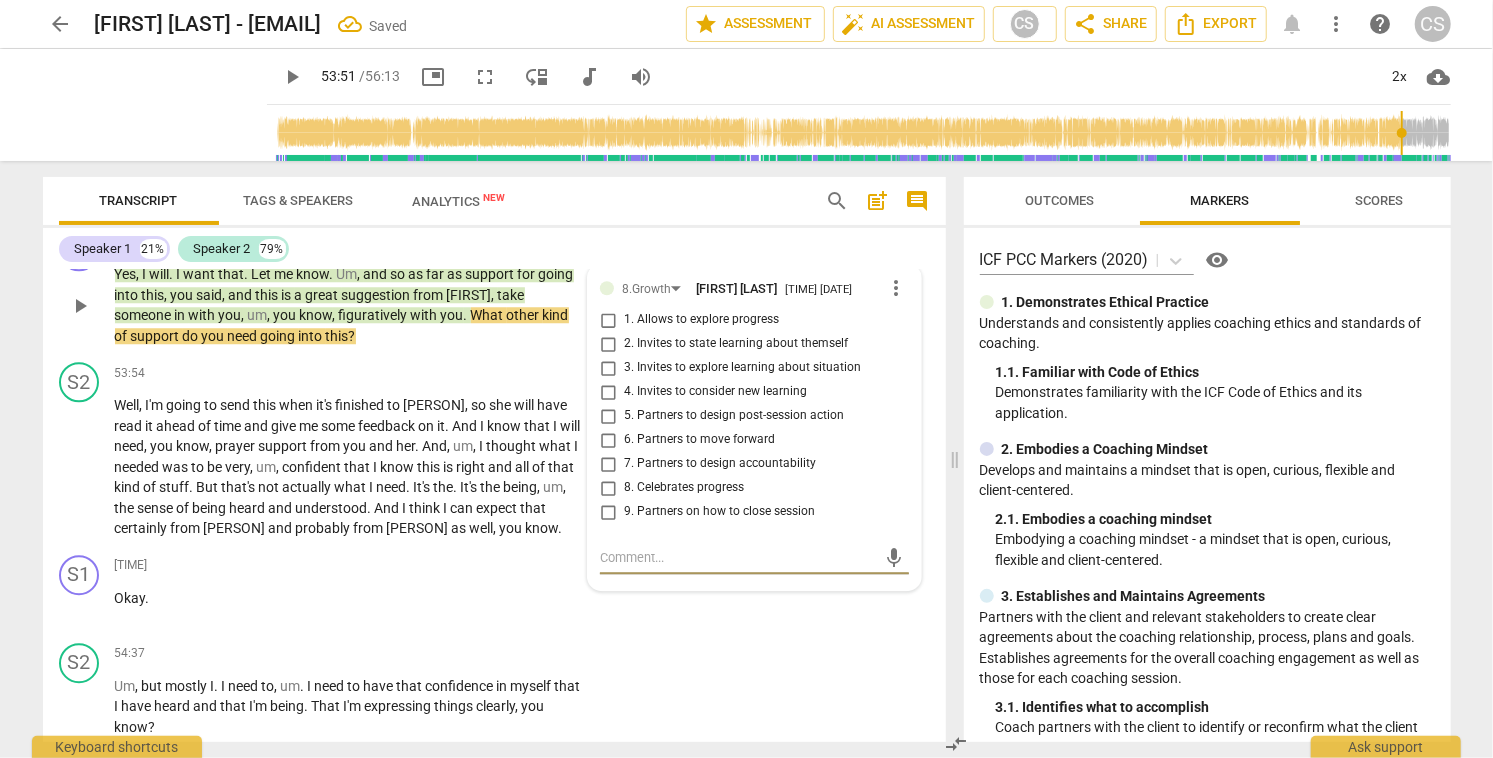 click on "6. Partners to move forward" at bounding box center [608, 440] 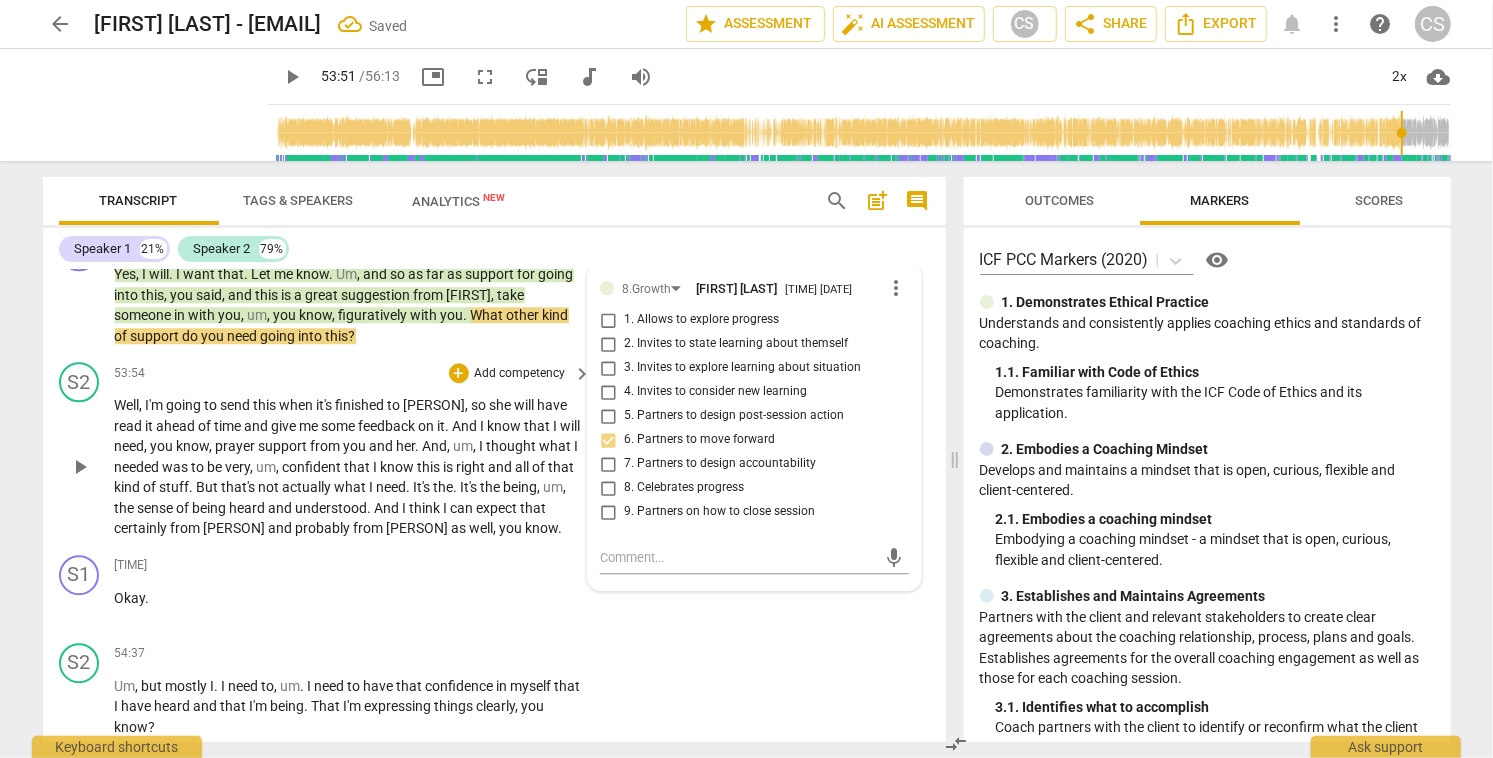 click on "play_arrow" at bounding box center [80, 467] 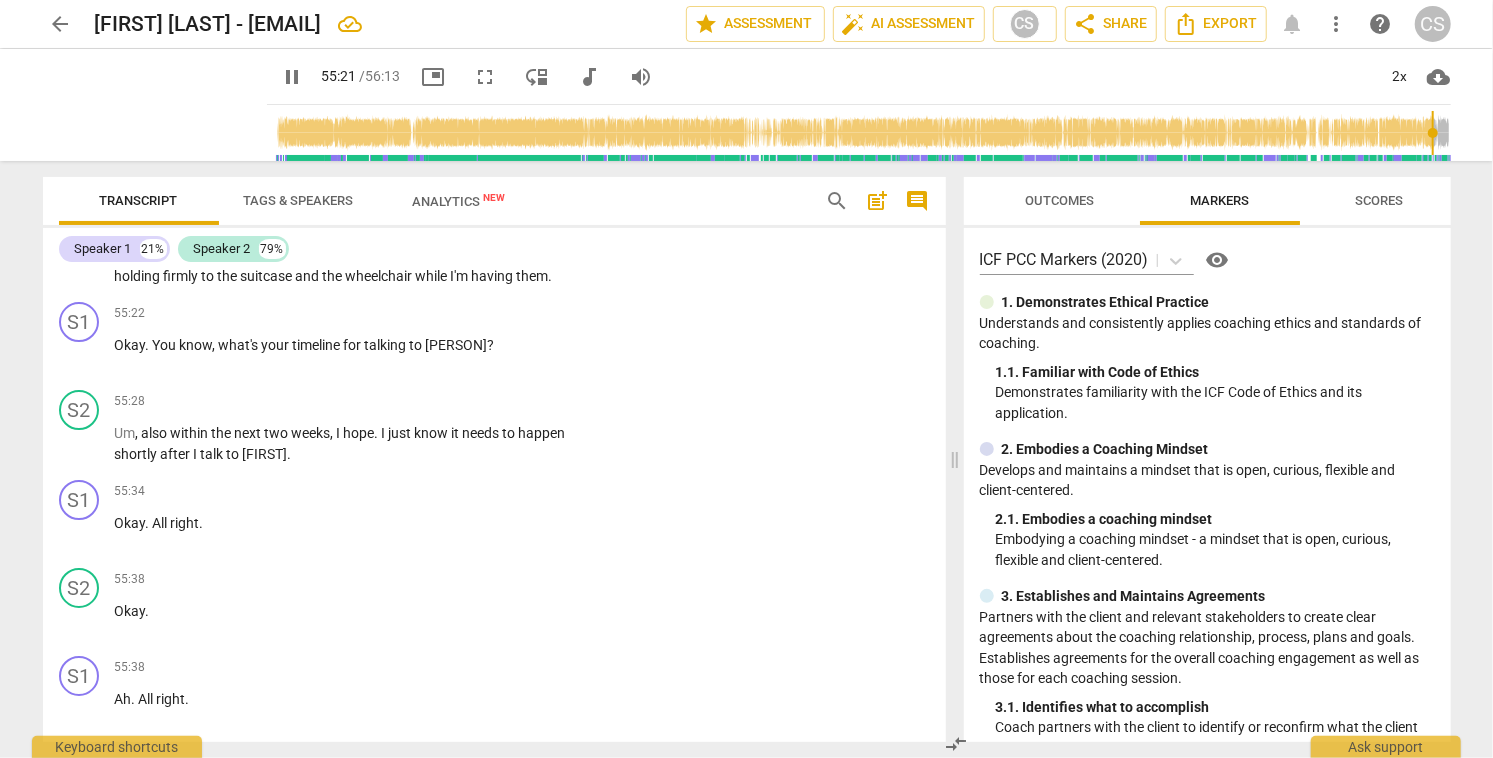 scroll, scrollTop: 26684, scrollLeft: 0, axis: vertical 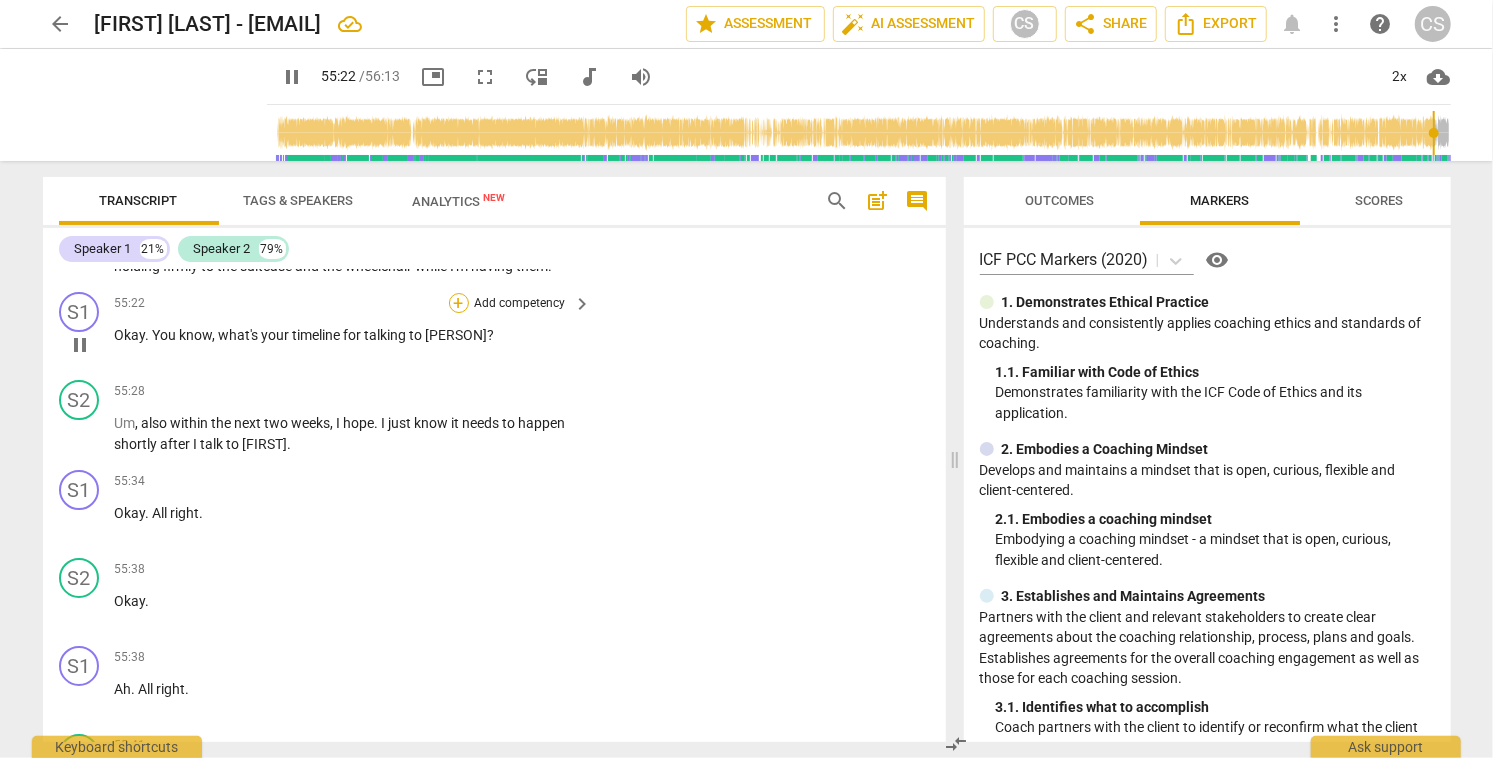 click on "+" at bounding box center (459, 303) 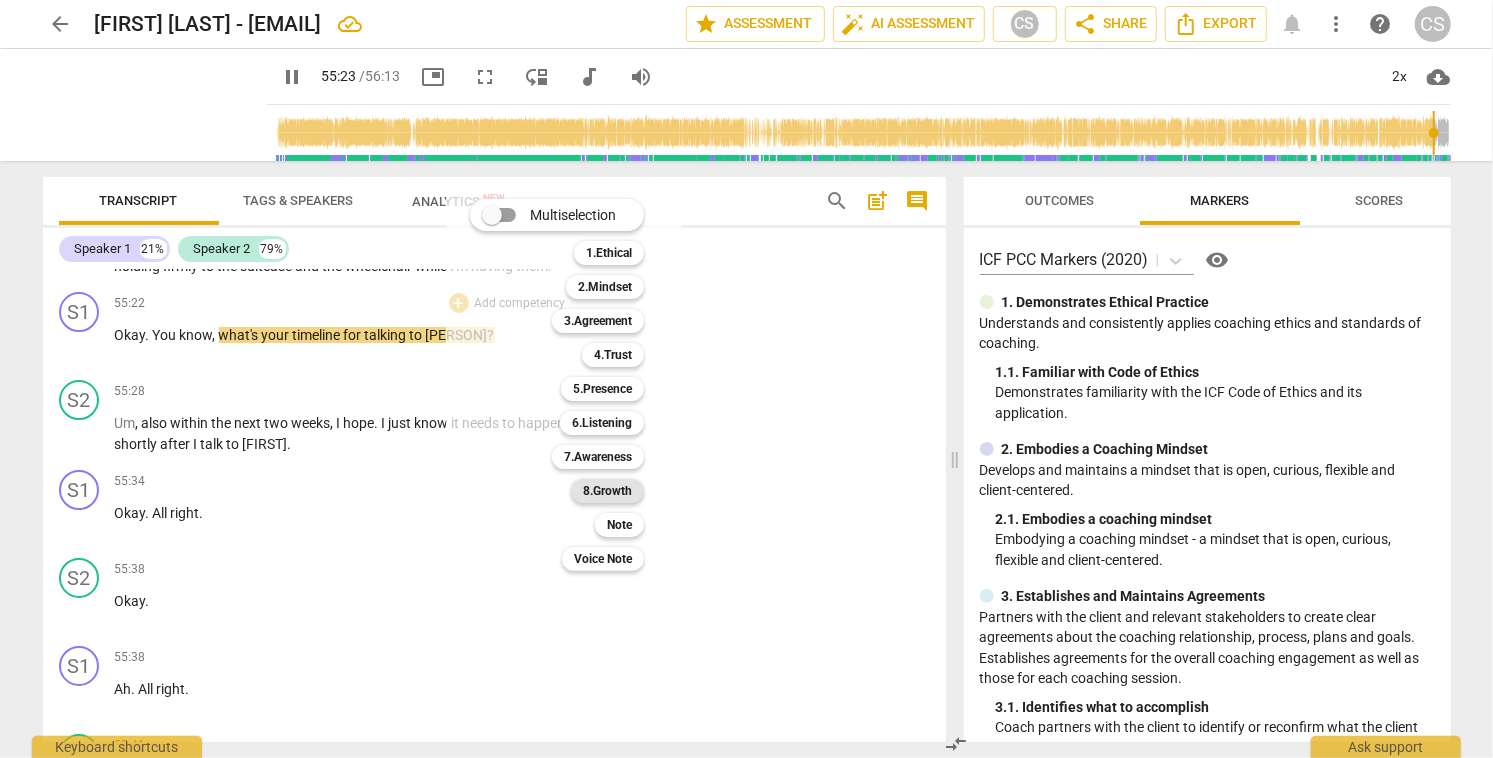 click on "8.Growth" at bounding box center [607, 491] 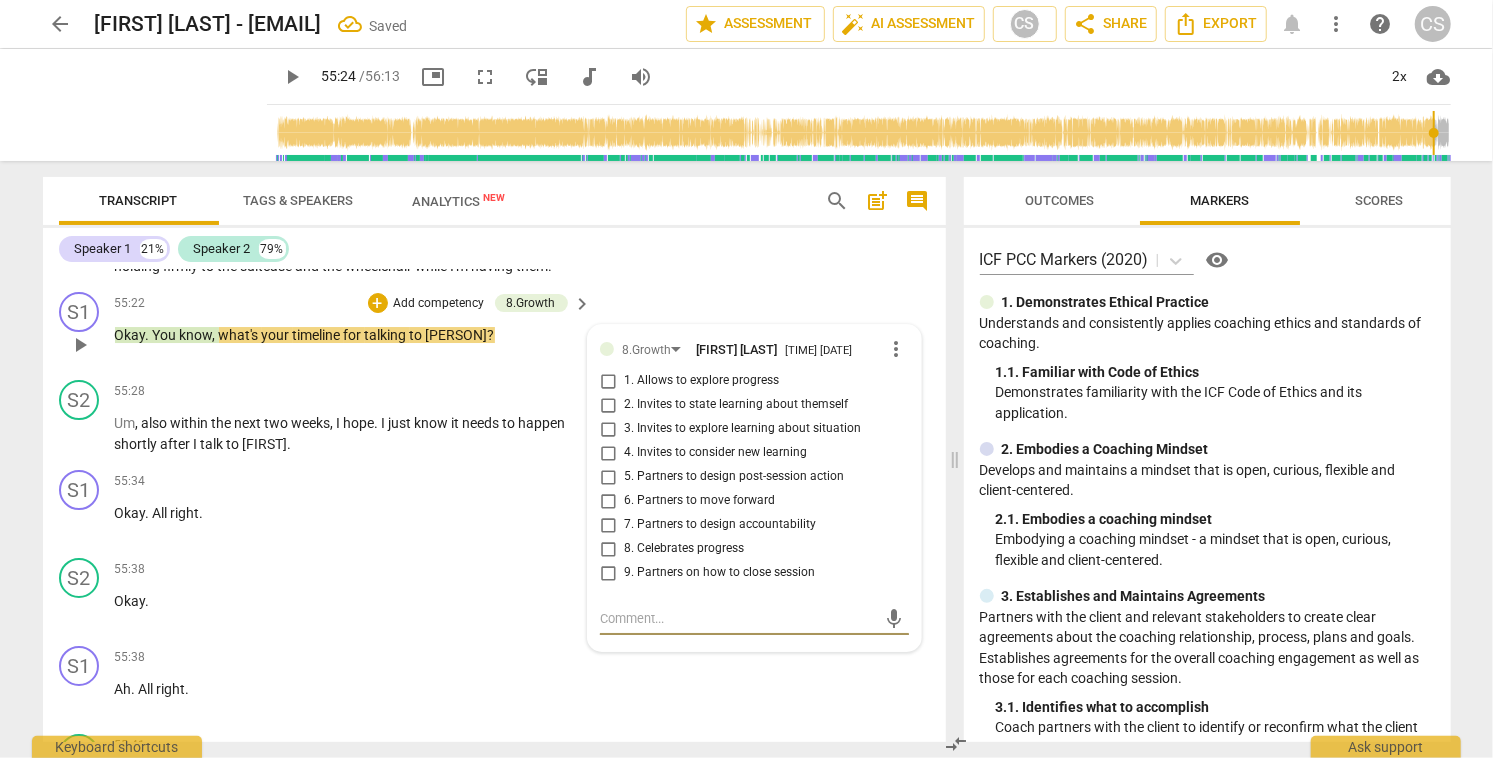 click on "5. Partners to design post-session action" at bounding box center (608, 477) 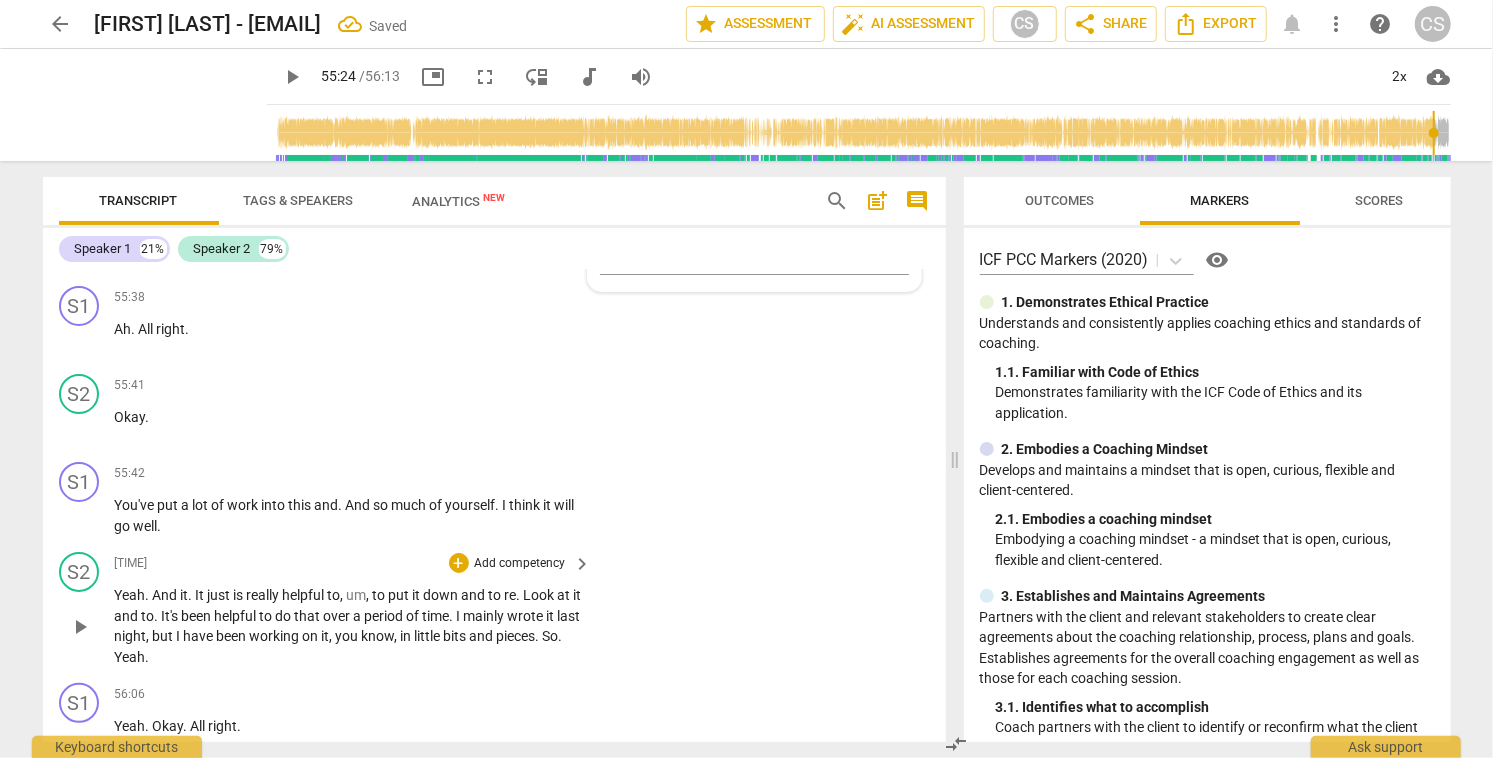 scroll, scrollTop: 27080, scrollLeft: 0, axis: vertical 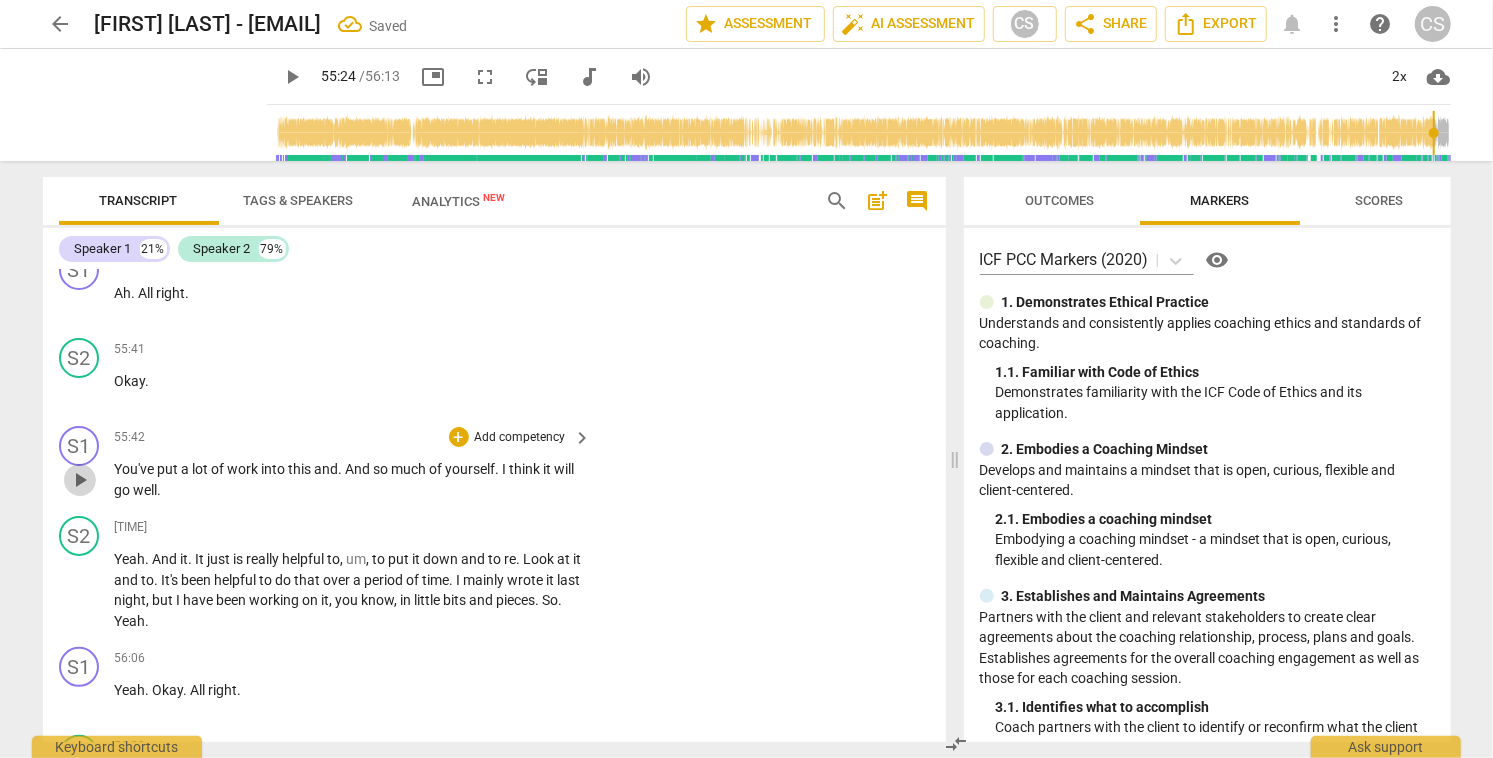 click on "play_arrow" at bounding box center (80, 480) 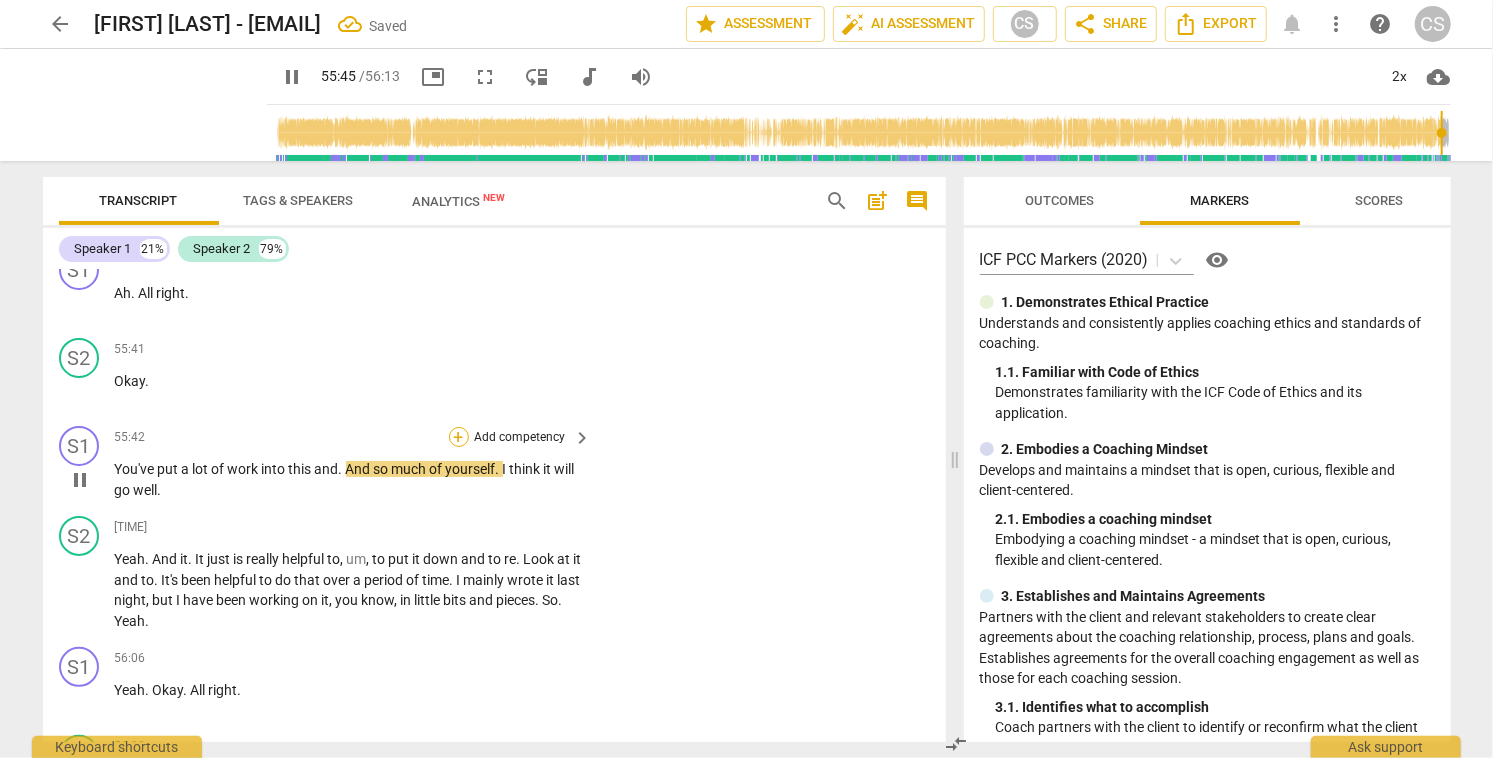 click on "+" at bounding box center (459, 437) 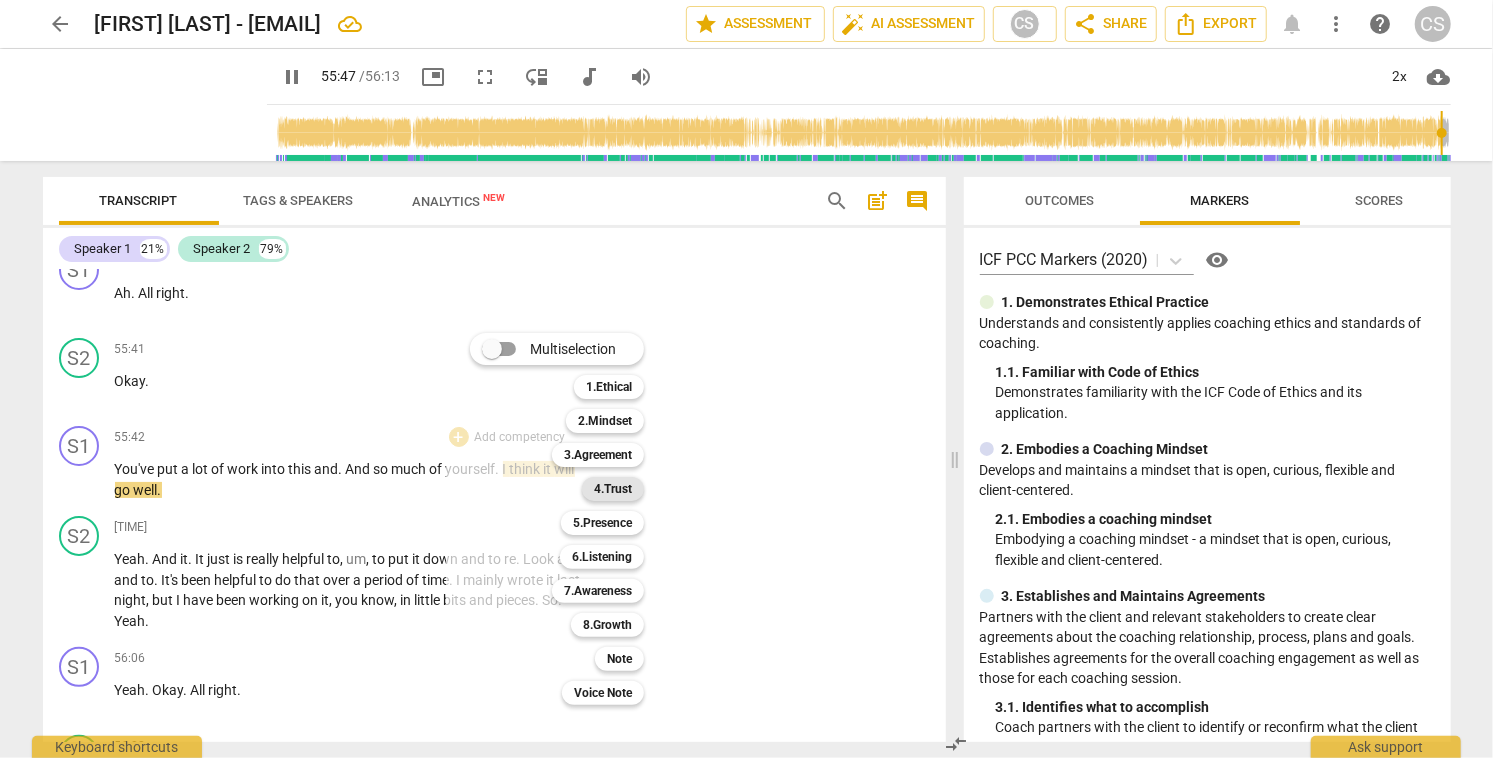 click on "4.Trust" at bounding box center (613, 489) 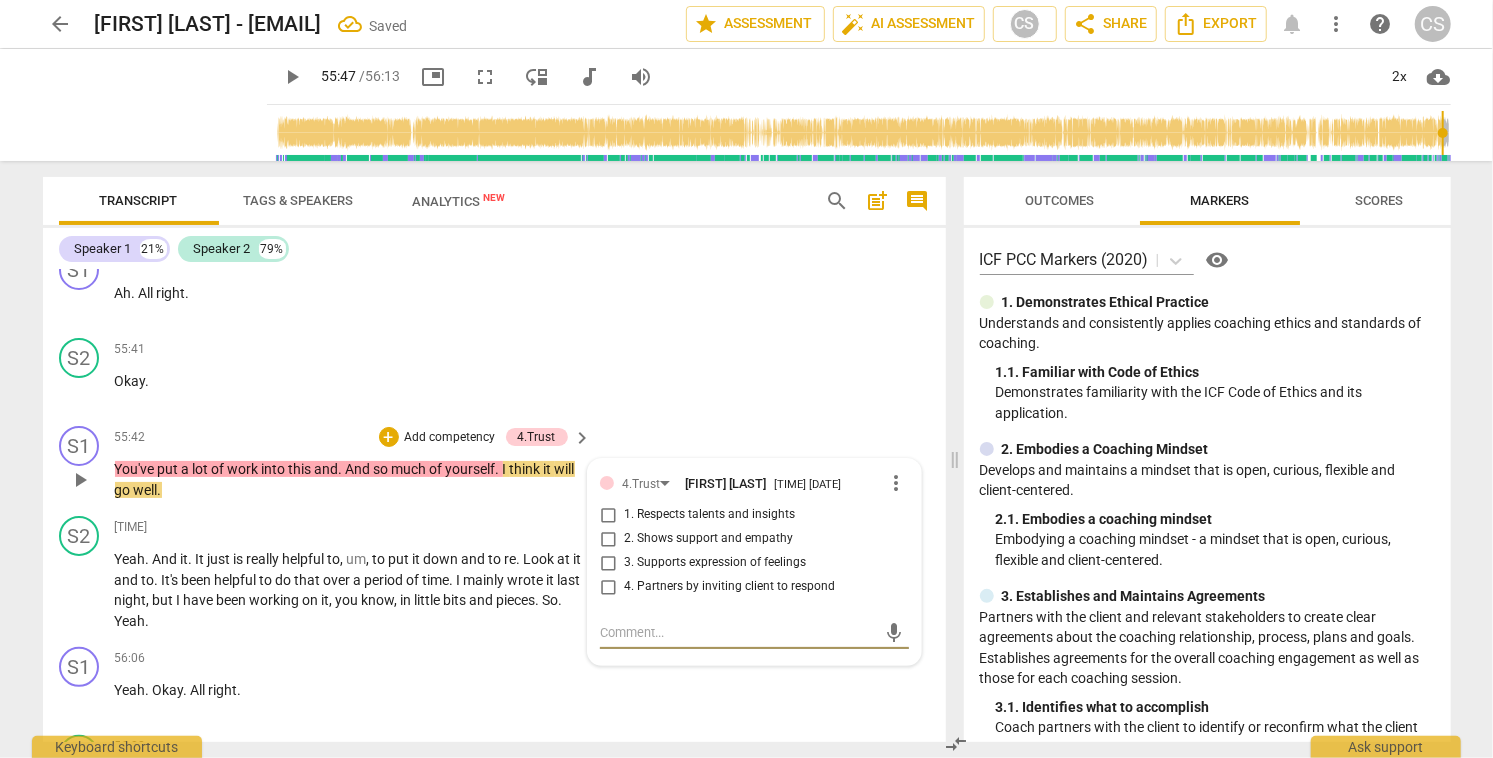 click on "1. Respects talents and insights" at bounding box center [608, 515] 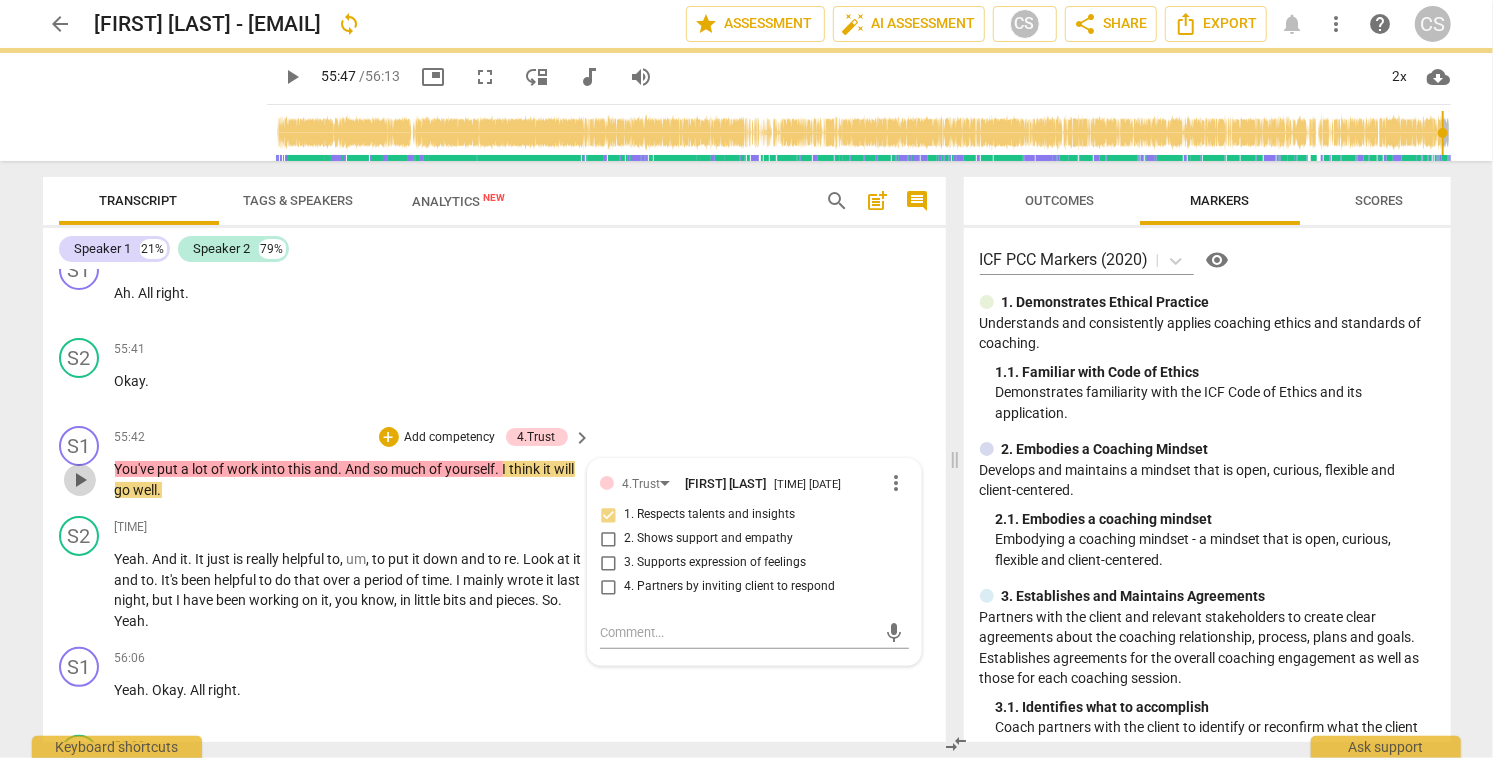 click on "play_arrow" at bounding box center [80, 480] 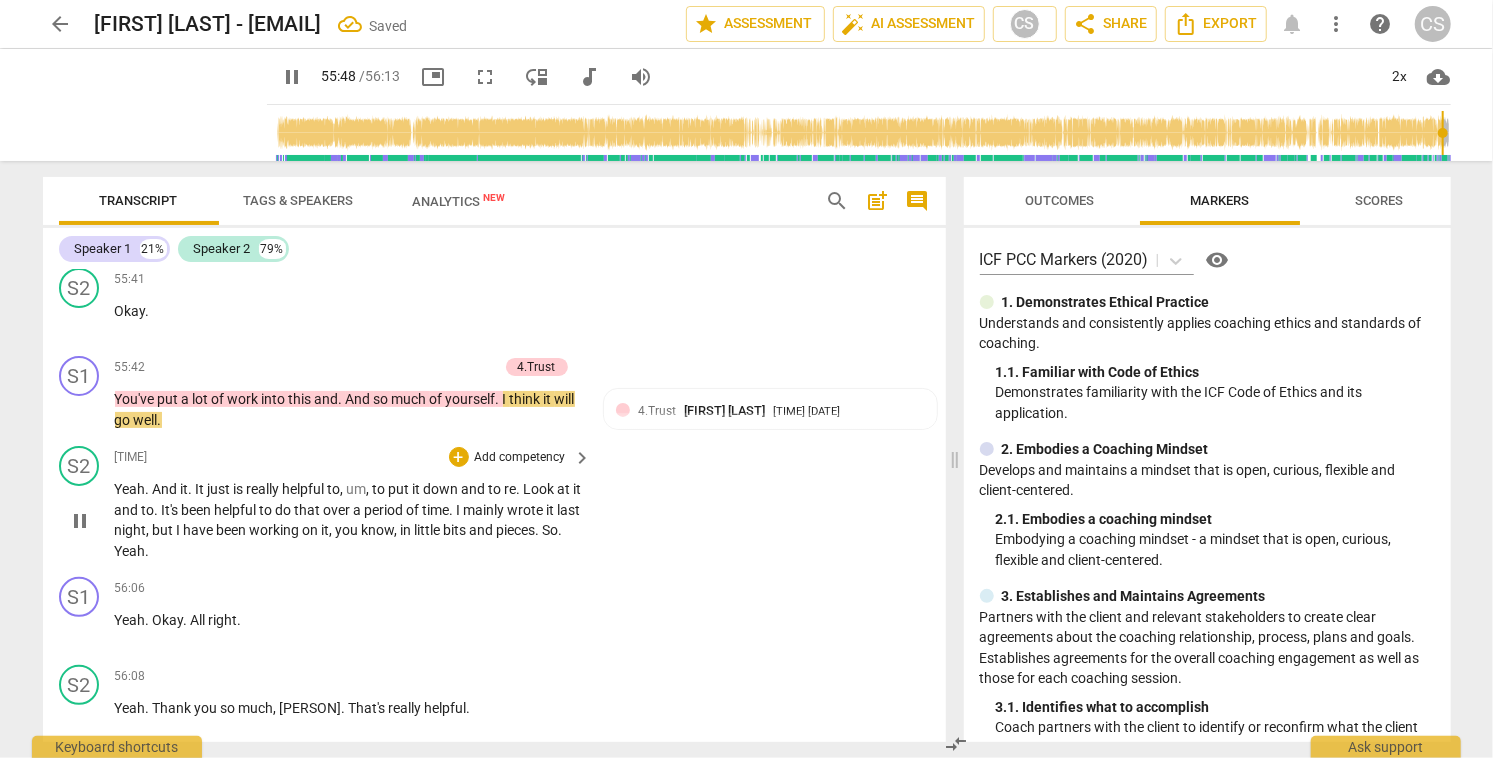 scroll, scrollTop: 27158, scrollLeft: 0, axis: vertical 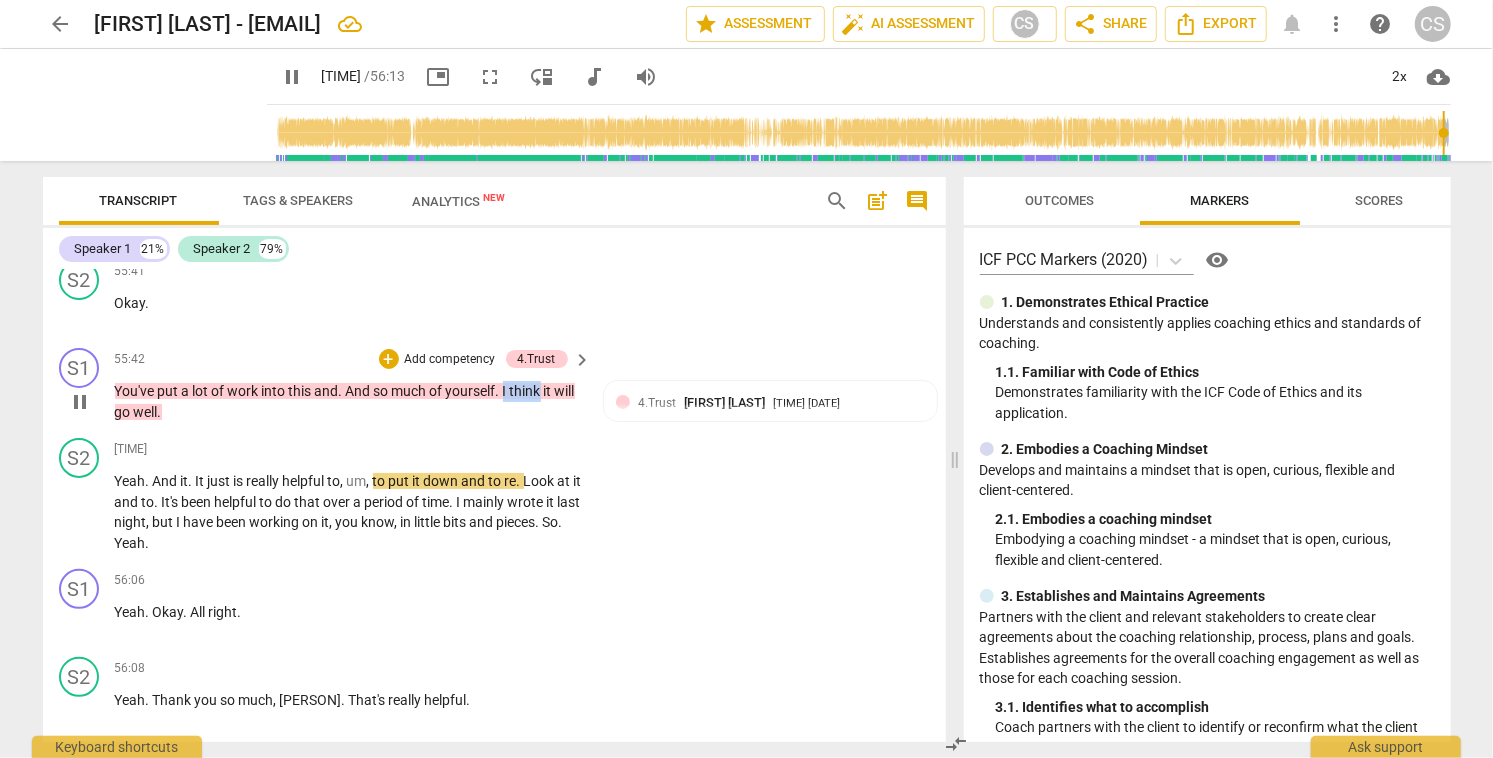 drag, startPoint x: 504, startPoint y: 469, endPoint x: 543, endPoint y: 475, distance: 39.45884 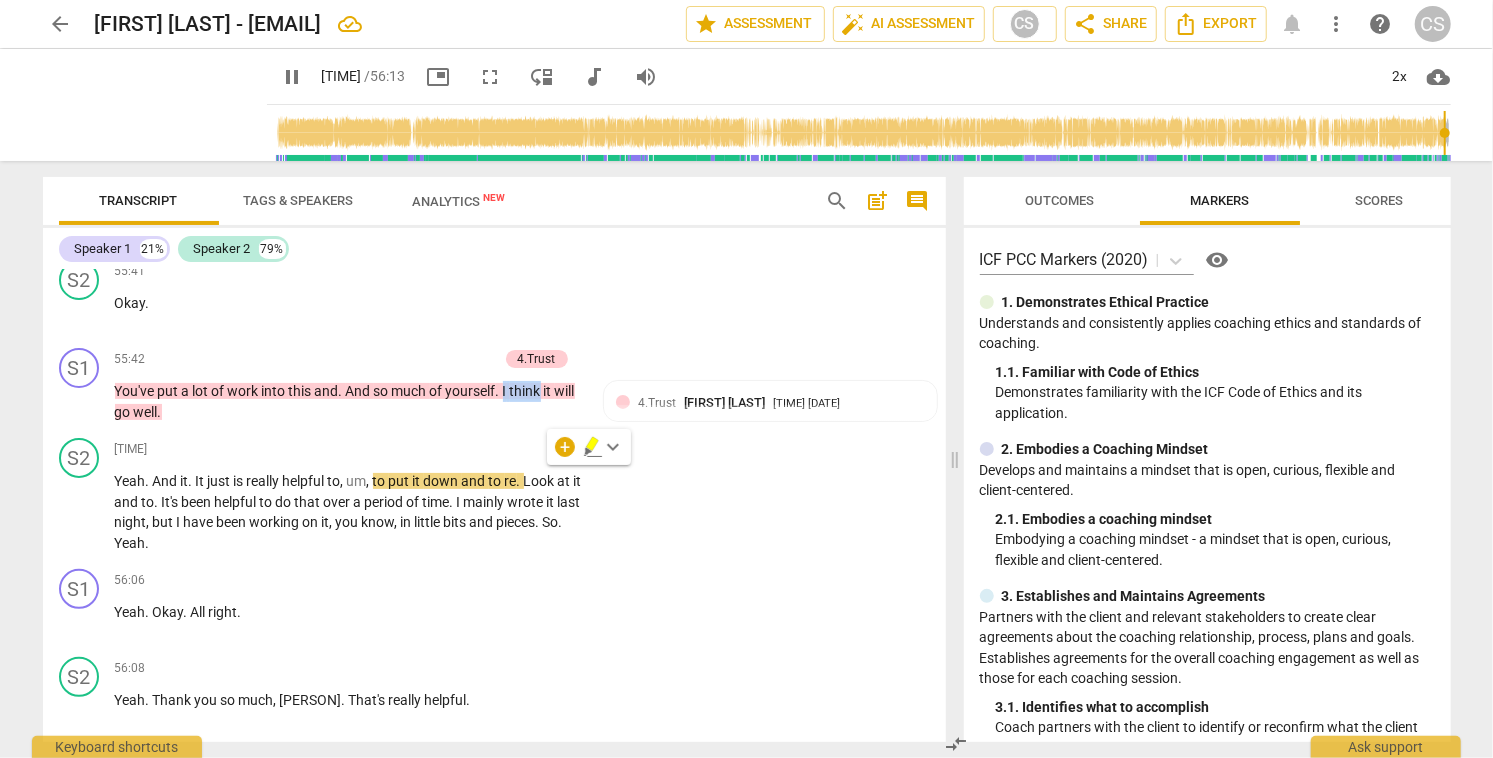 click 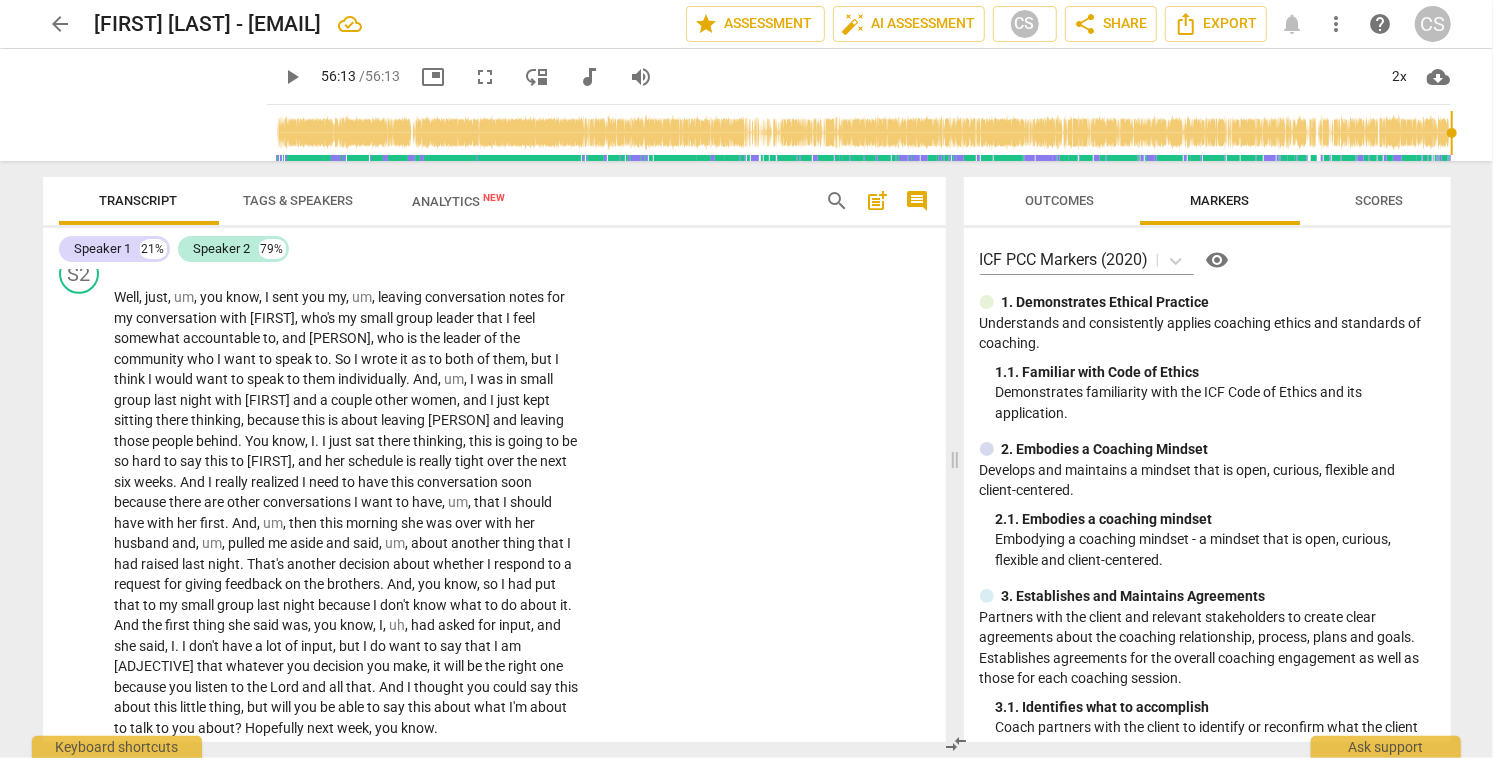 scroll, scrollTop: 0, scrollLeft: 0, axis: both 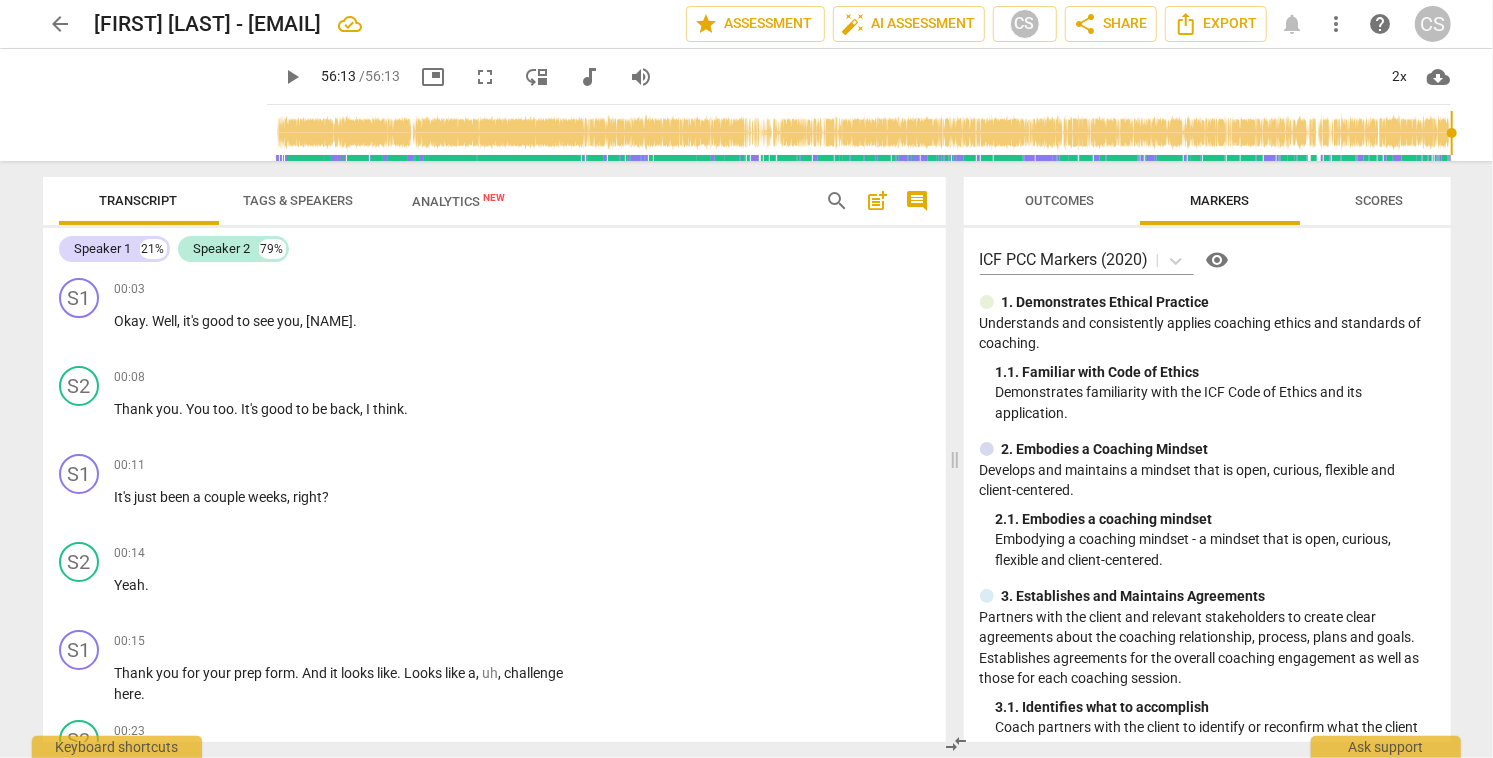click on "post_add" at bounding box center (878, 201) 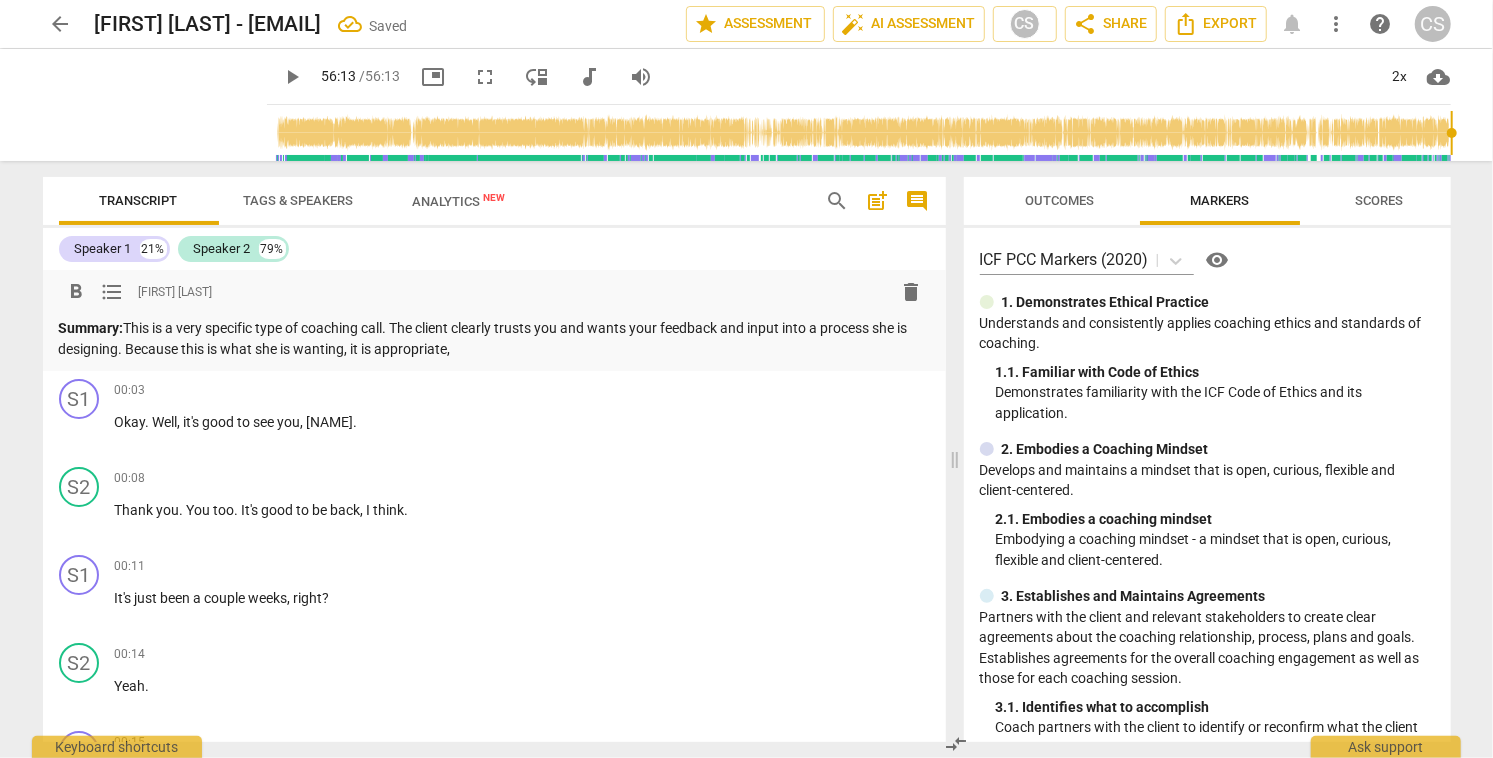 click on "Summary:   This is a very specific type of coaching call. The client clearly trusts you and wants your feedback and input into a process she is designing. Because this is what she is wanting, it is appropriate," at bounding box center (494, 338) 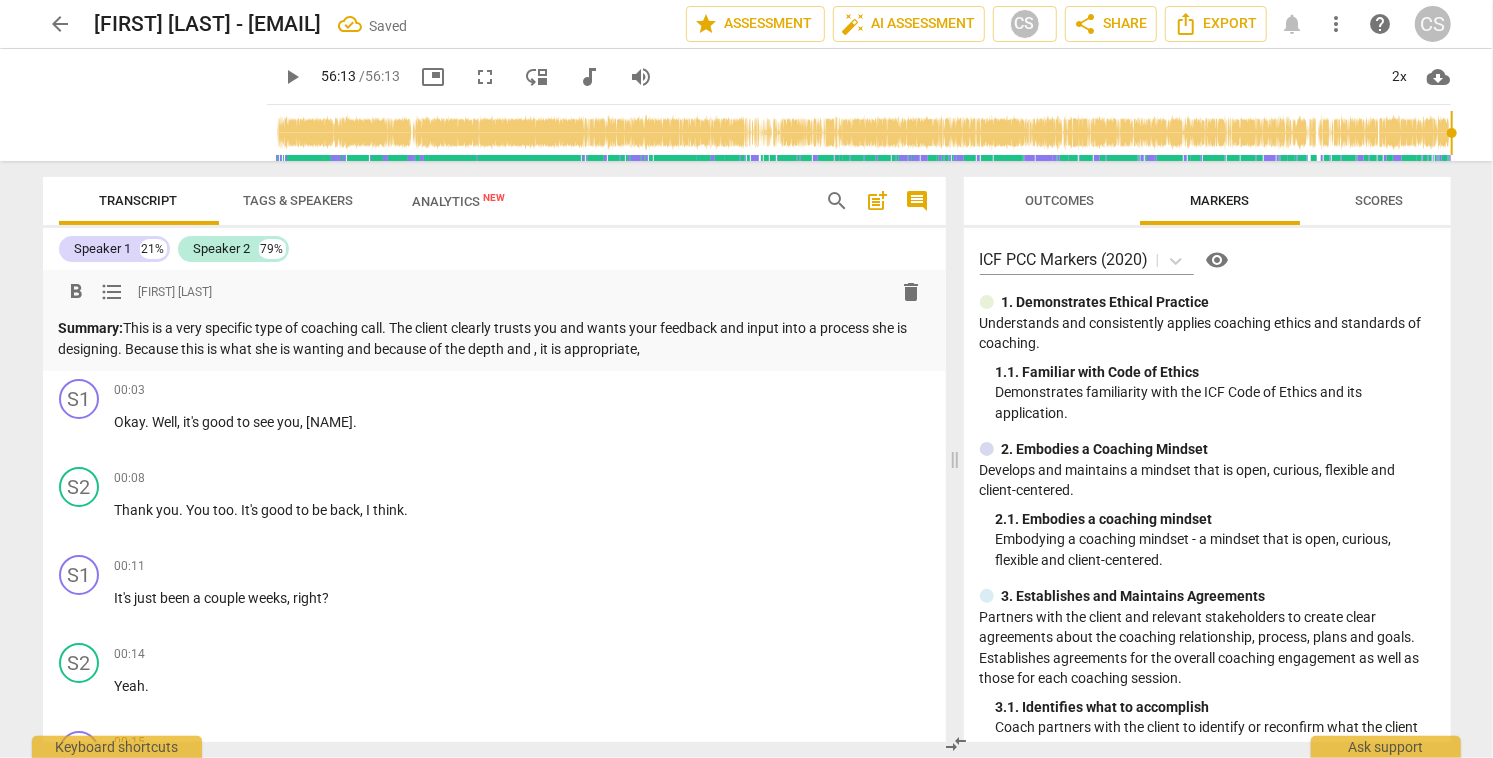 click on "Summary:   This is a very specific type of coaching call. The client clearly trusts you and wants your feedback and input into a process she is designing. Because this is what she is wanting and because of the depth and , it is appropriate," at bounding box center (494, 338) 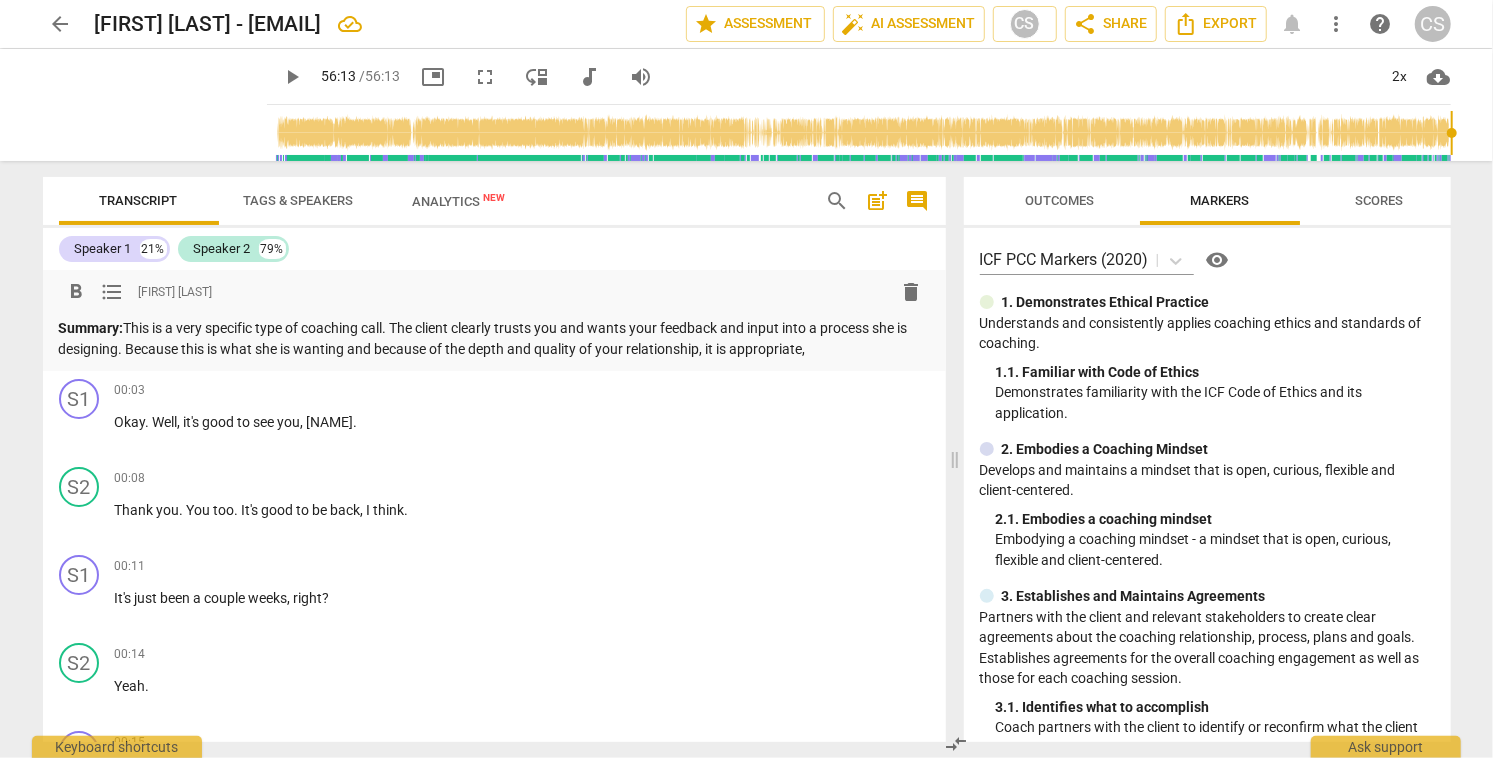 click on "Summary:   This is a very specific type of coaching call. The client clearly trusts you and wants your feedback and input into a process she is designing. Because this is what she is wanting and because of the depth and quality of your relationship, it is appropriate," at bounding box center (494, 338) 